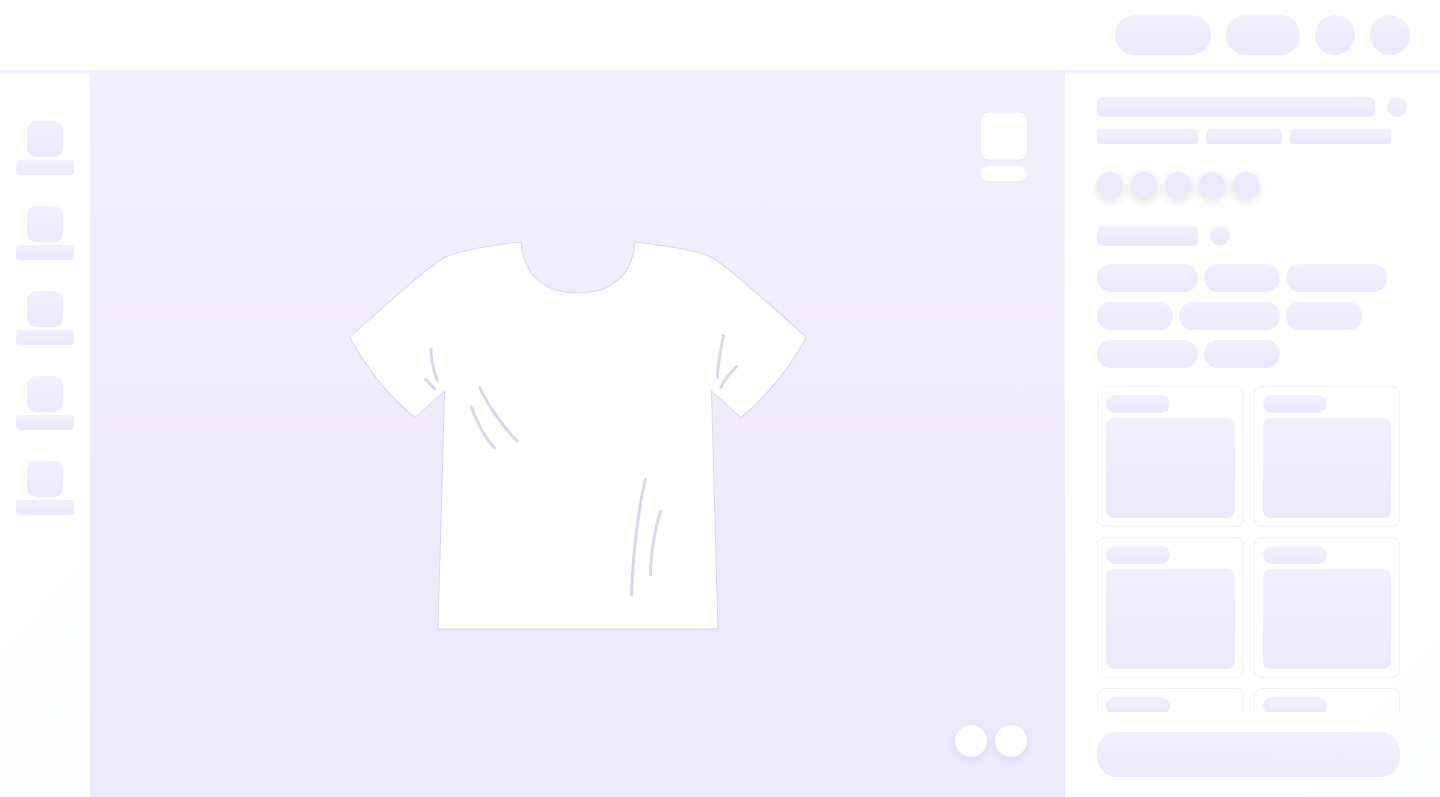 scroll, scrollTop: 0, scrollLeft: 0, axis: both 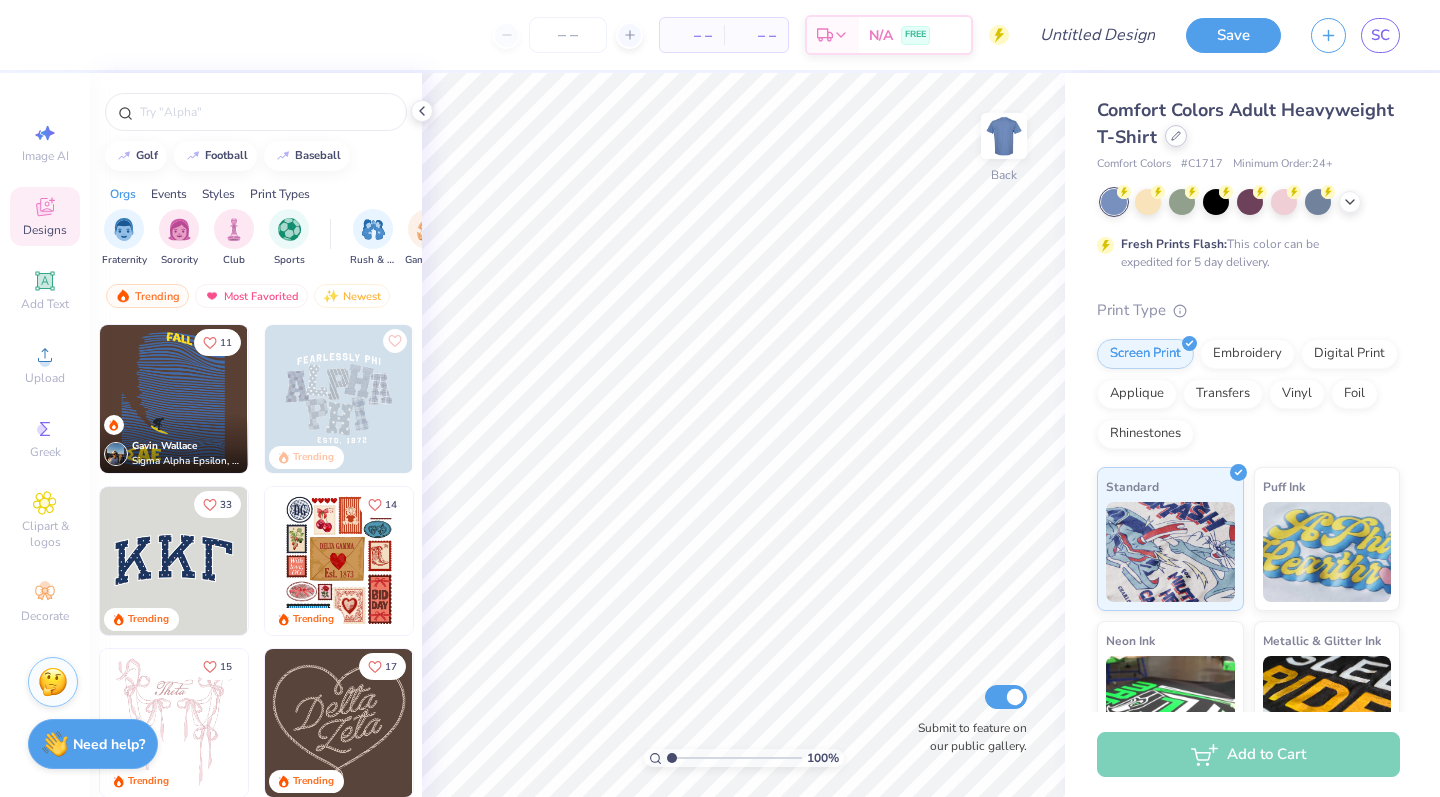 click 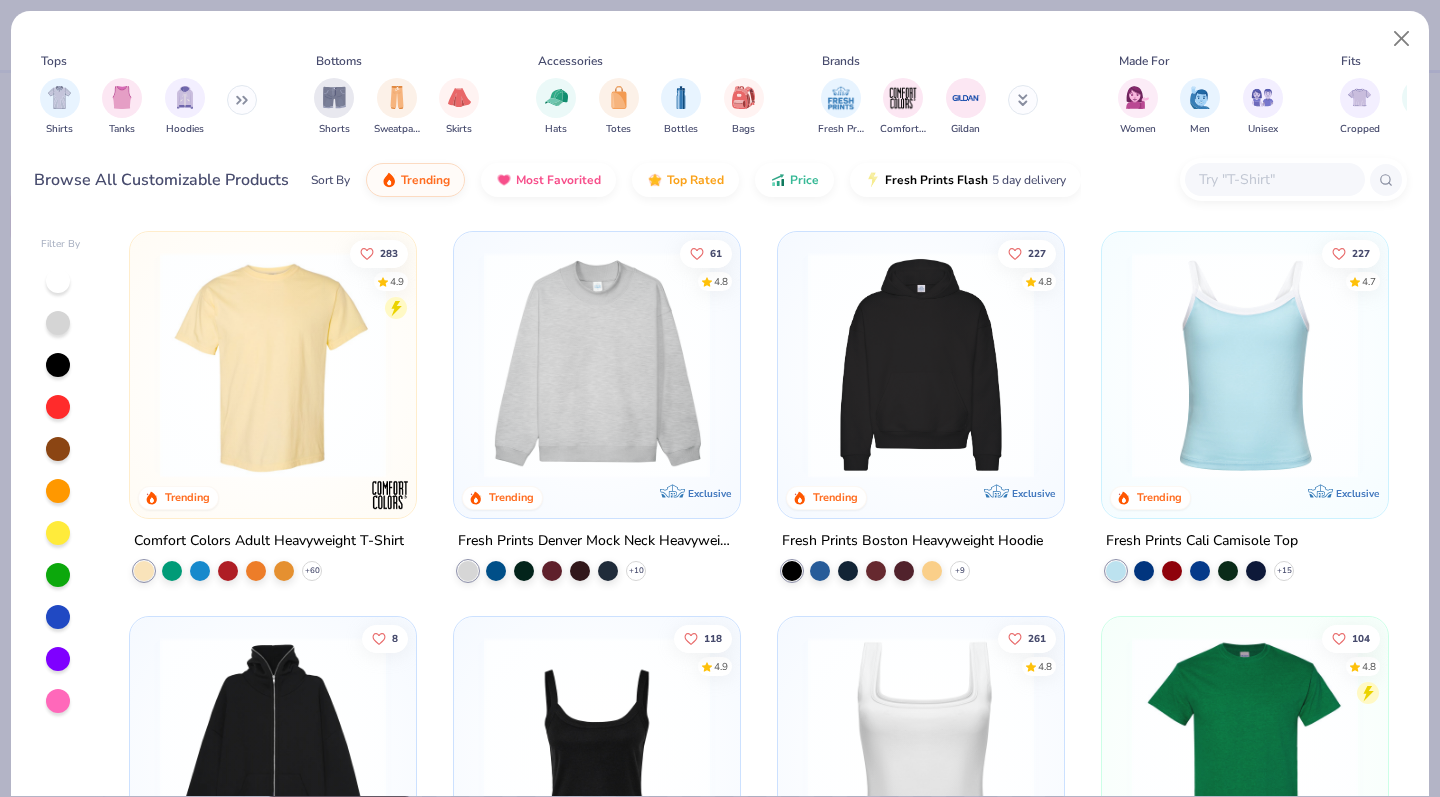 click at bounding box center (242, 100) 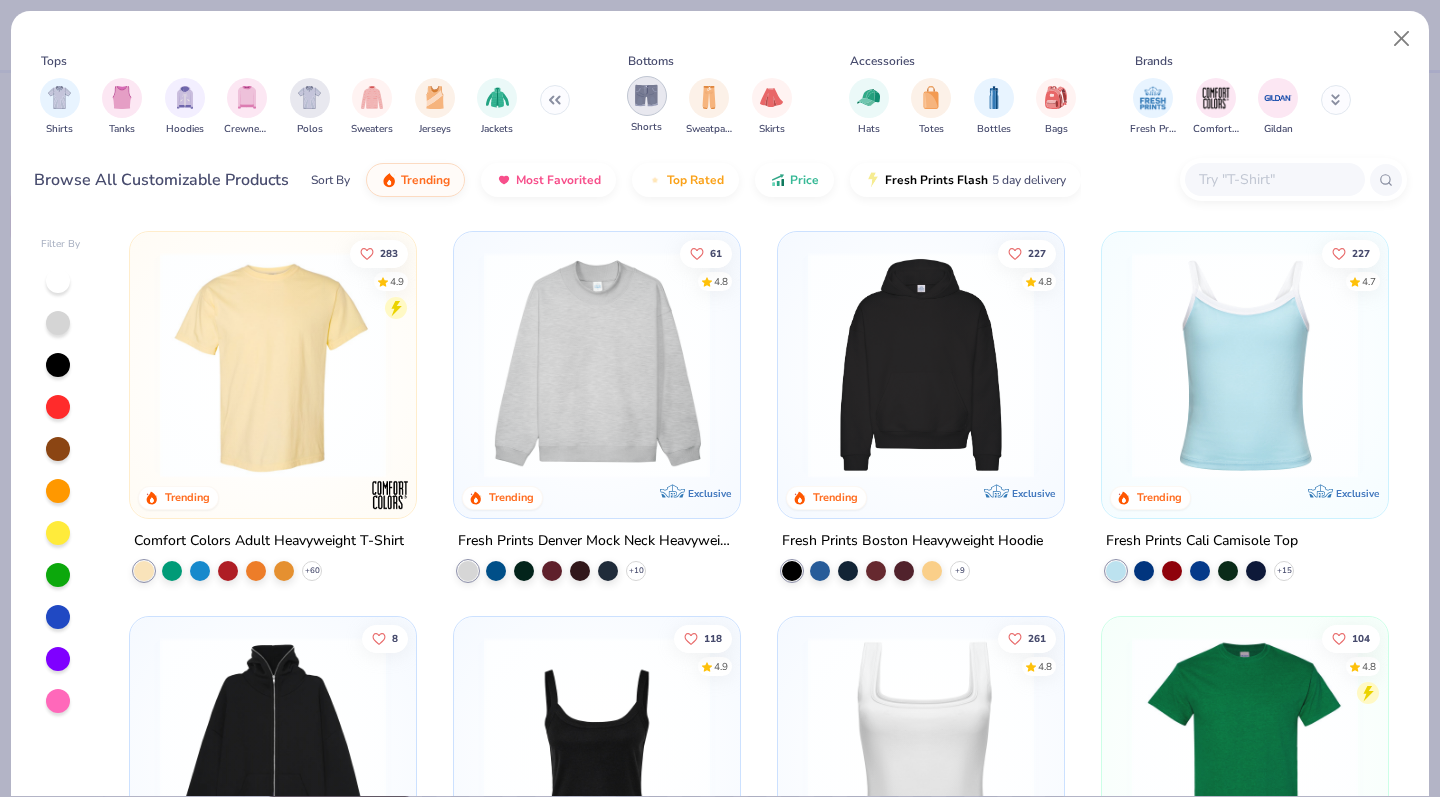 click at bounding box center [646, 95] 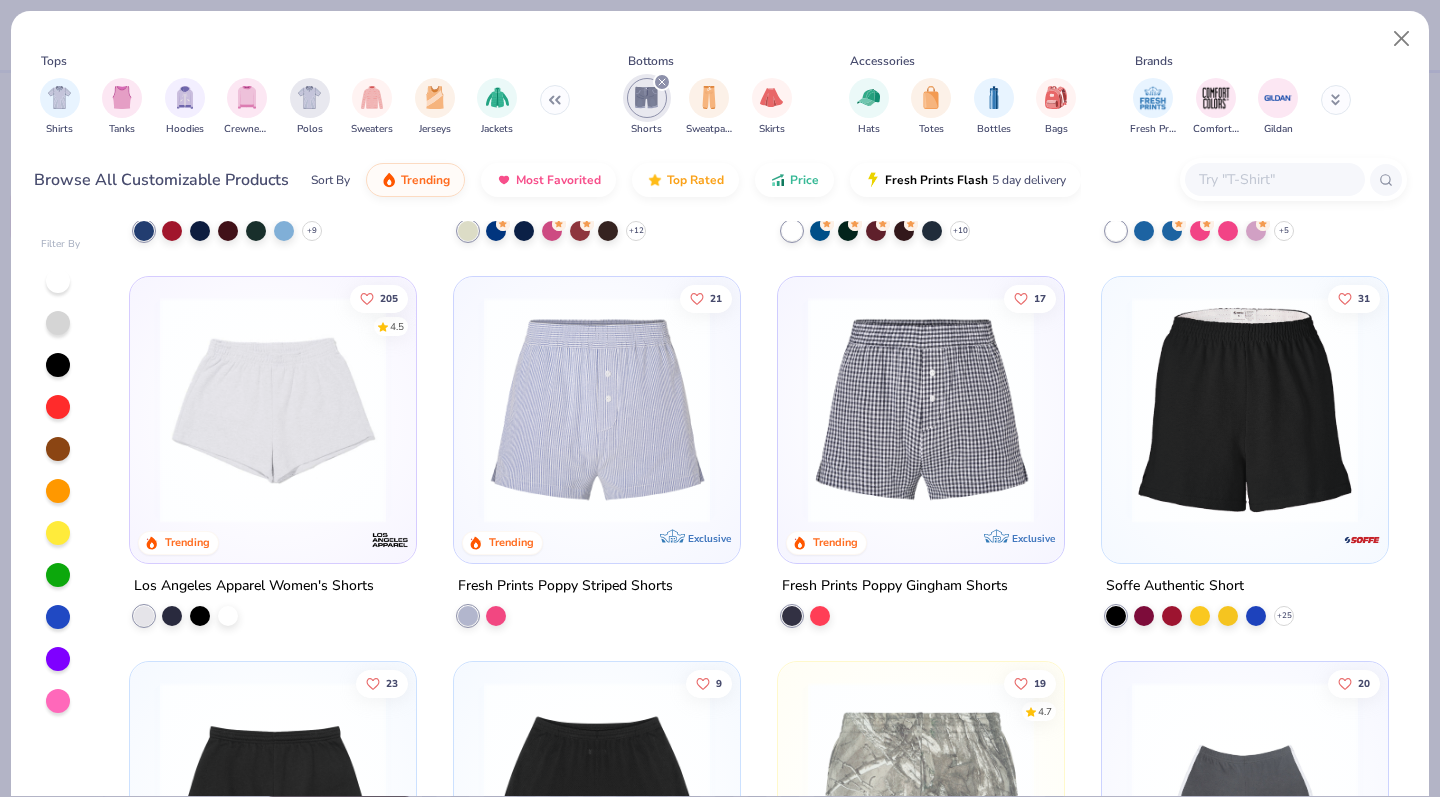 scroll, scrollTop: 361, scrollLeft: 0, axis: vertical 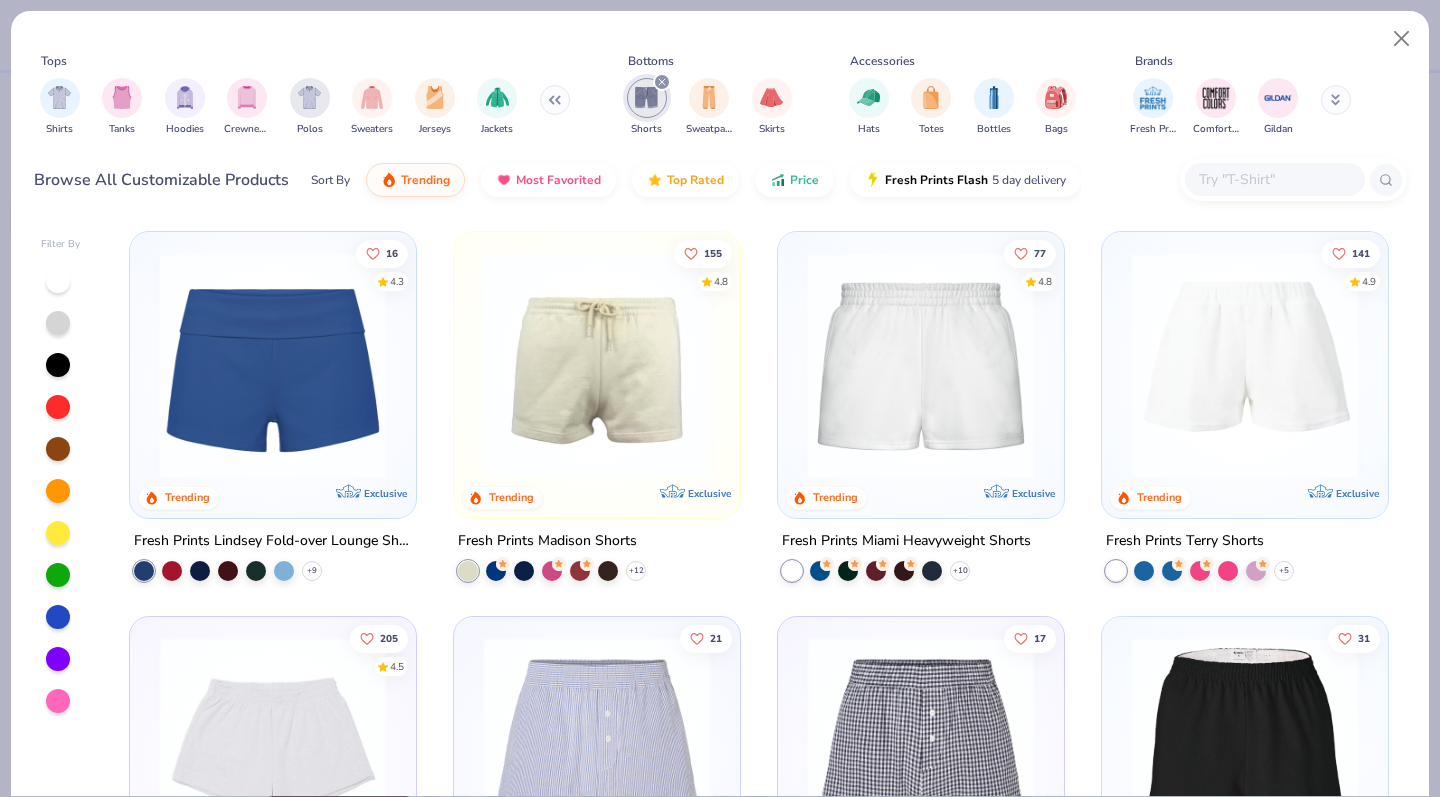 click at bounding box center (58, 617) 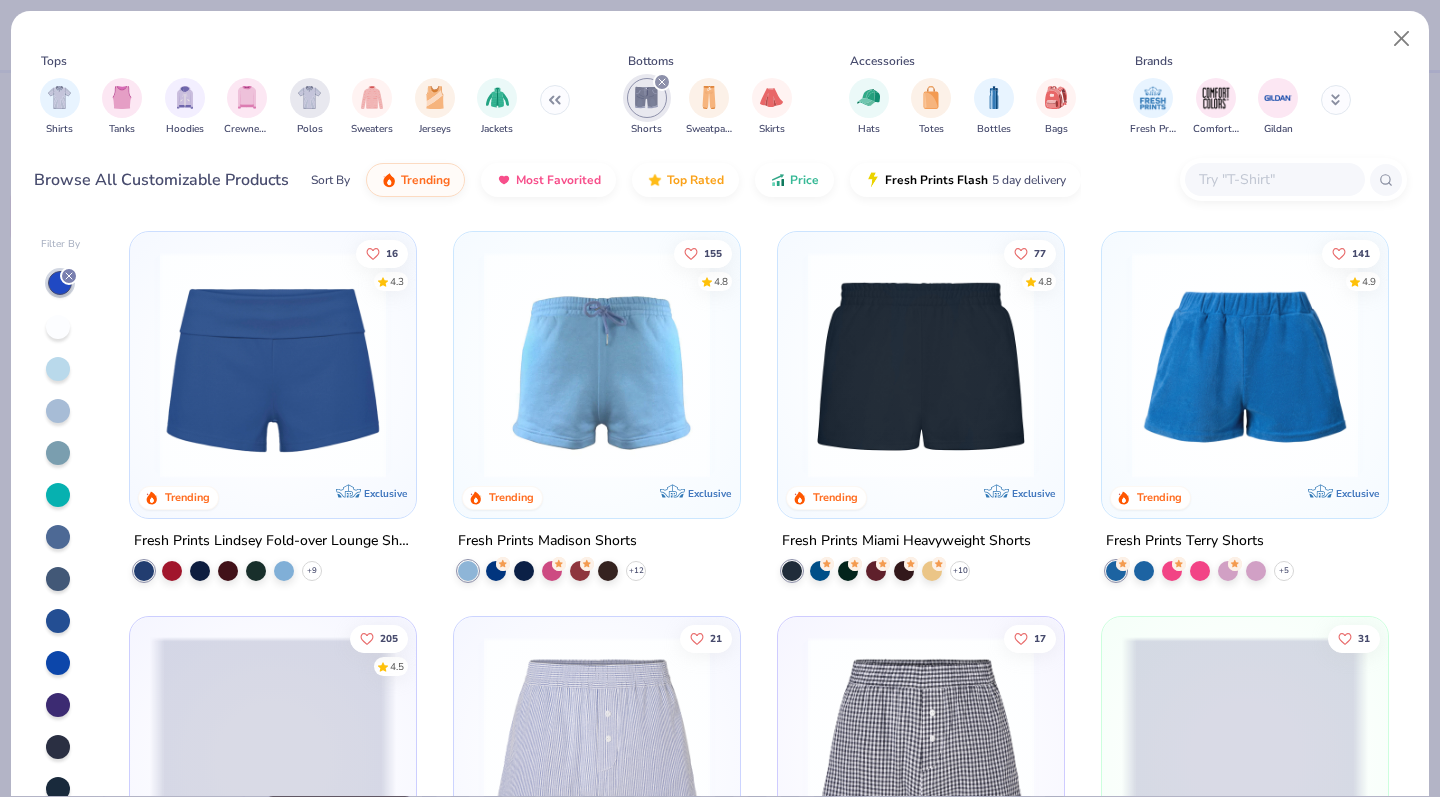 scroll, scrollTop: 36, scrollLeft: 0, axis: vertical 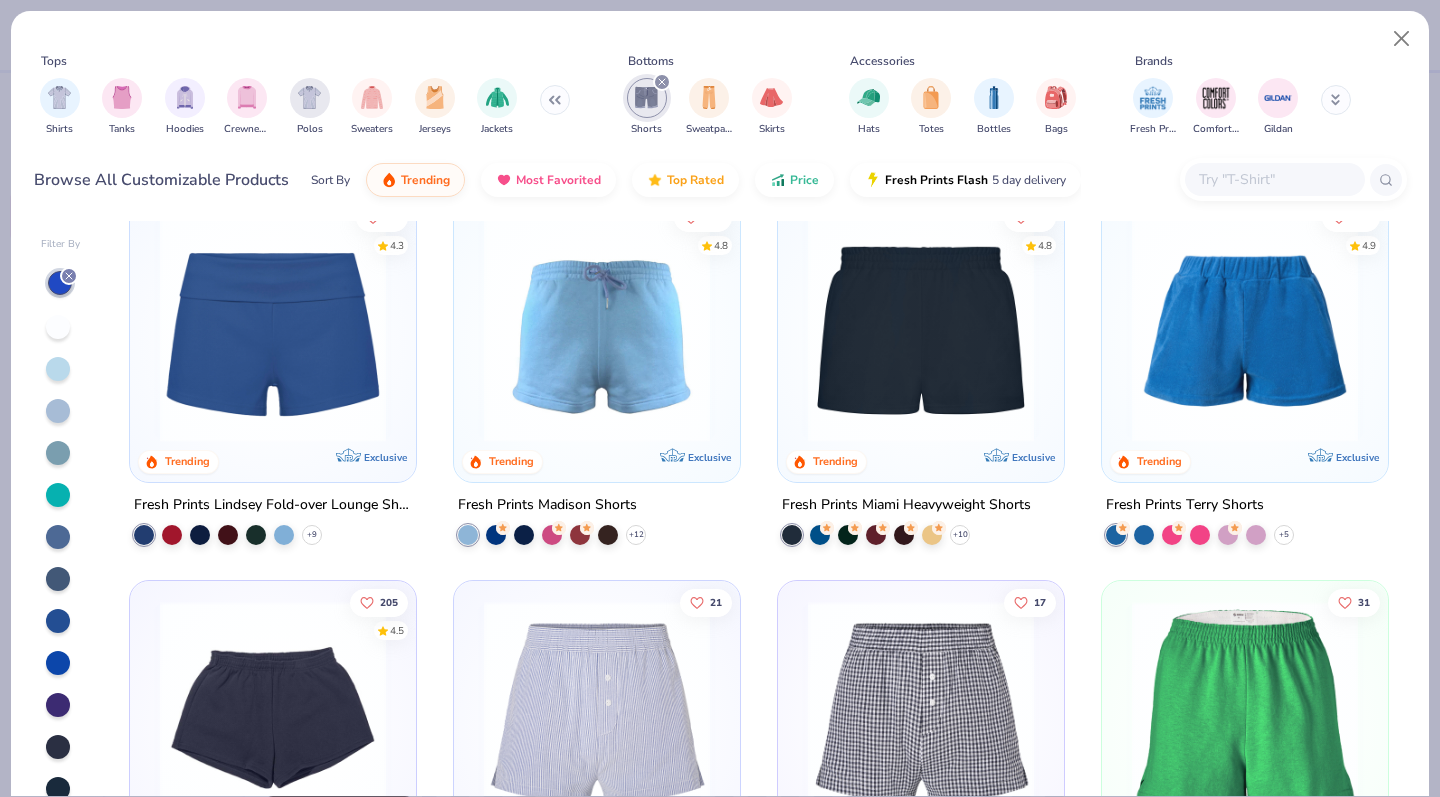 click at bounding box center (921, 329) 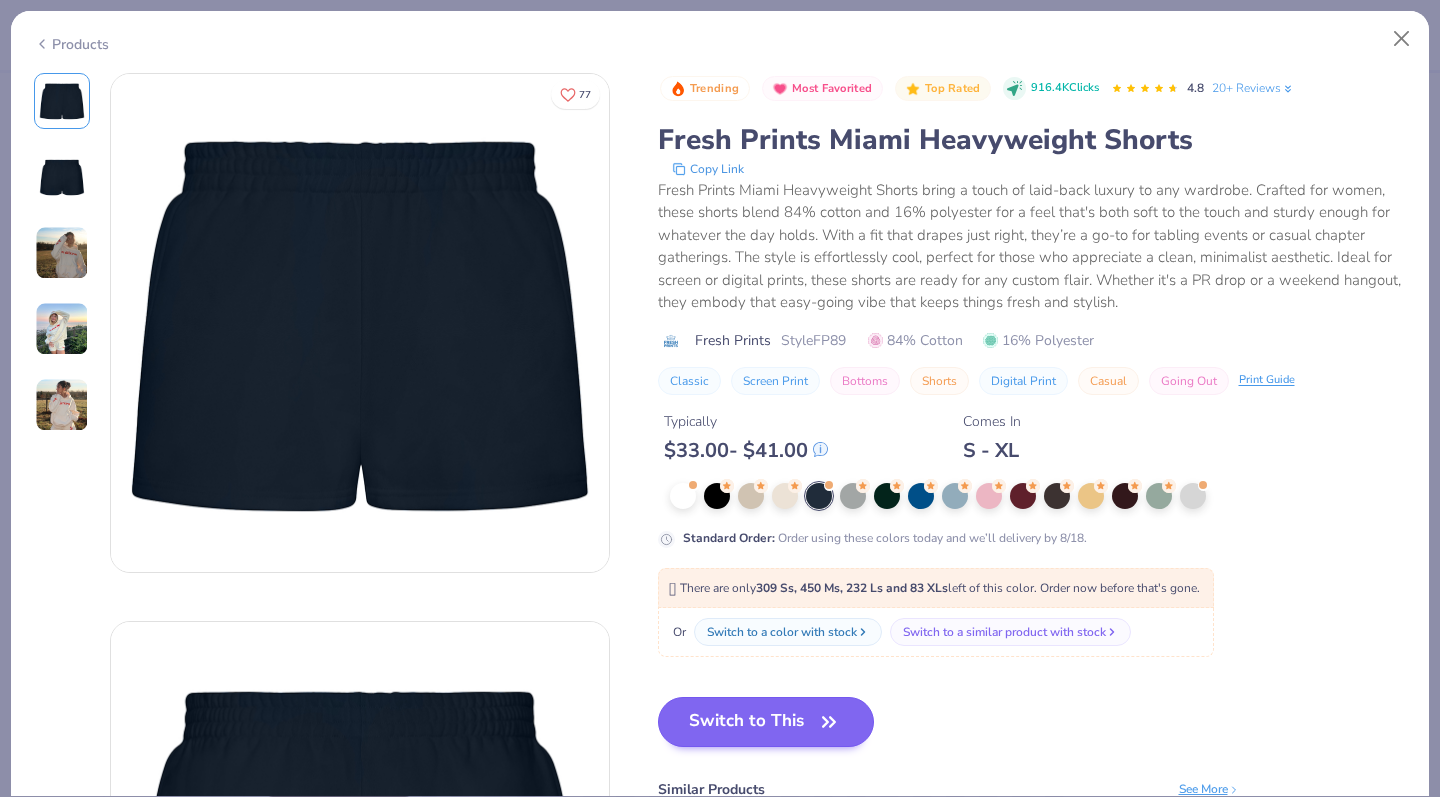 click on "Switch to This" at bounding box center (766, 722) 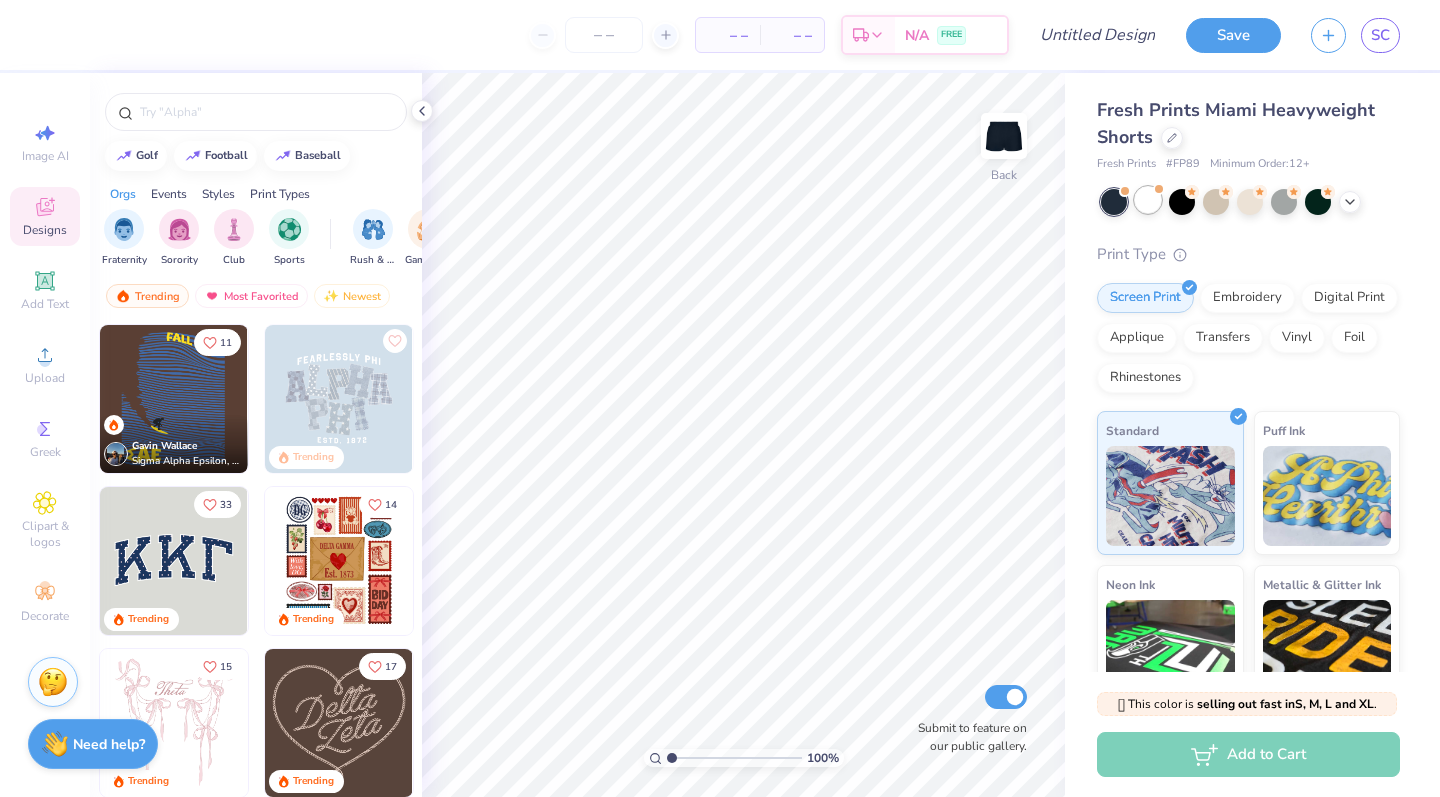 click at bounding box center [1148, 200] 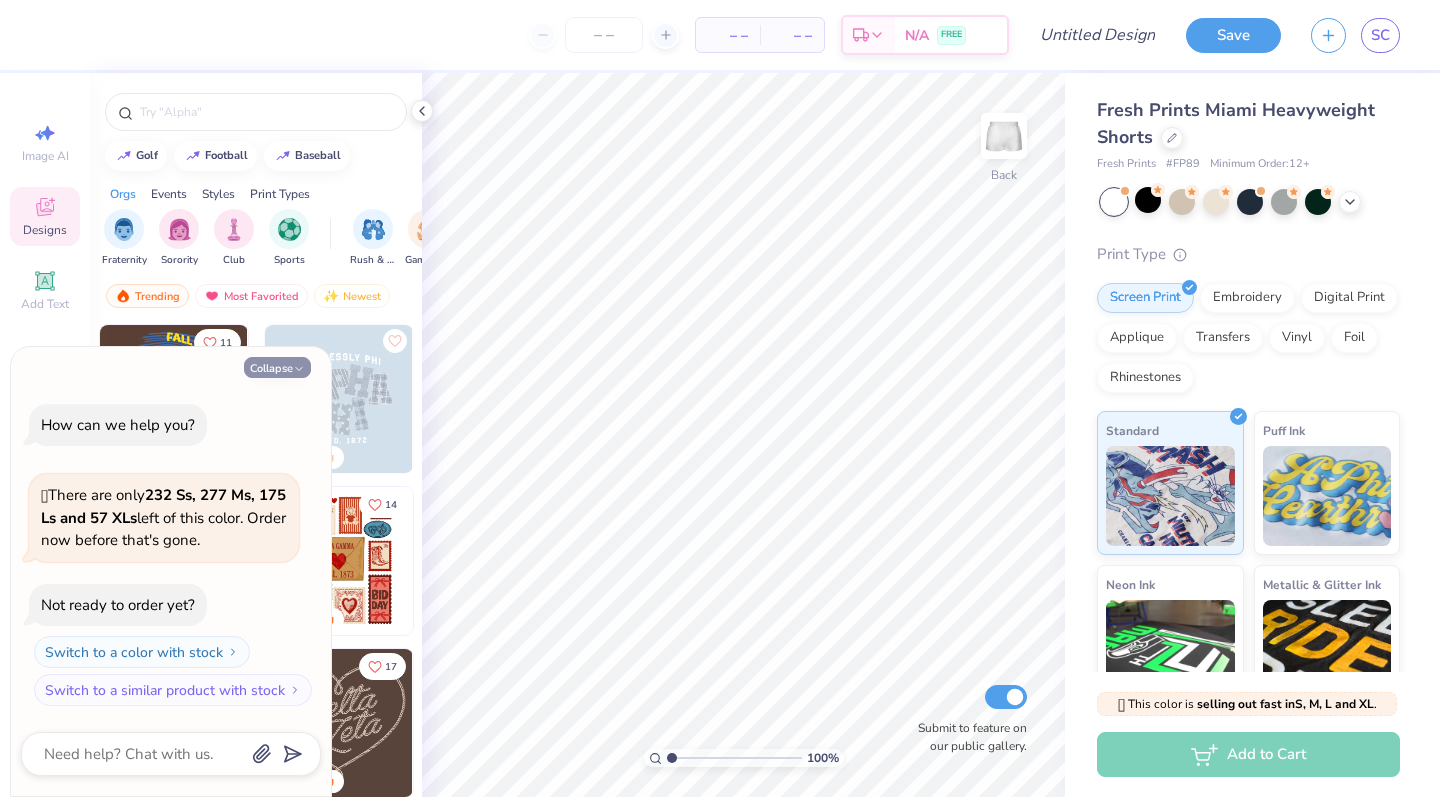 click 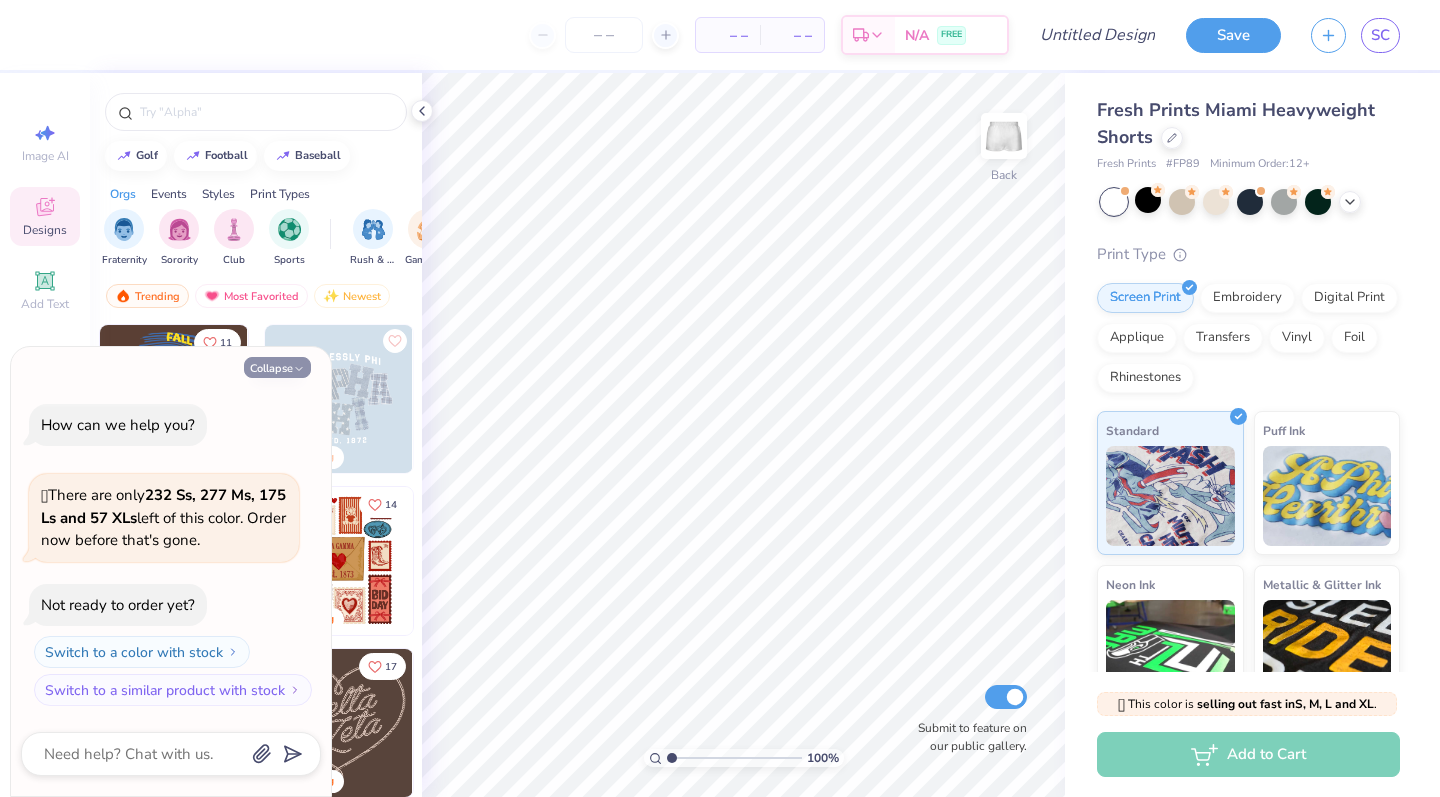 type on "x" 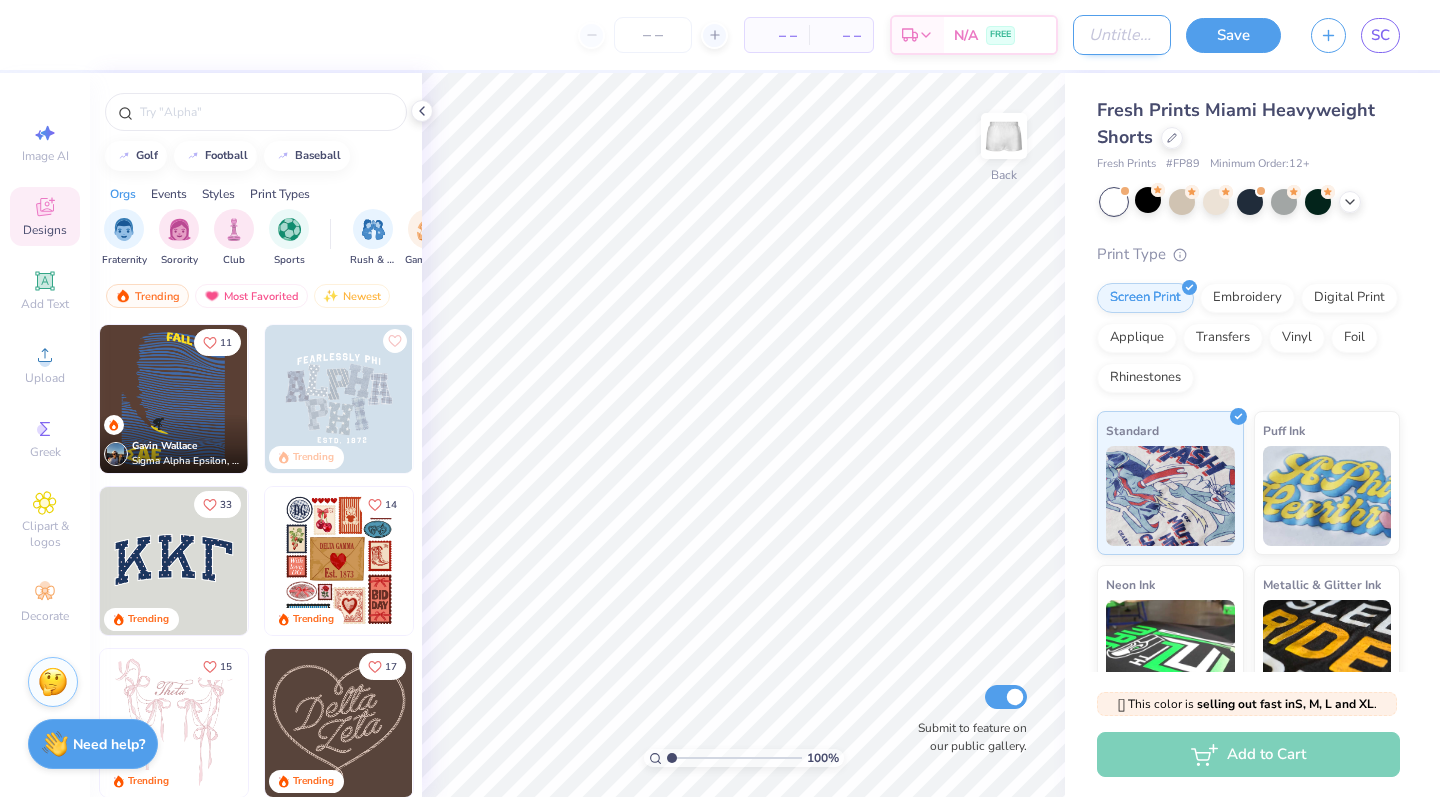 click on "Design Title" at bounding box center [1122, 35] 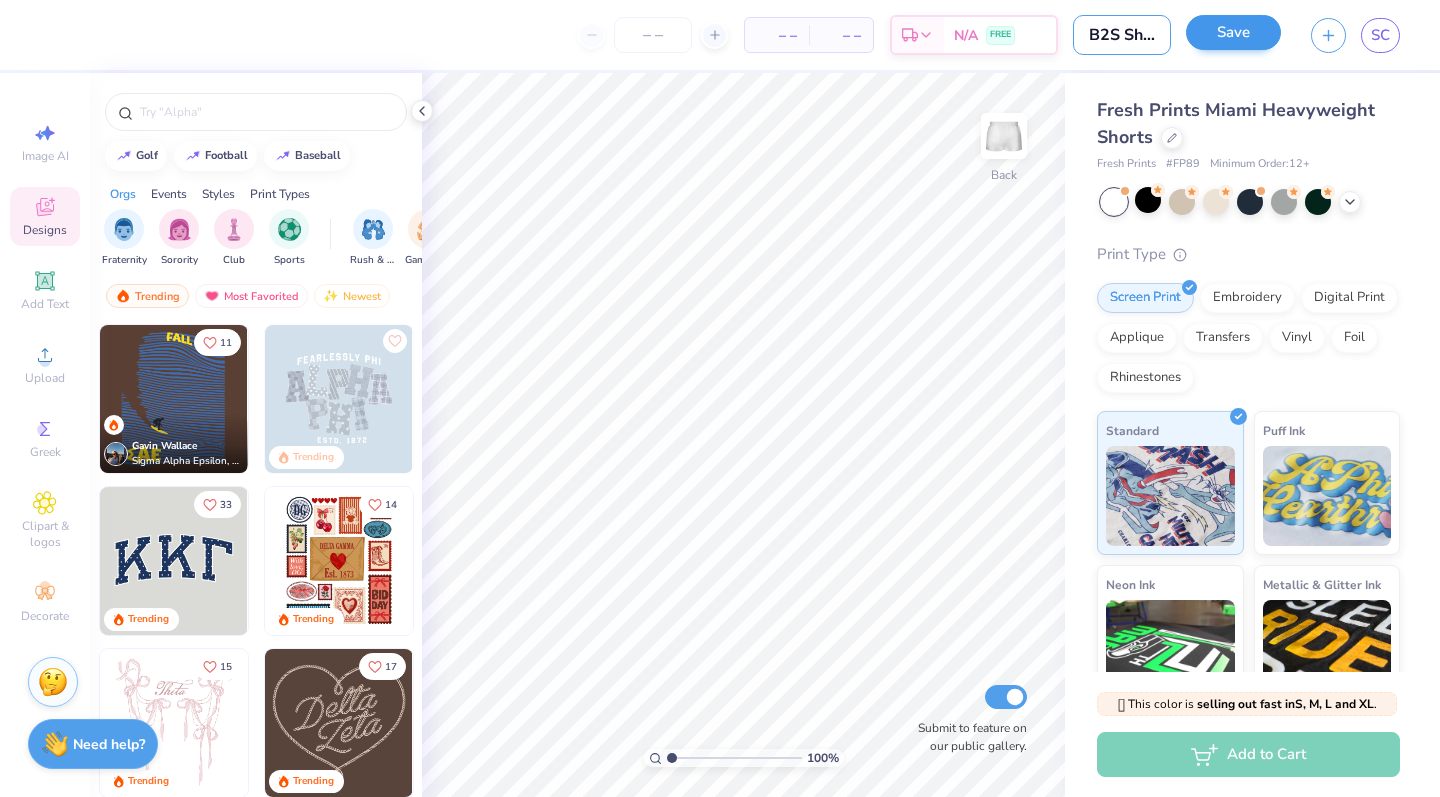 type on "B2S Shorts (Mockneck matching set)" 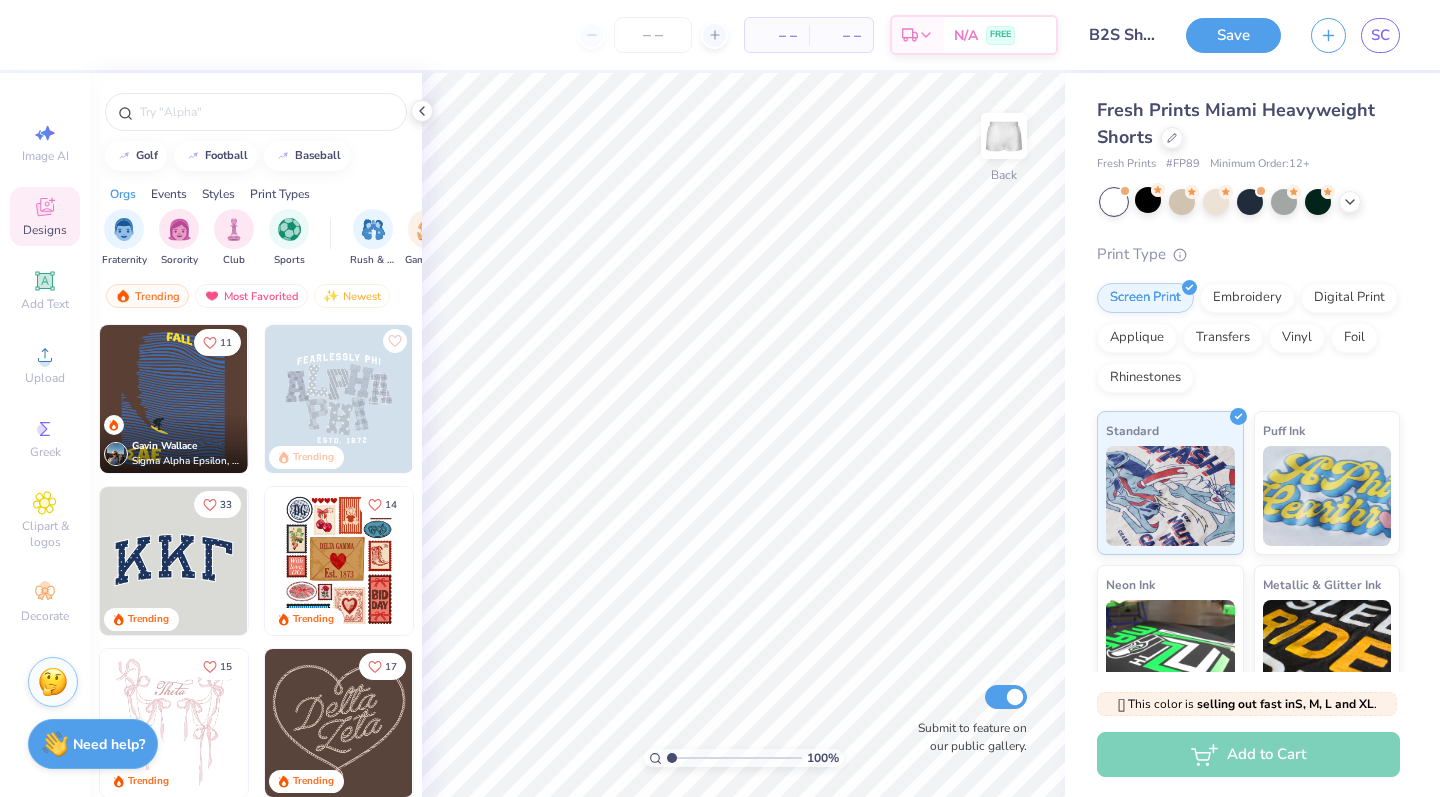drag, startPoint x: 1253, startPoint y: 37, endPoint x: 1403, endPoint y: 236, distance: 249.20073 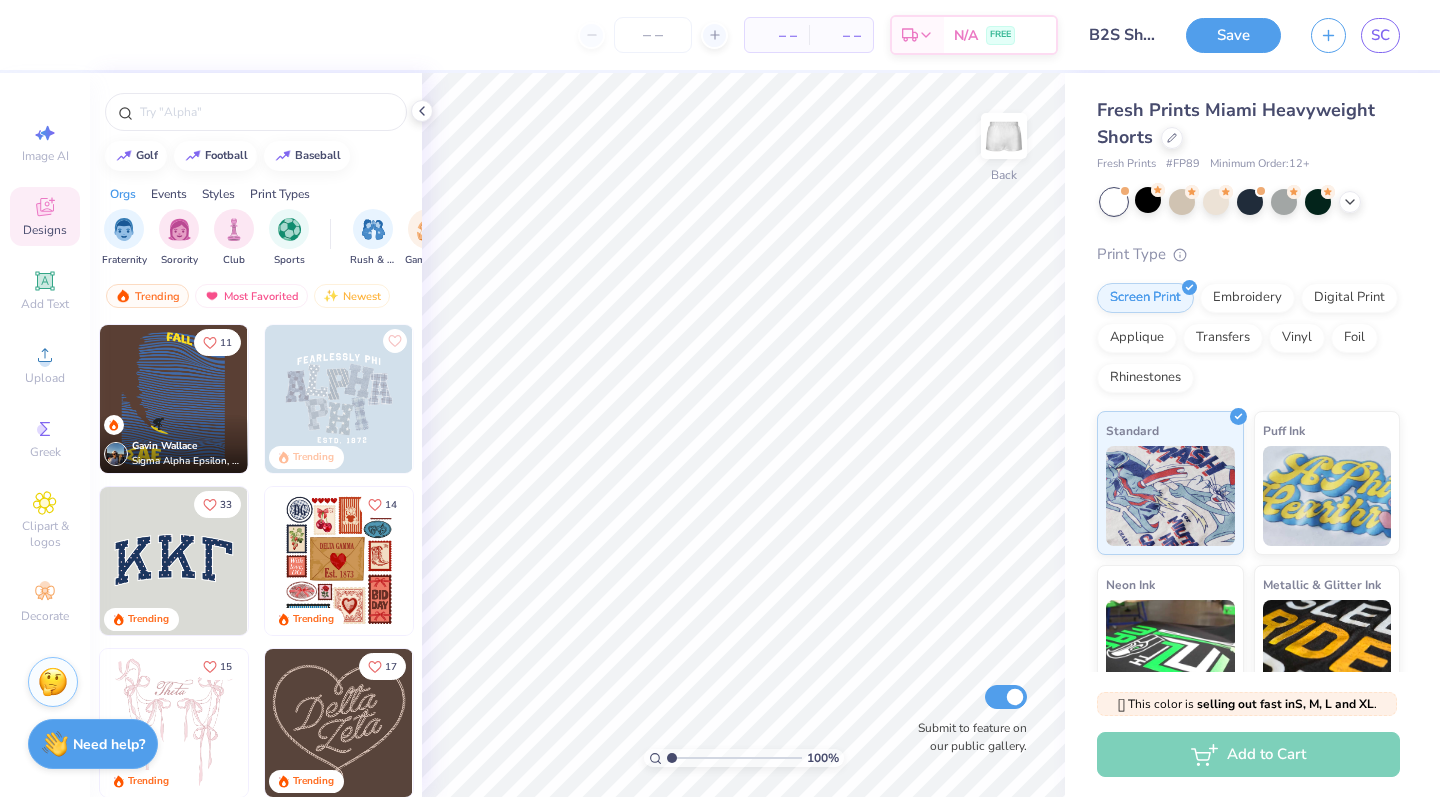 click on "Save" at bounding box center [1233, 35] 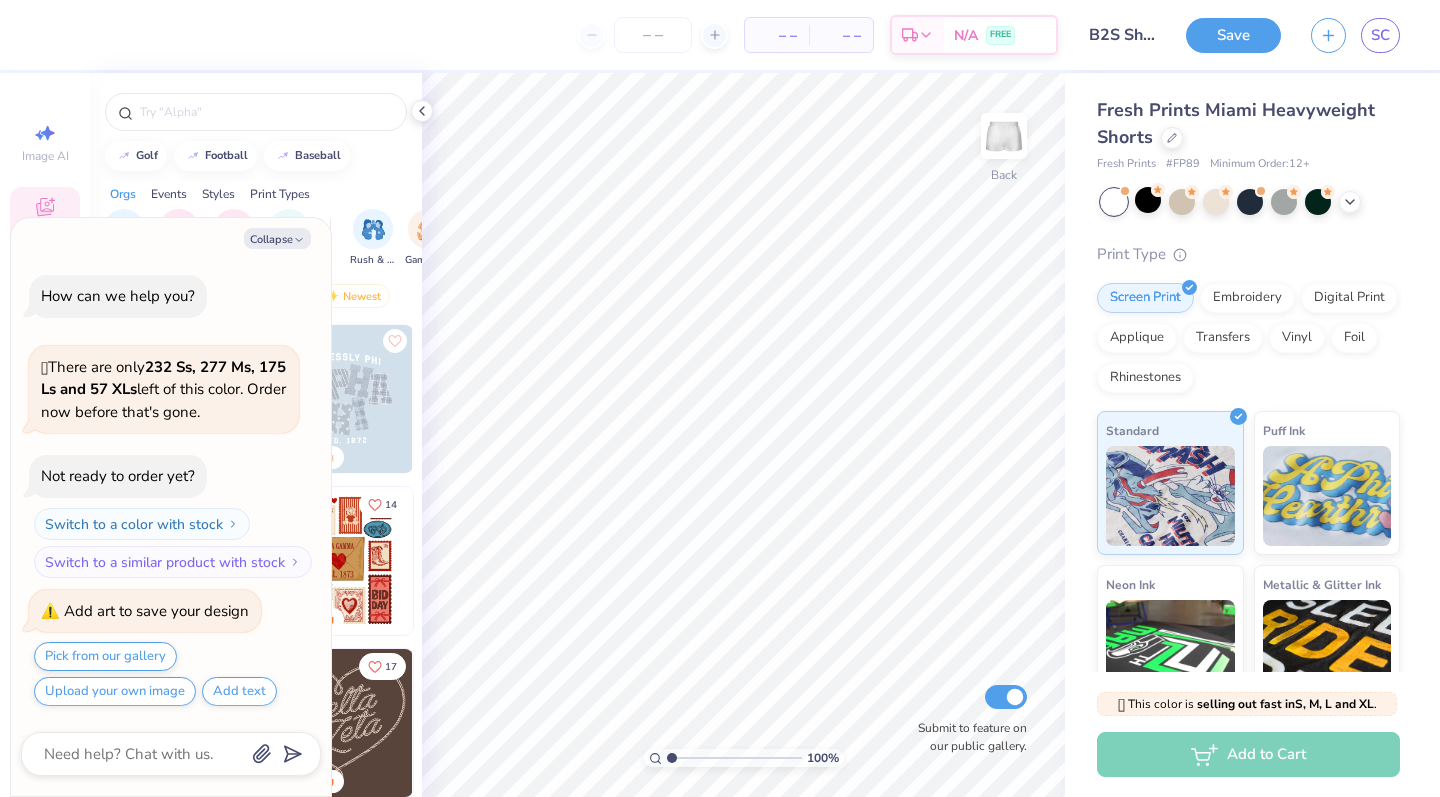 type on "x" 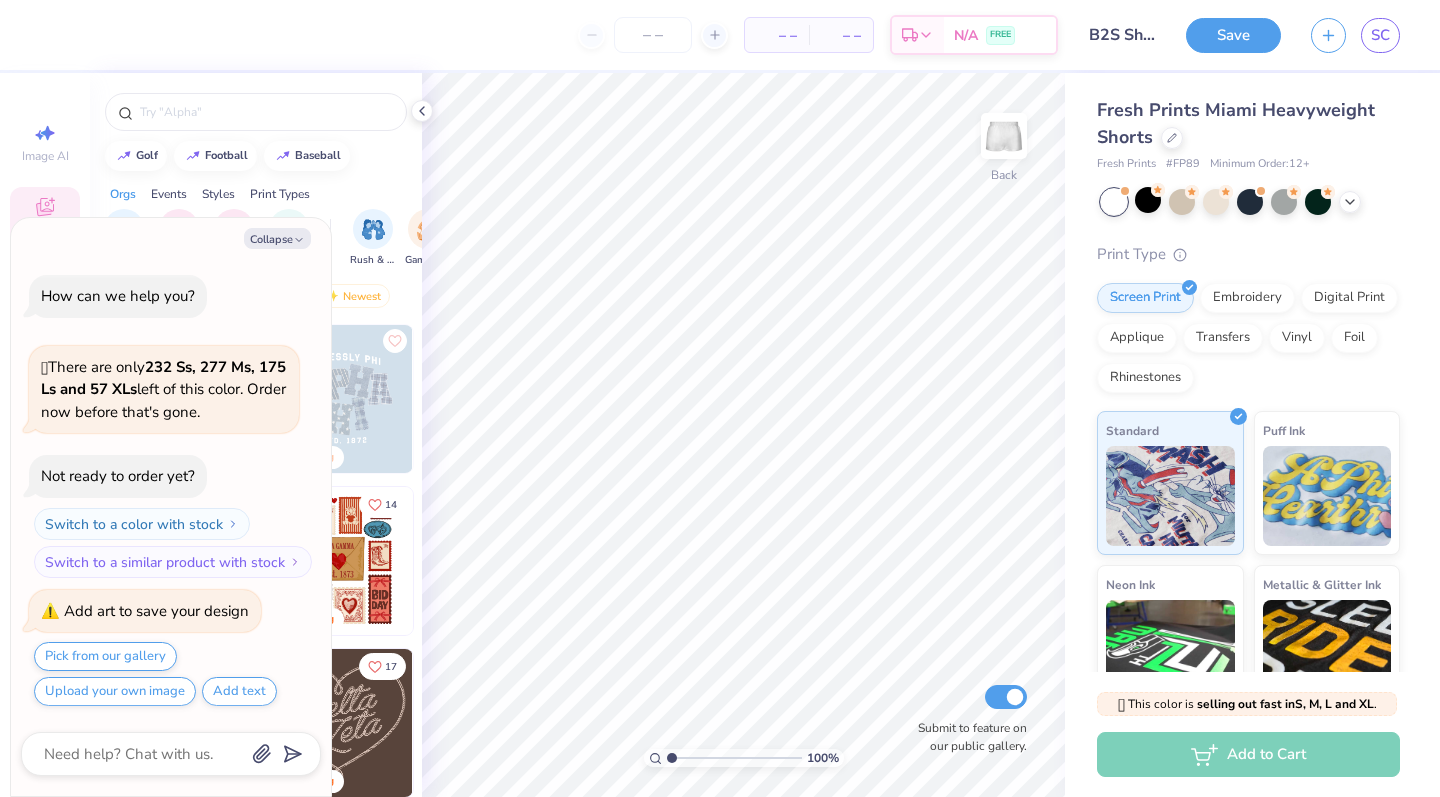 type on "N" 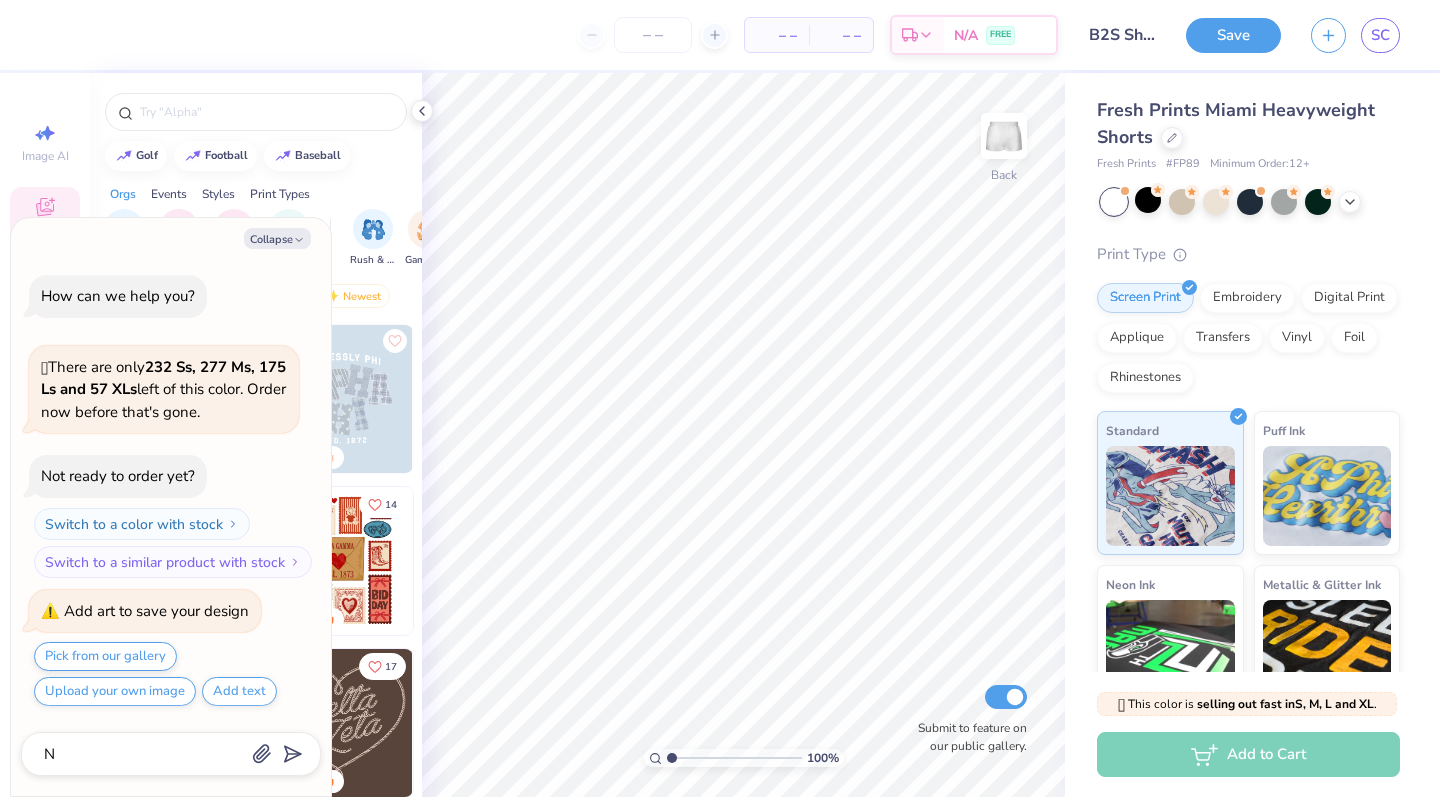 type on "x" 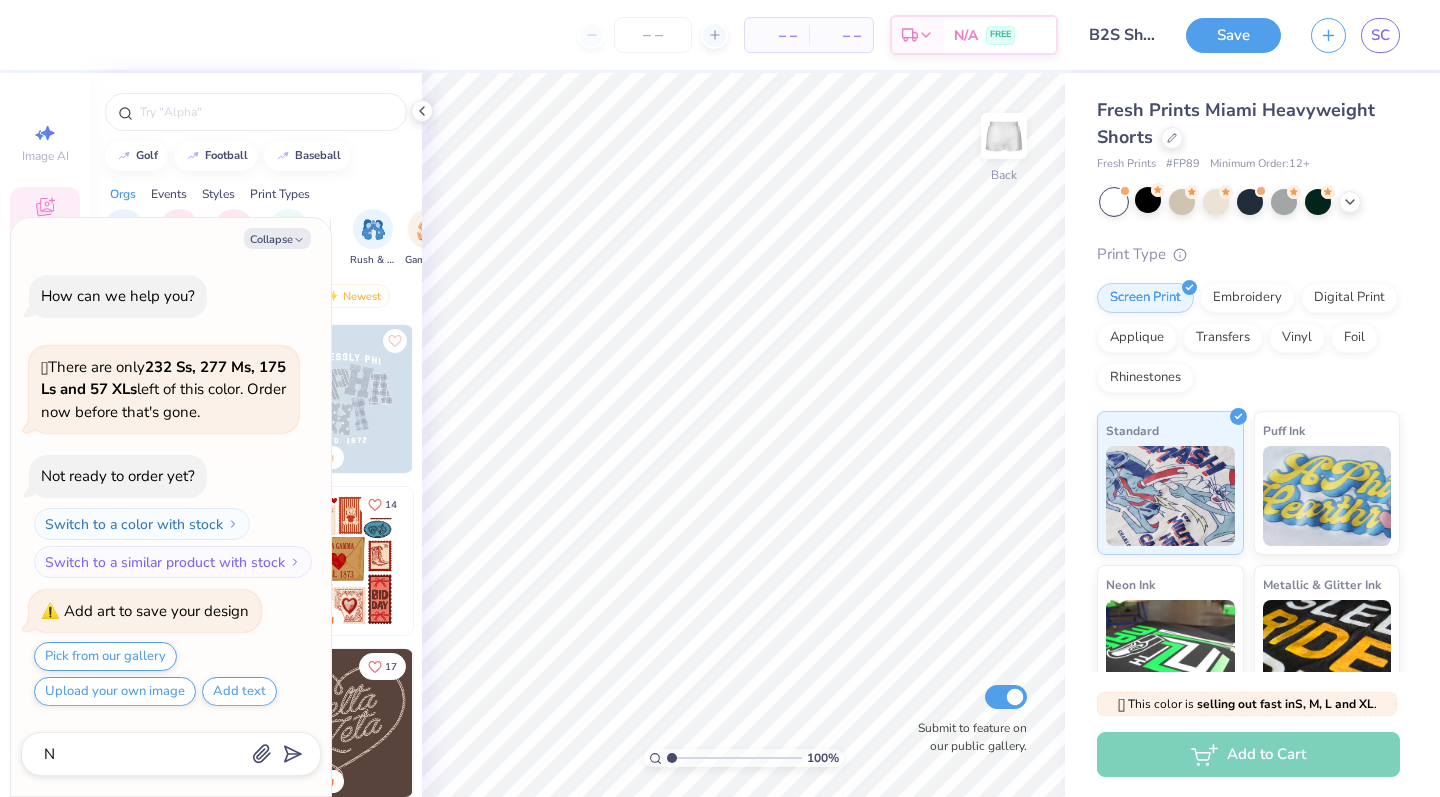 type on "Ne" 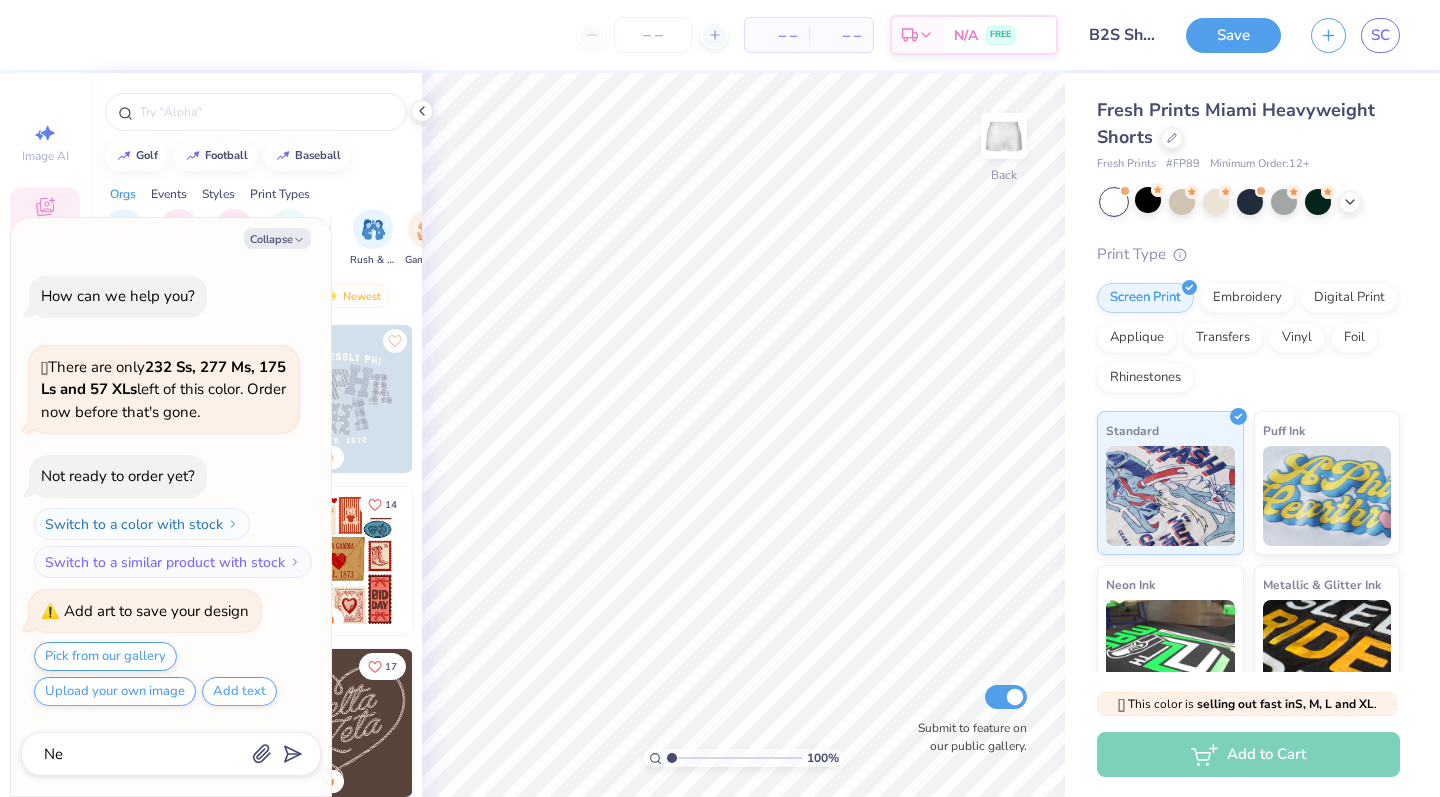 type on "x" 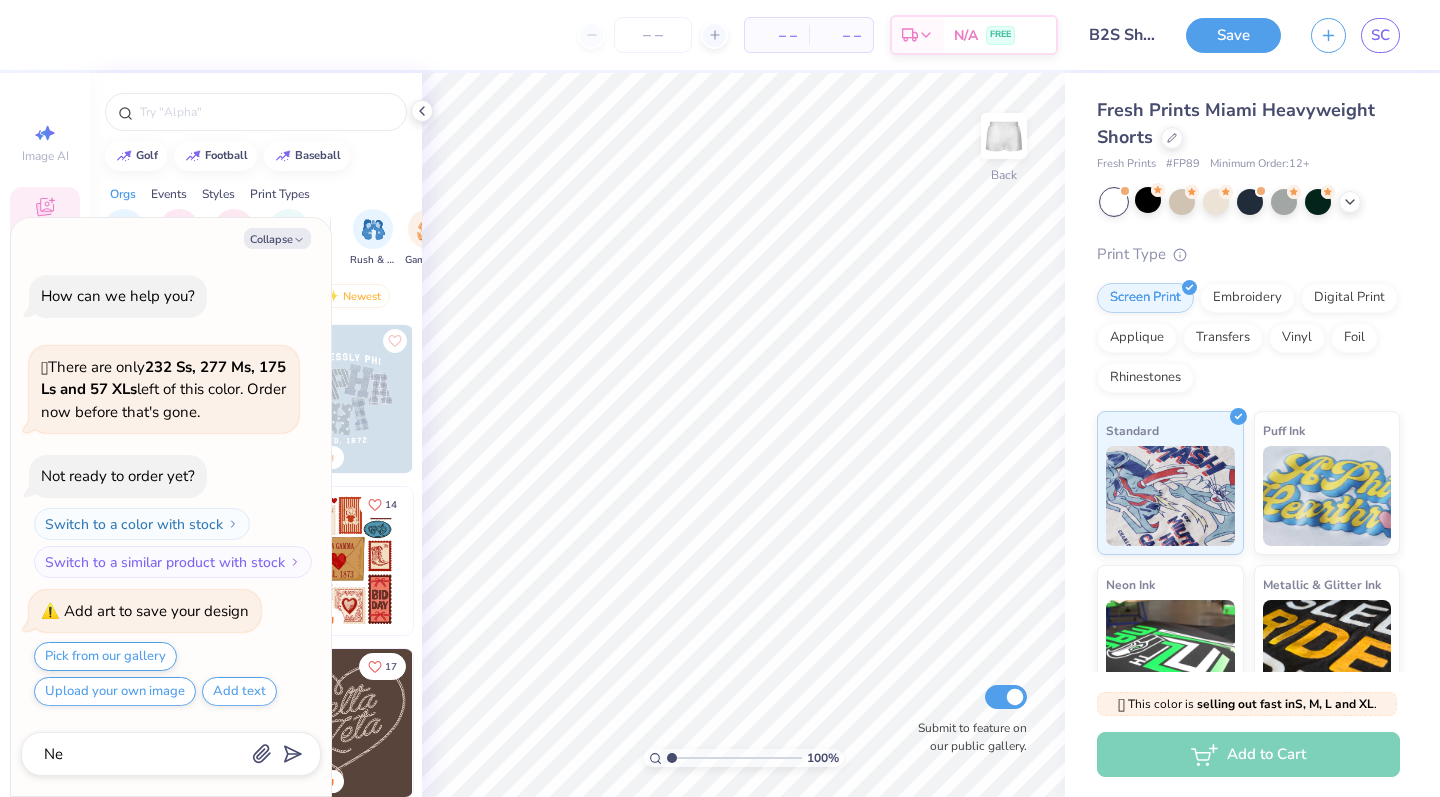 type on "Nee" 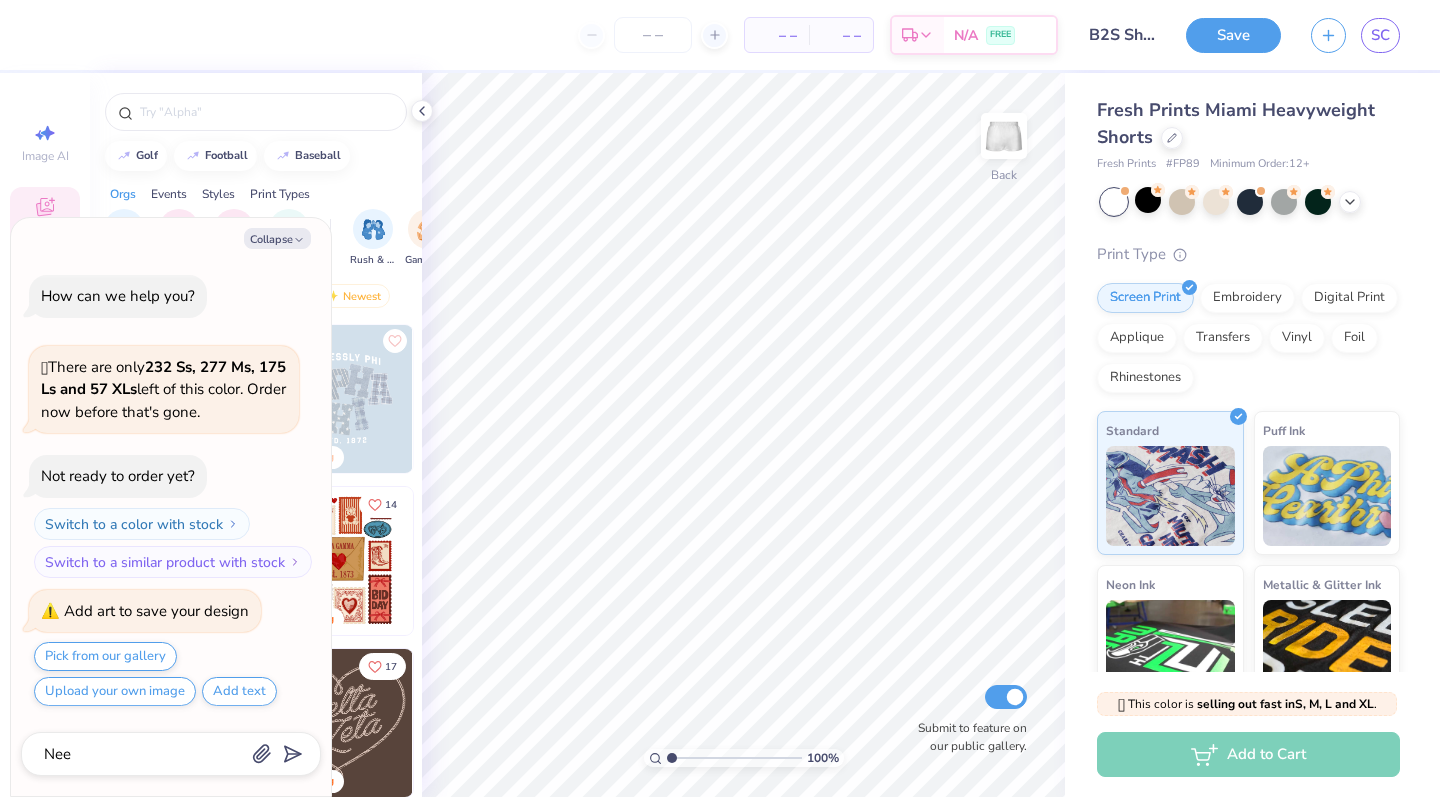 type on "x" 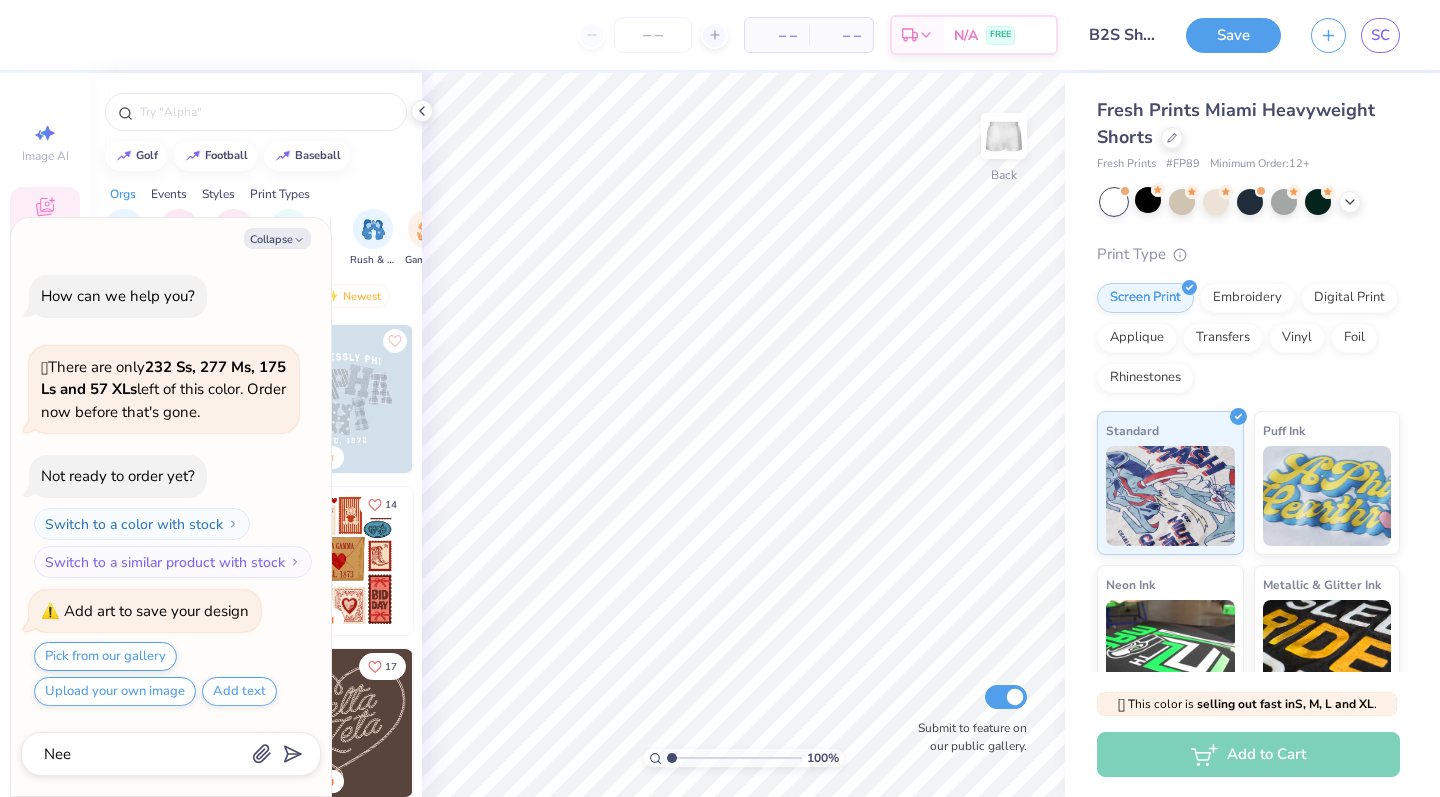type on "Need" 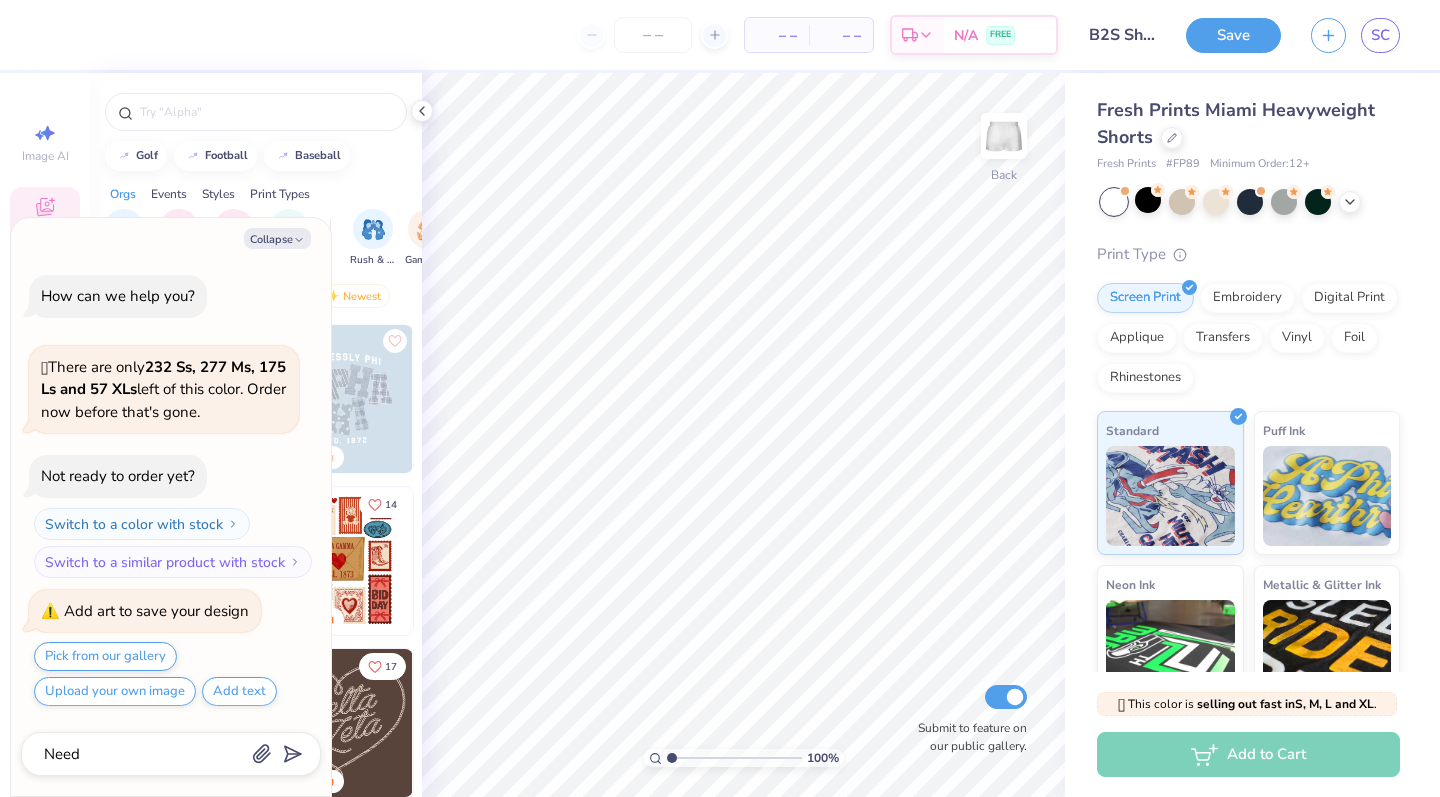 type on "x" 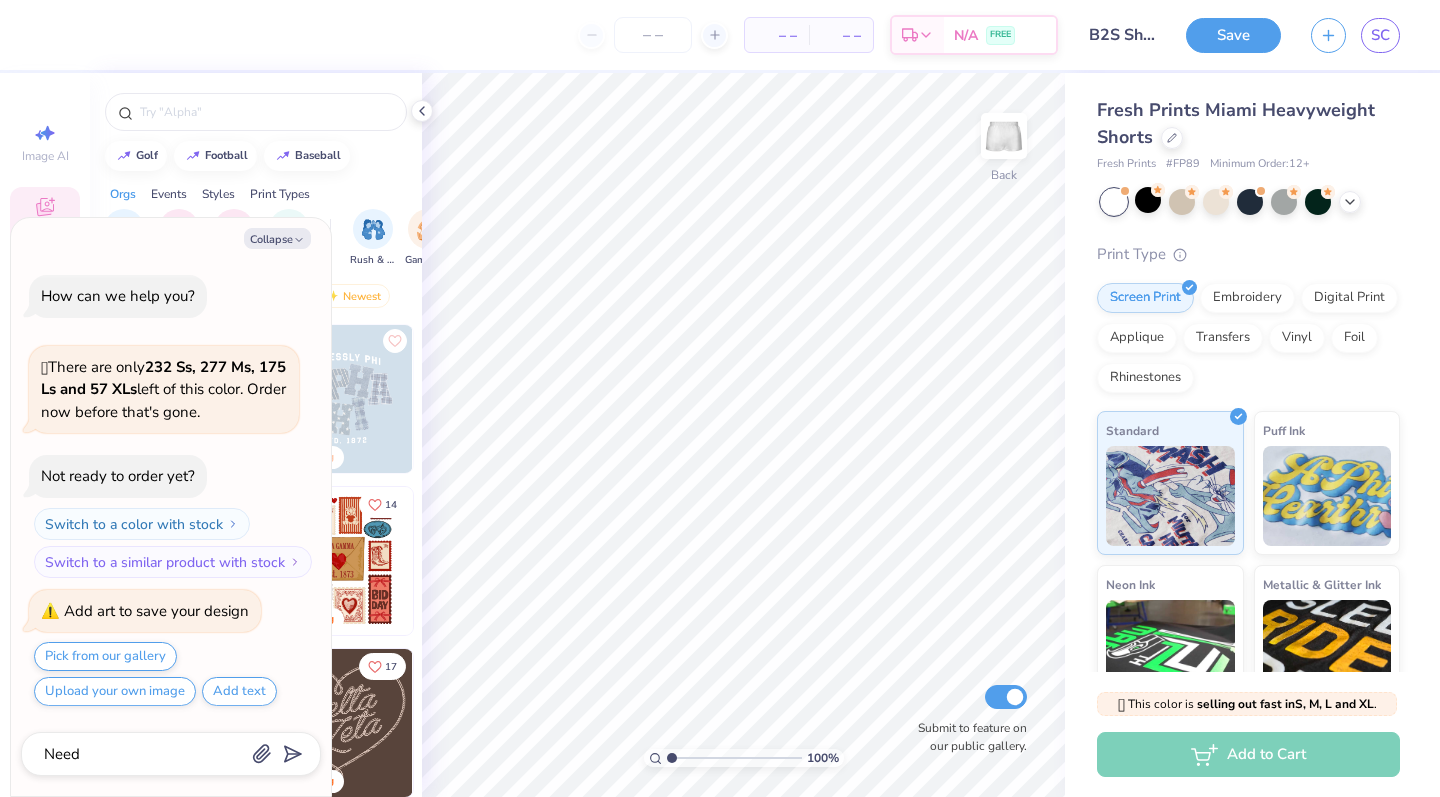 type on "Need" 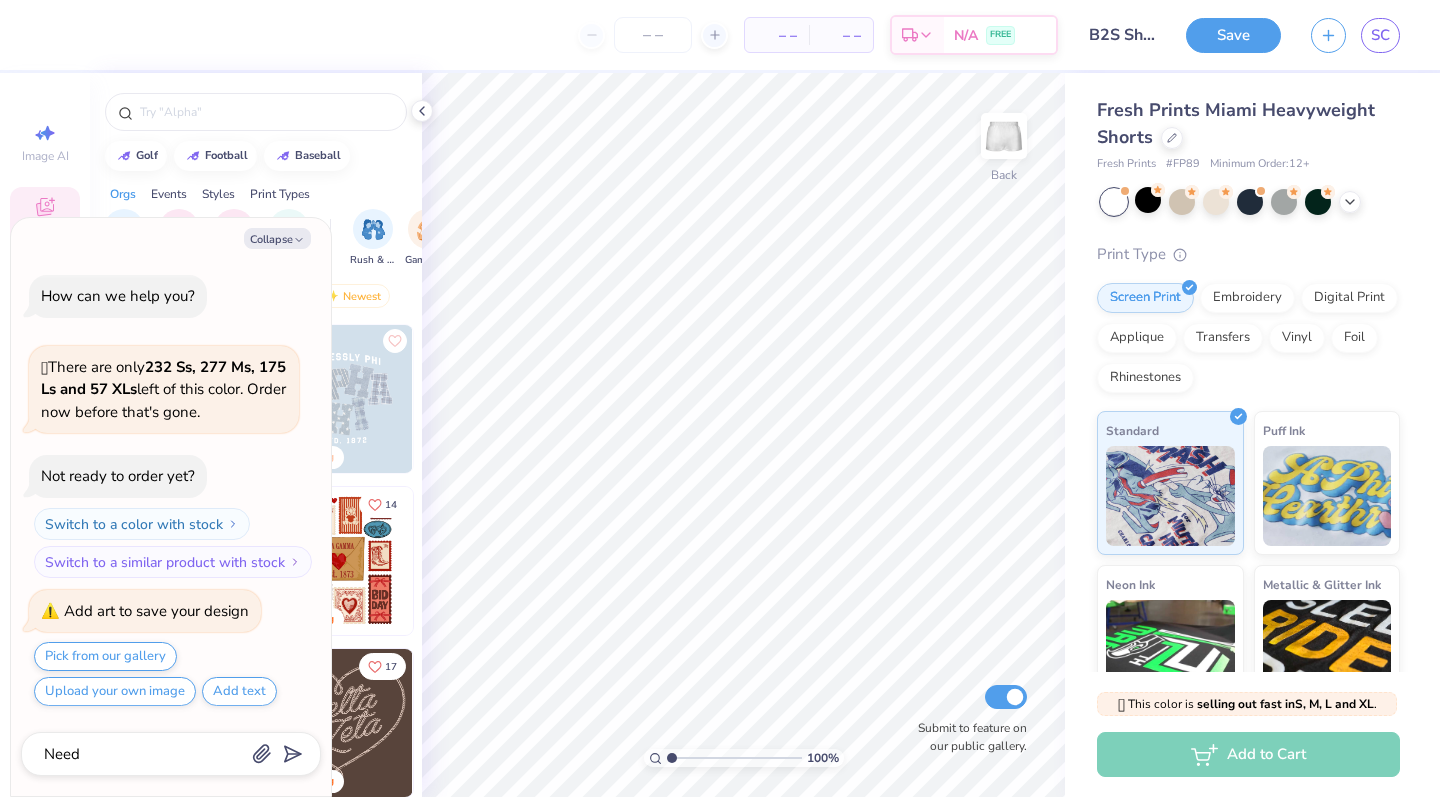 type on "x" 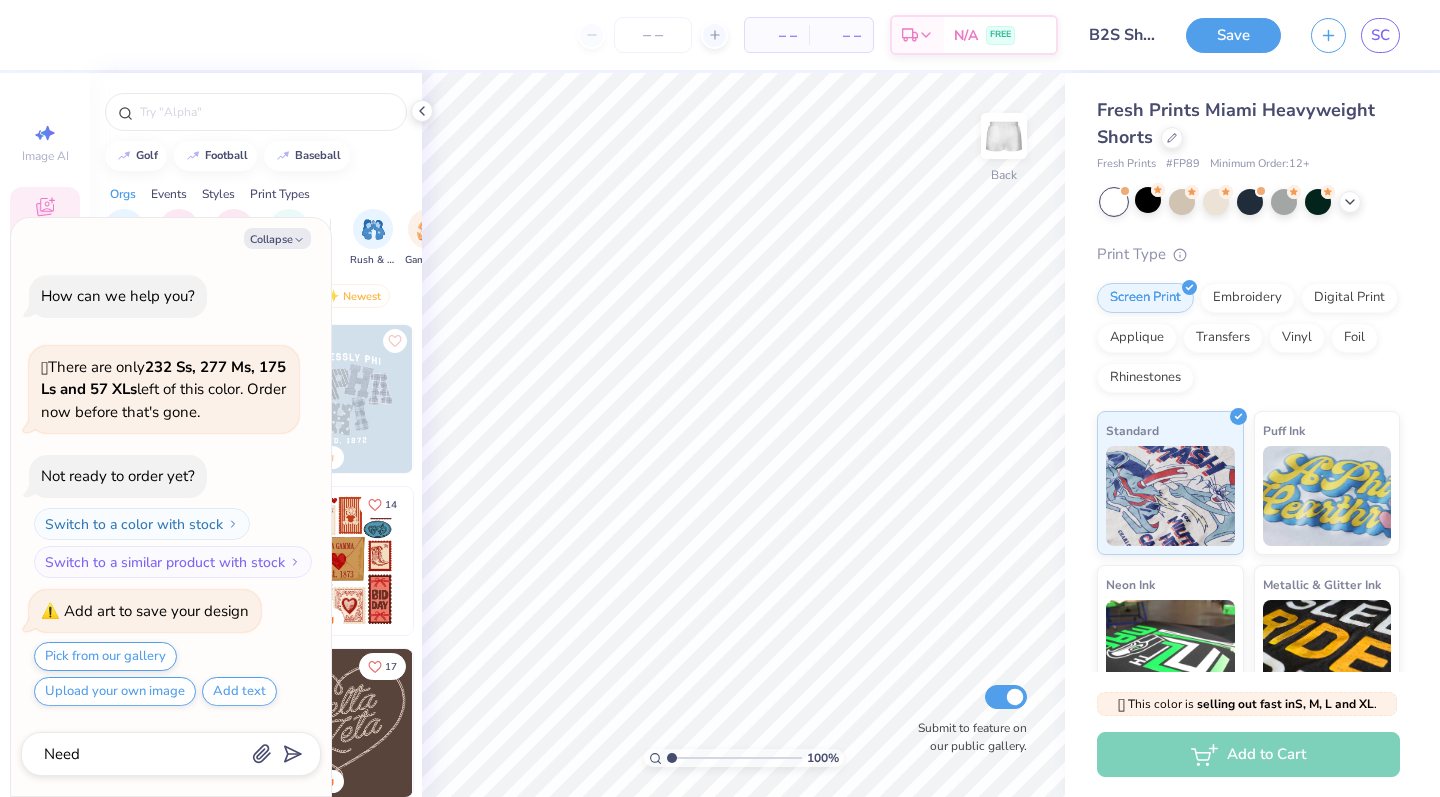 type on "Need t" 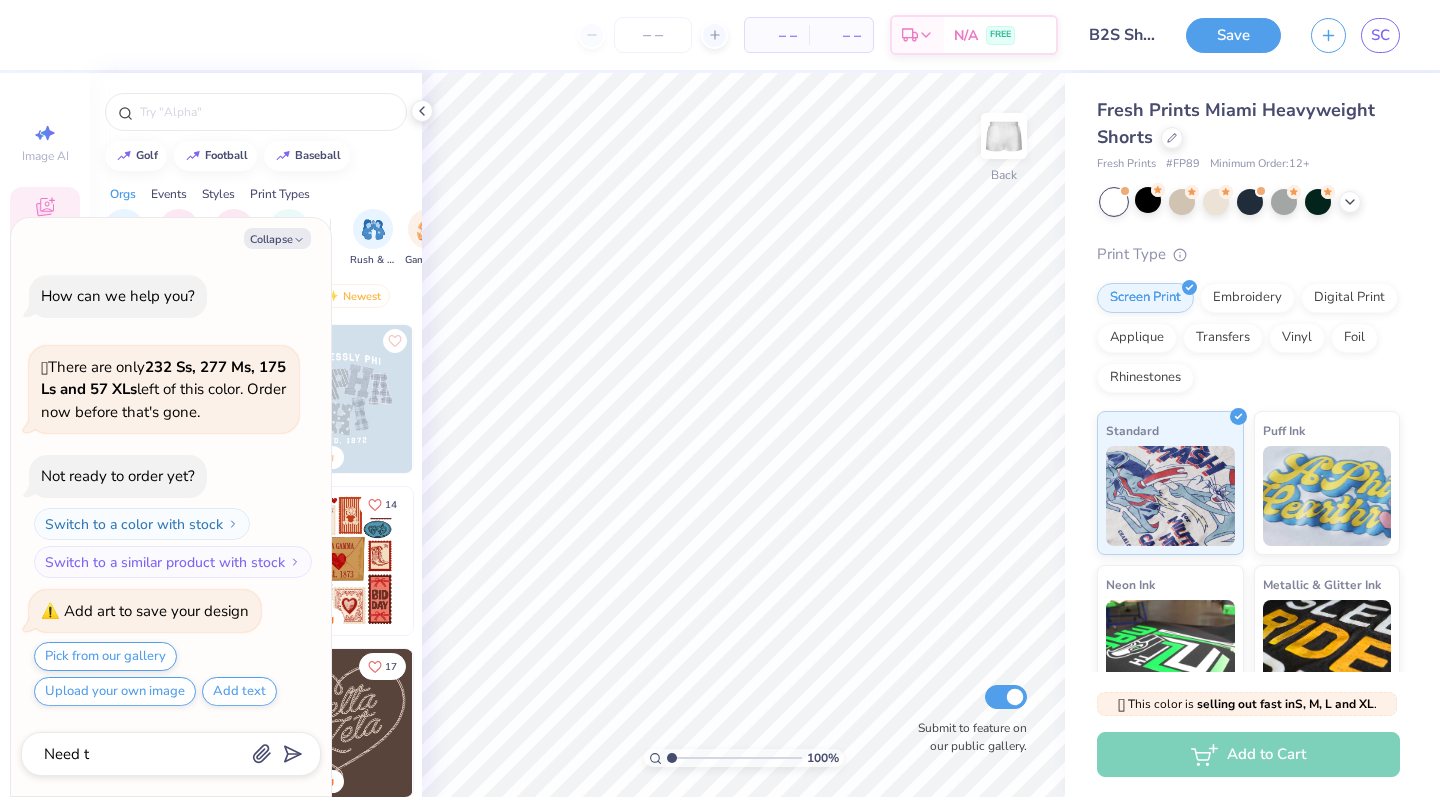 type on "x" 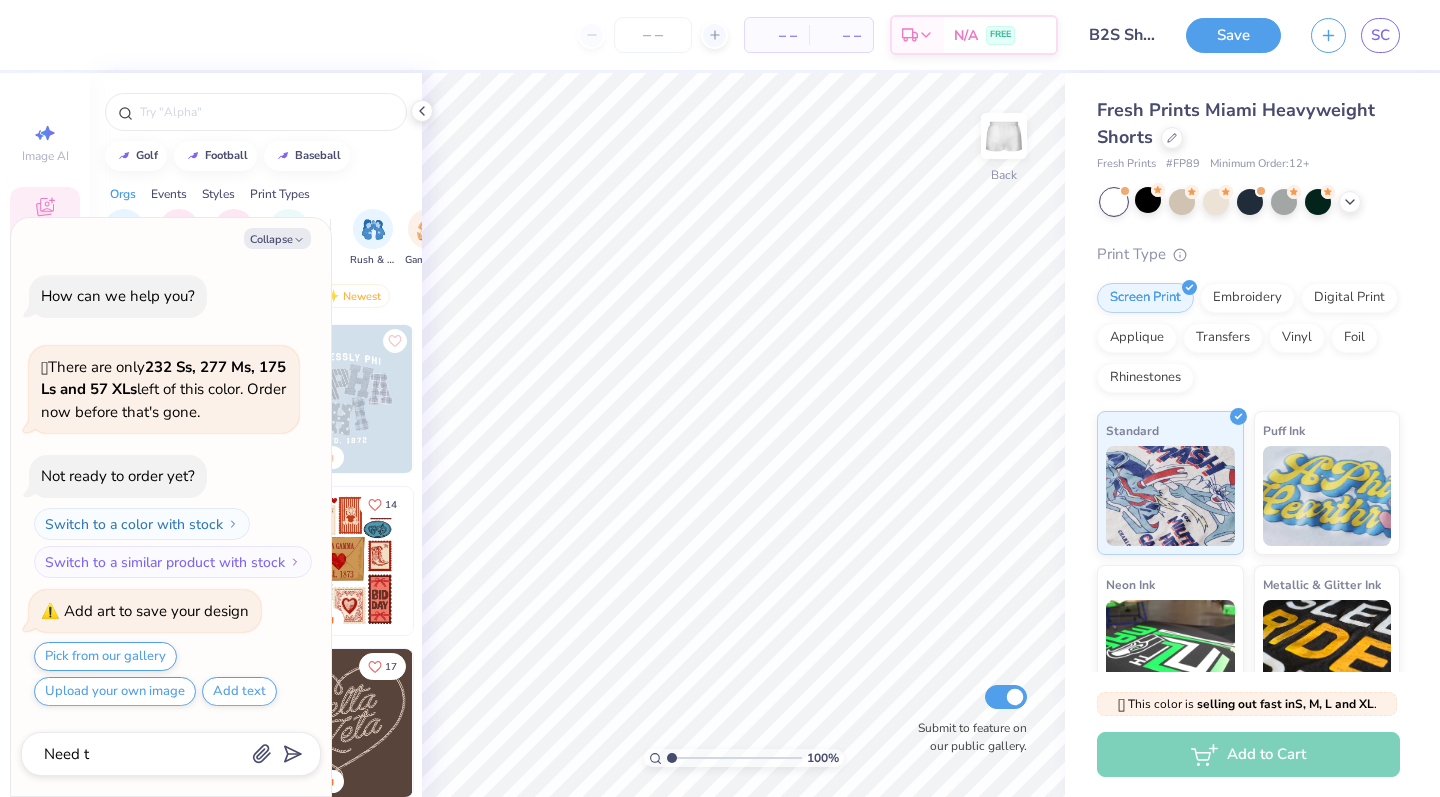 type on "Need to" 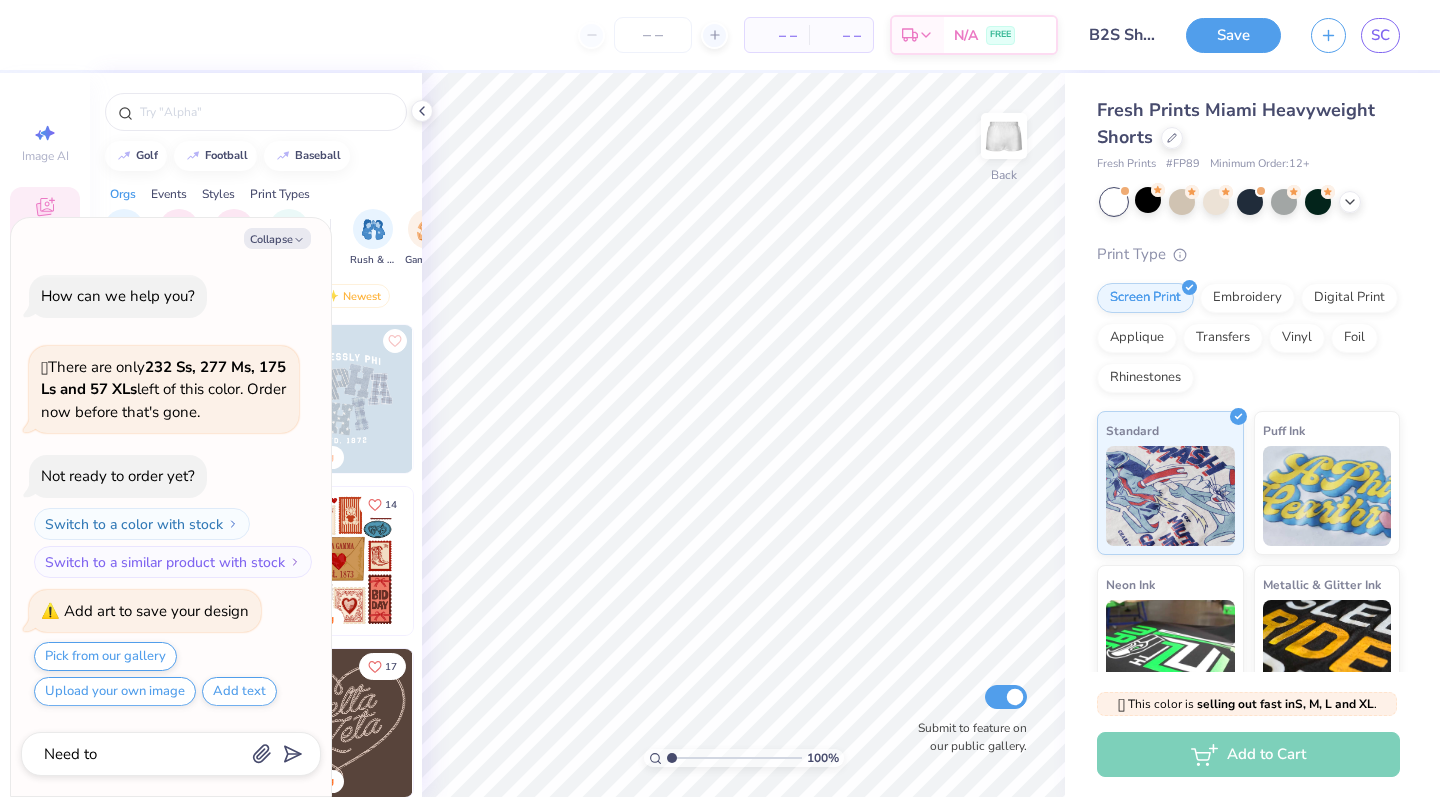 type on "x" 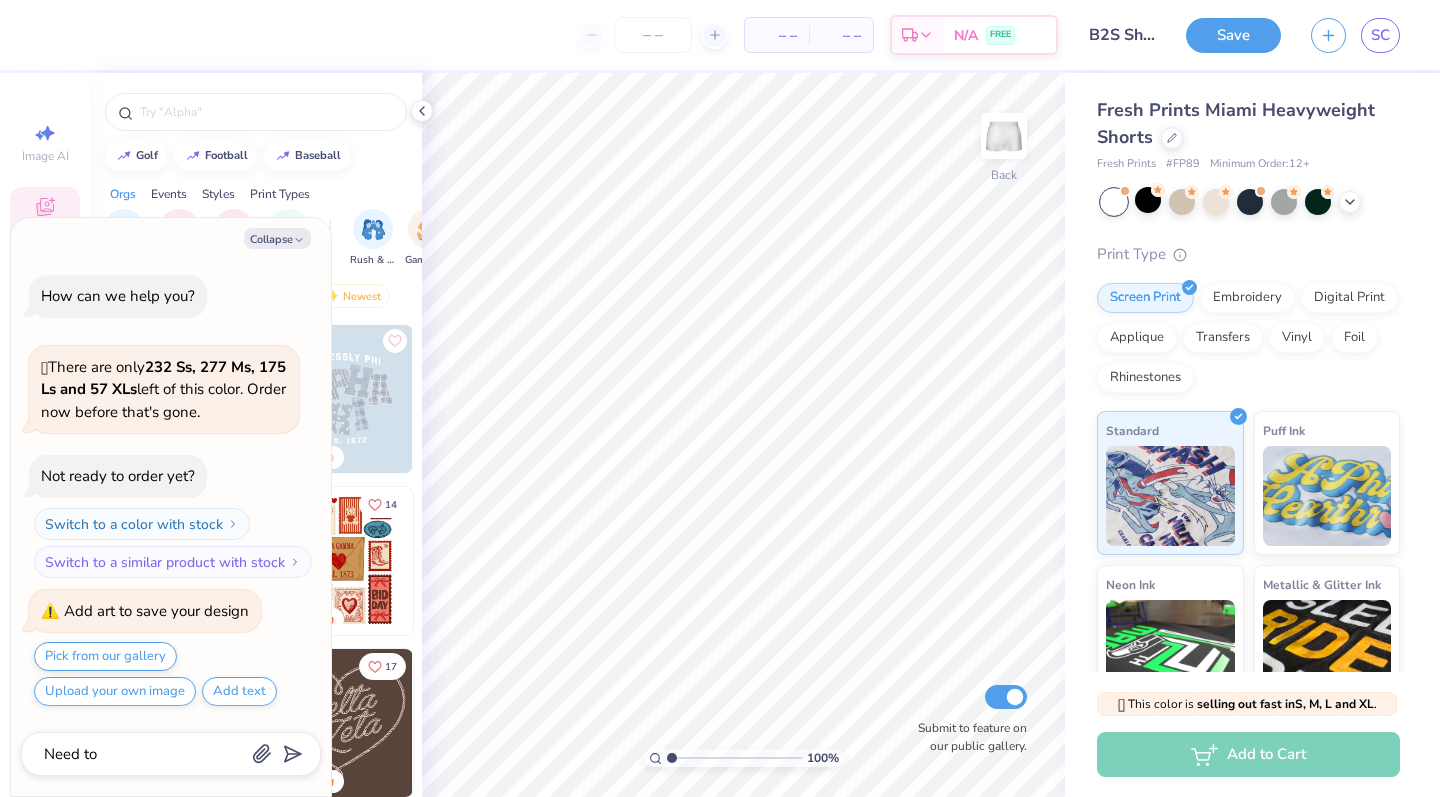 type on "Need to" 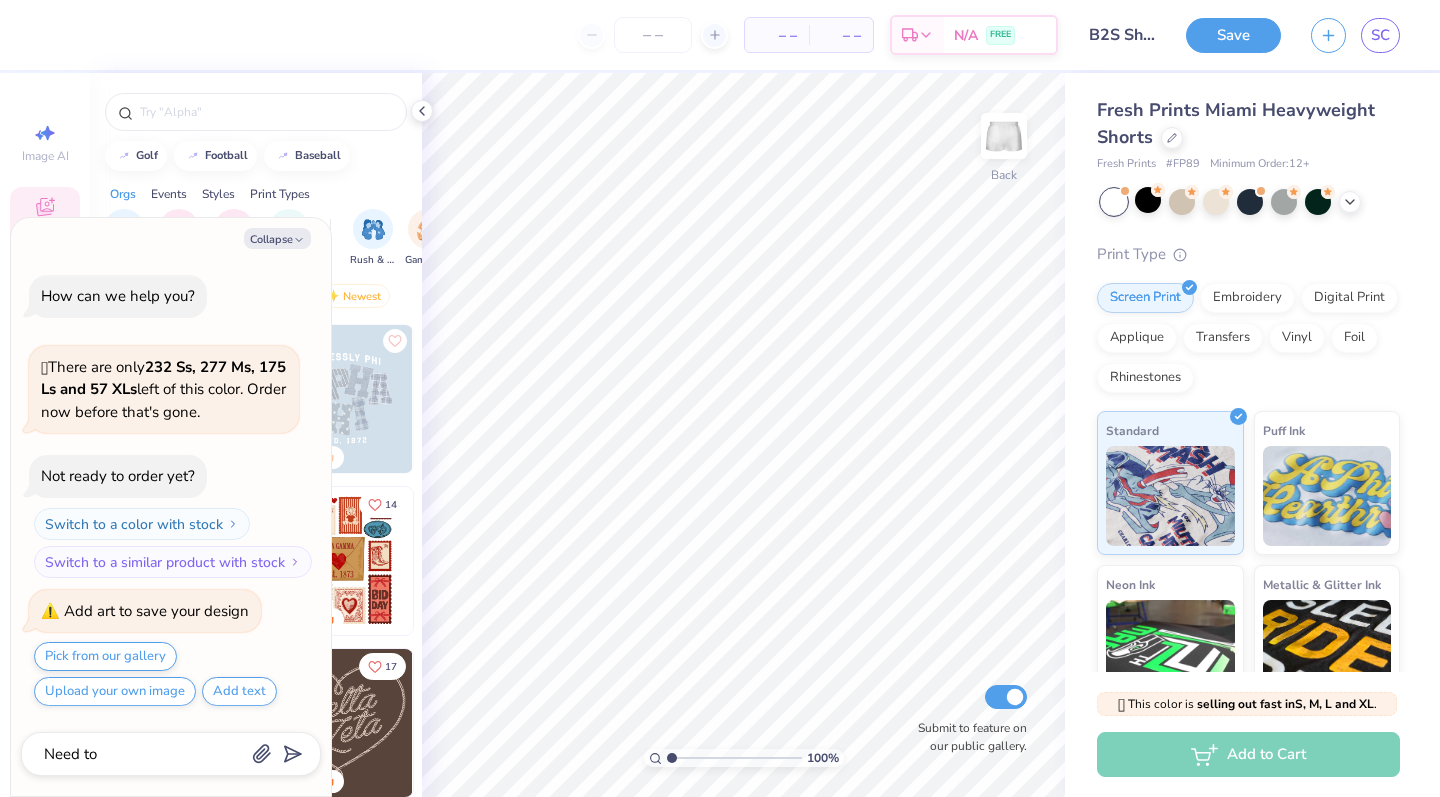type on "x" 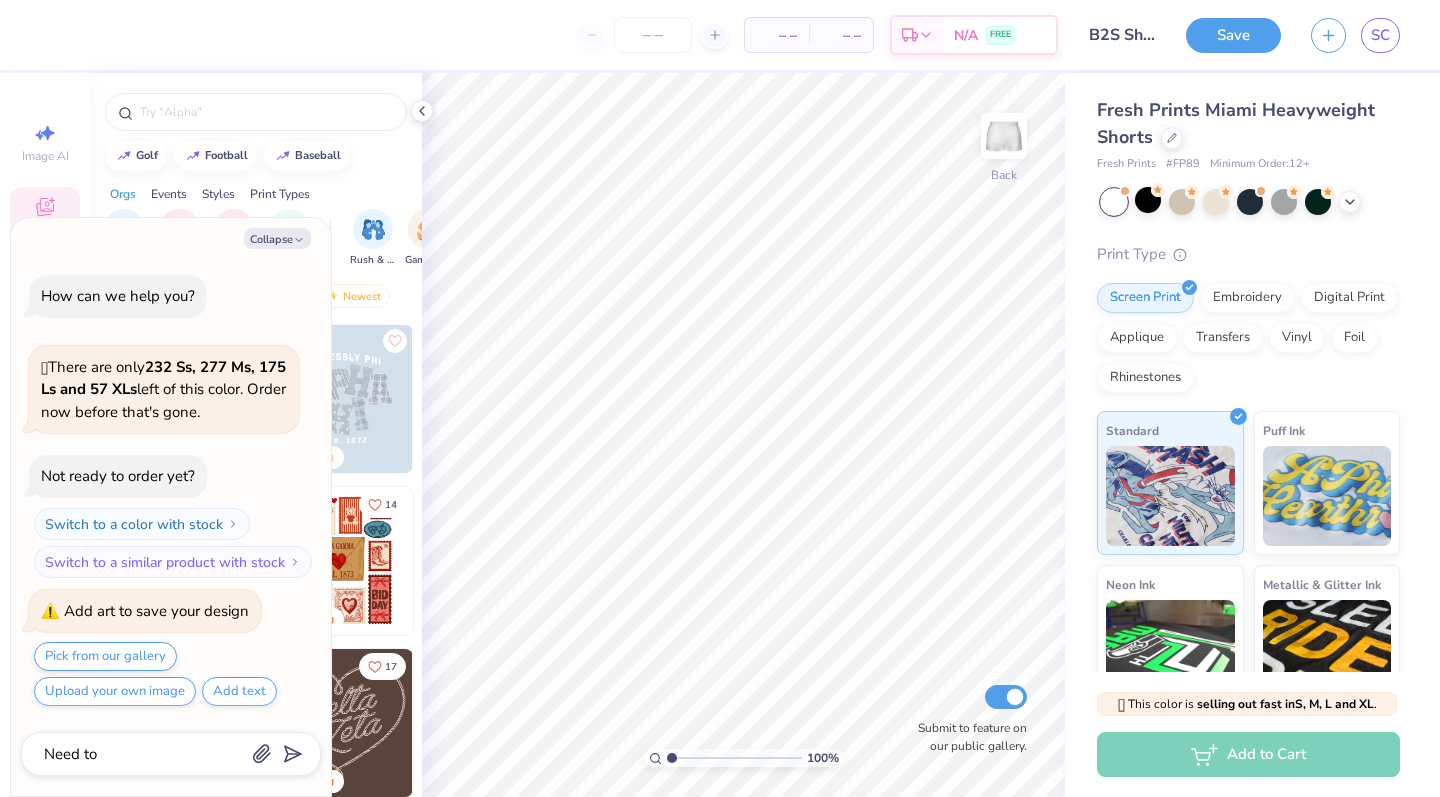type on "Need to o" 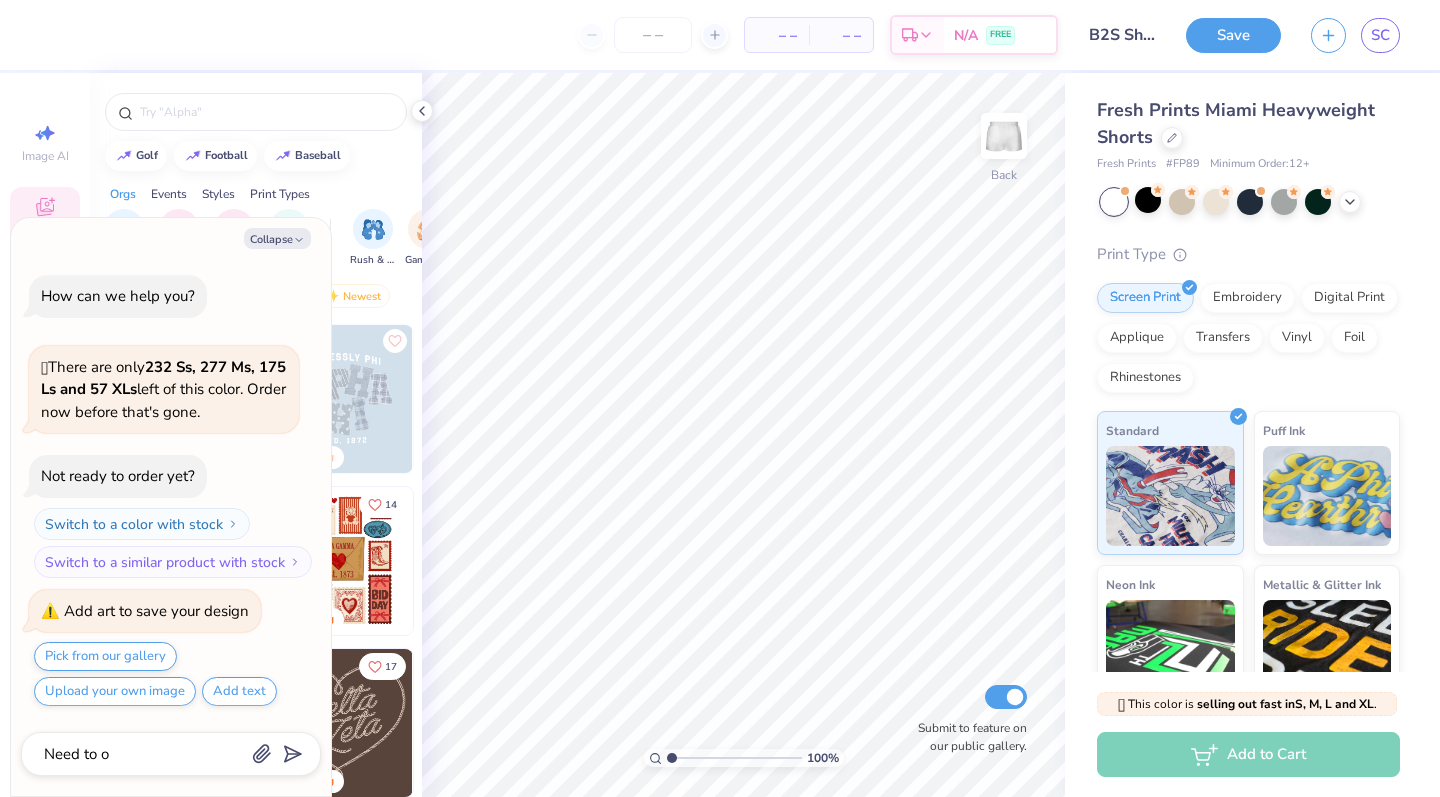 type on "x" 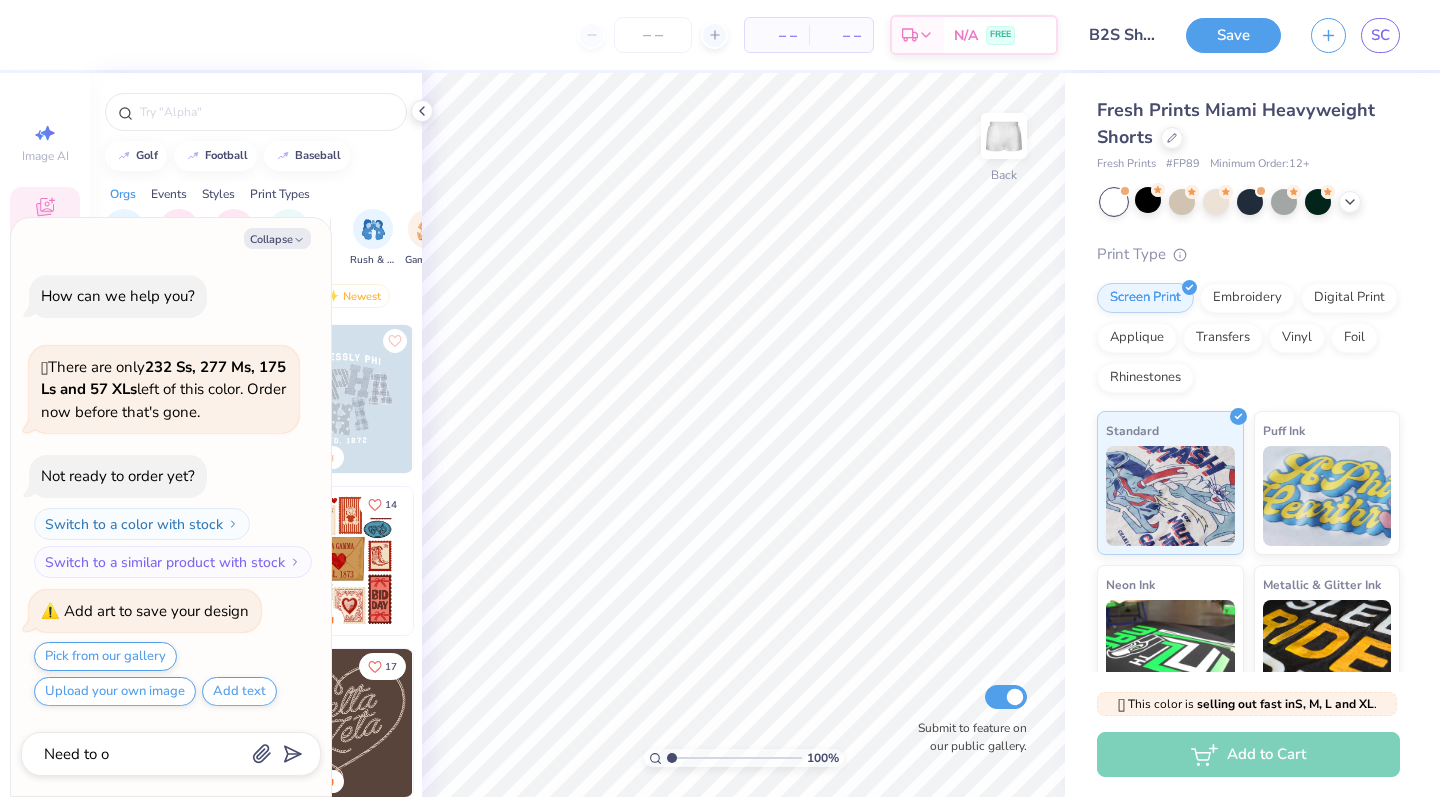 type on "Need to or" 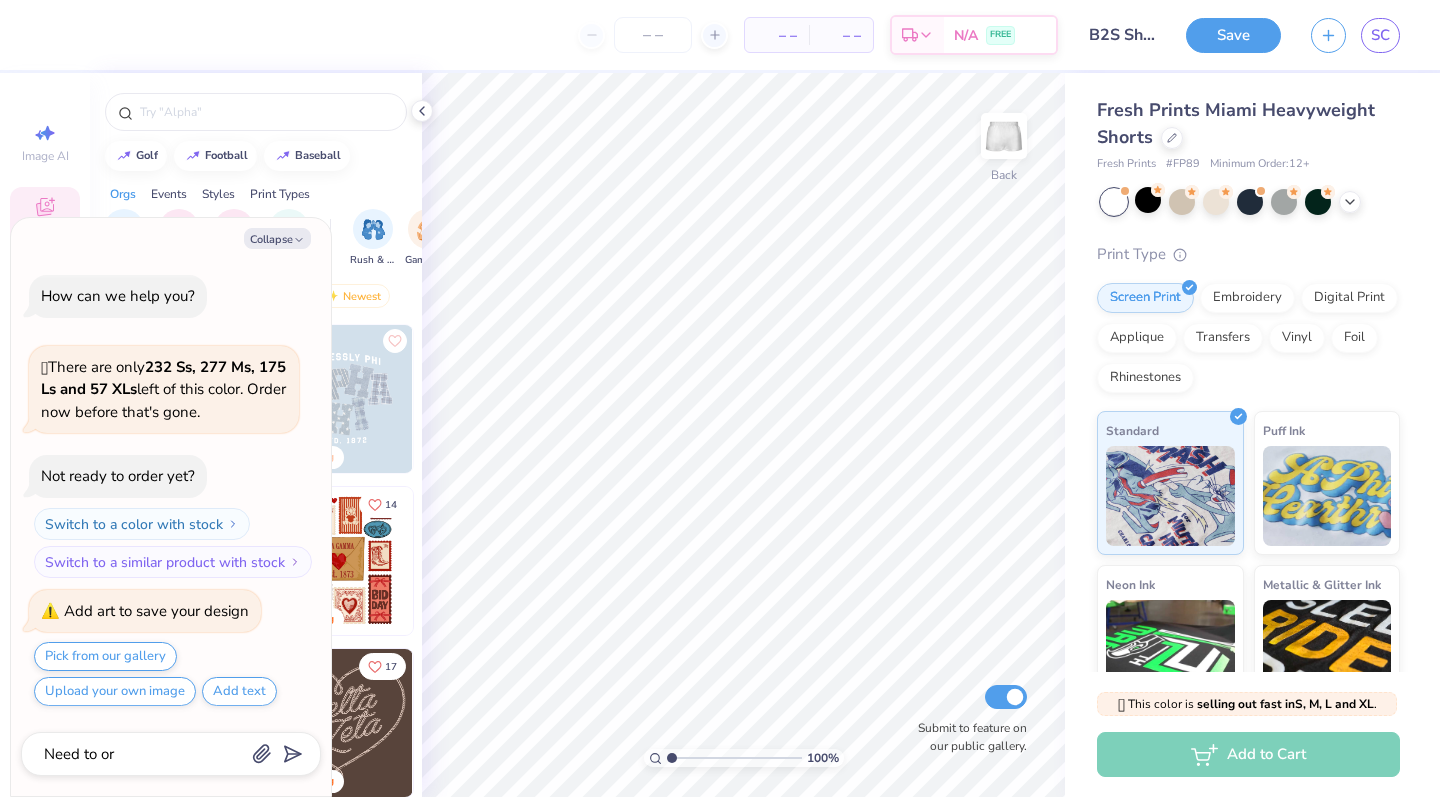 type on "x" 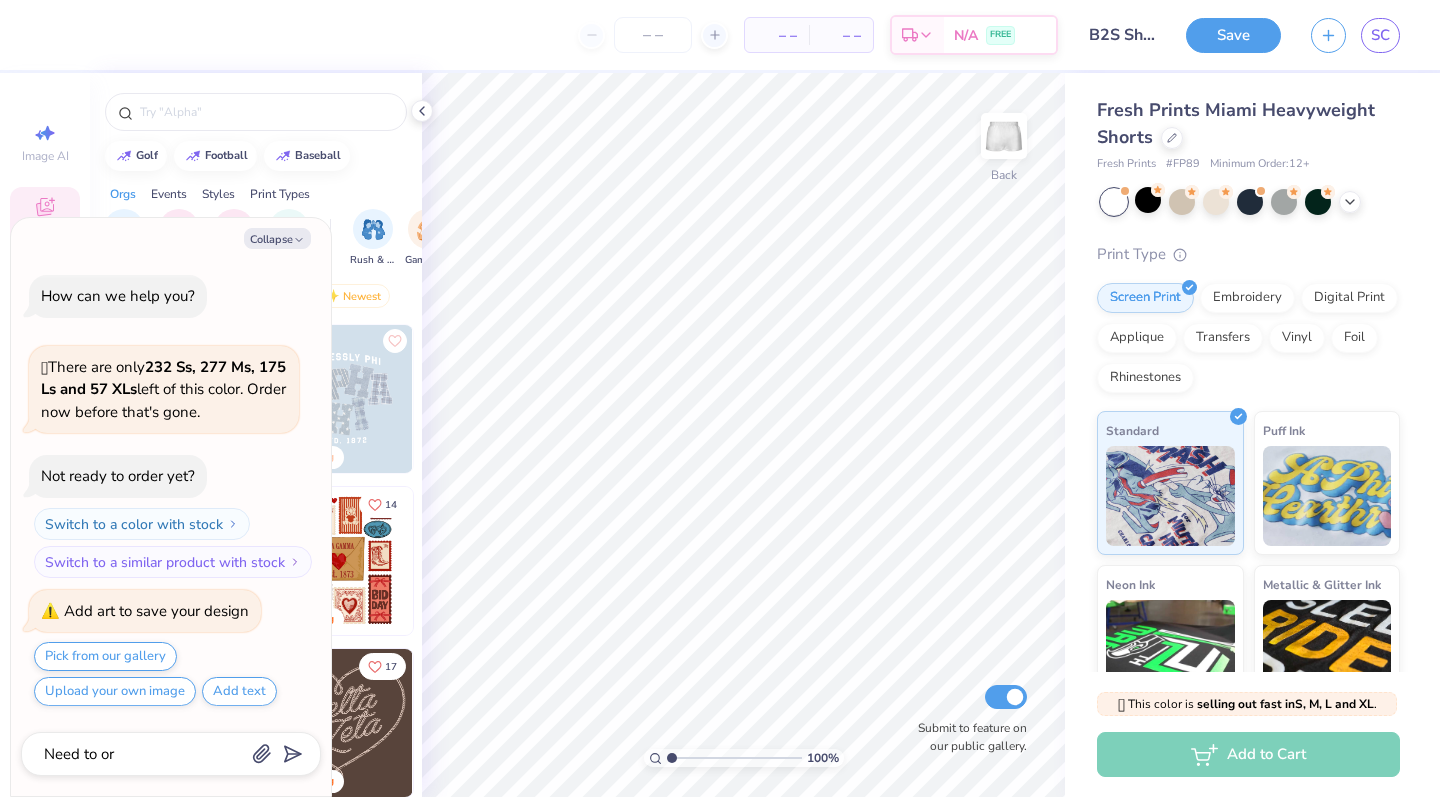 type on "Need to ord" 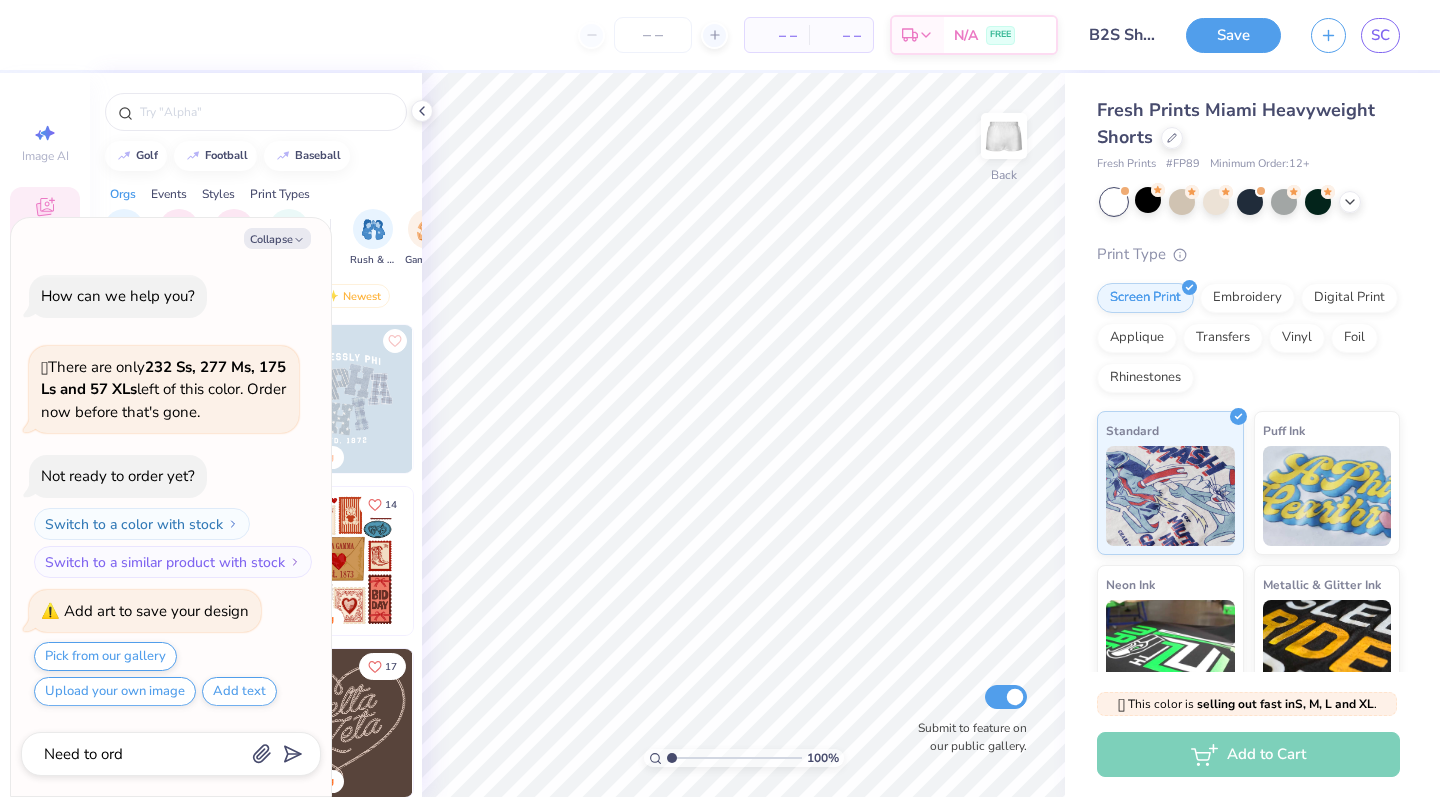type on "x" 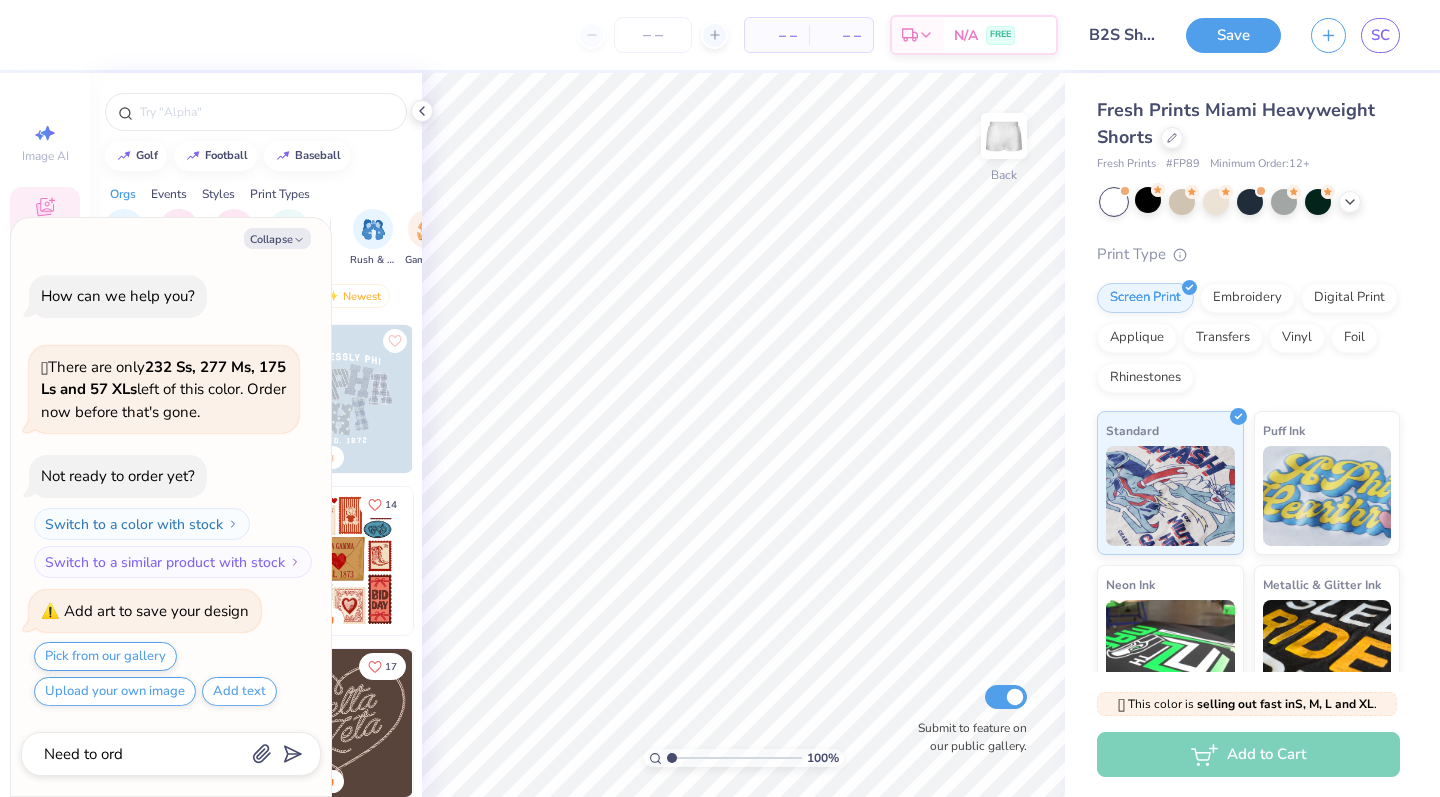 type on "Need to orde" 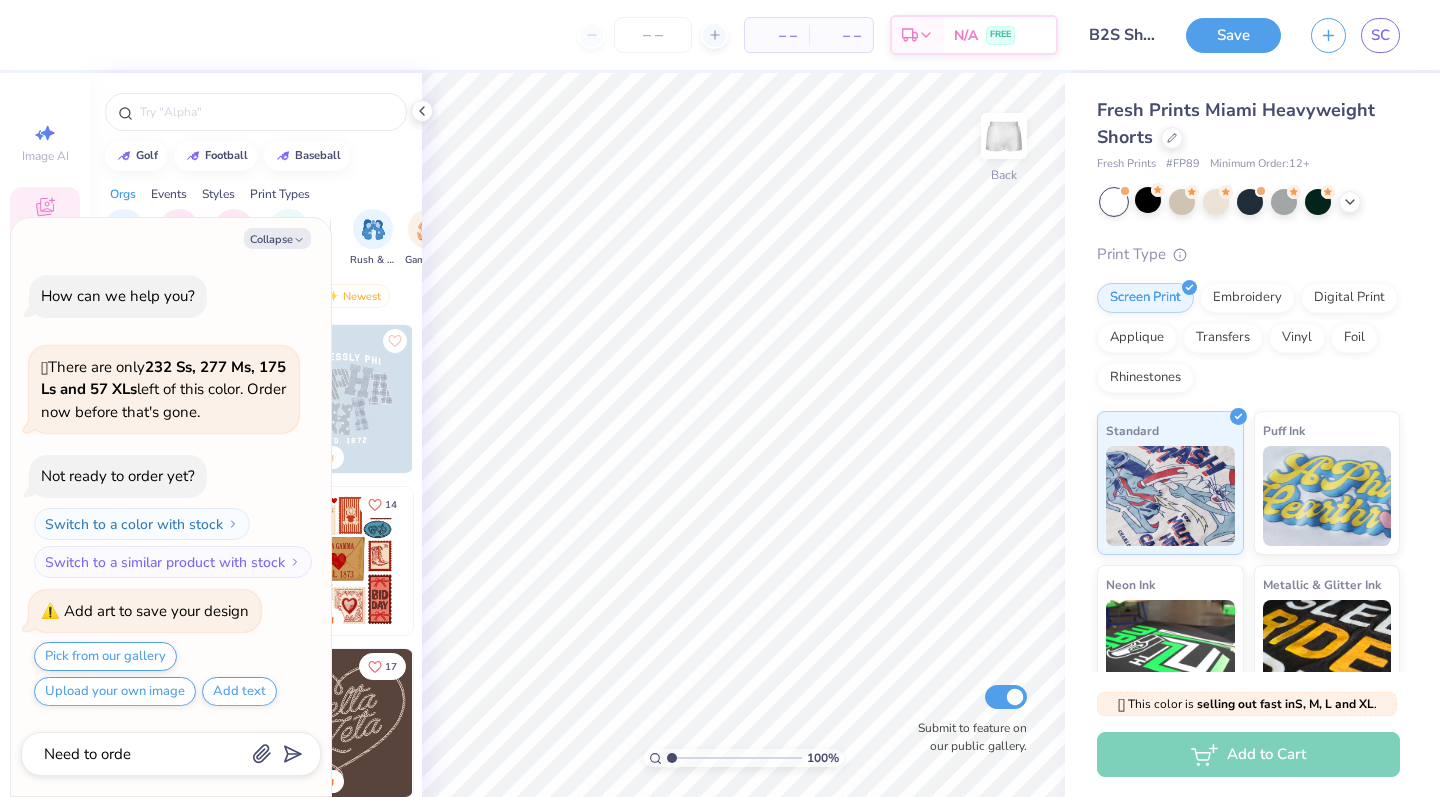type on "x" 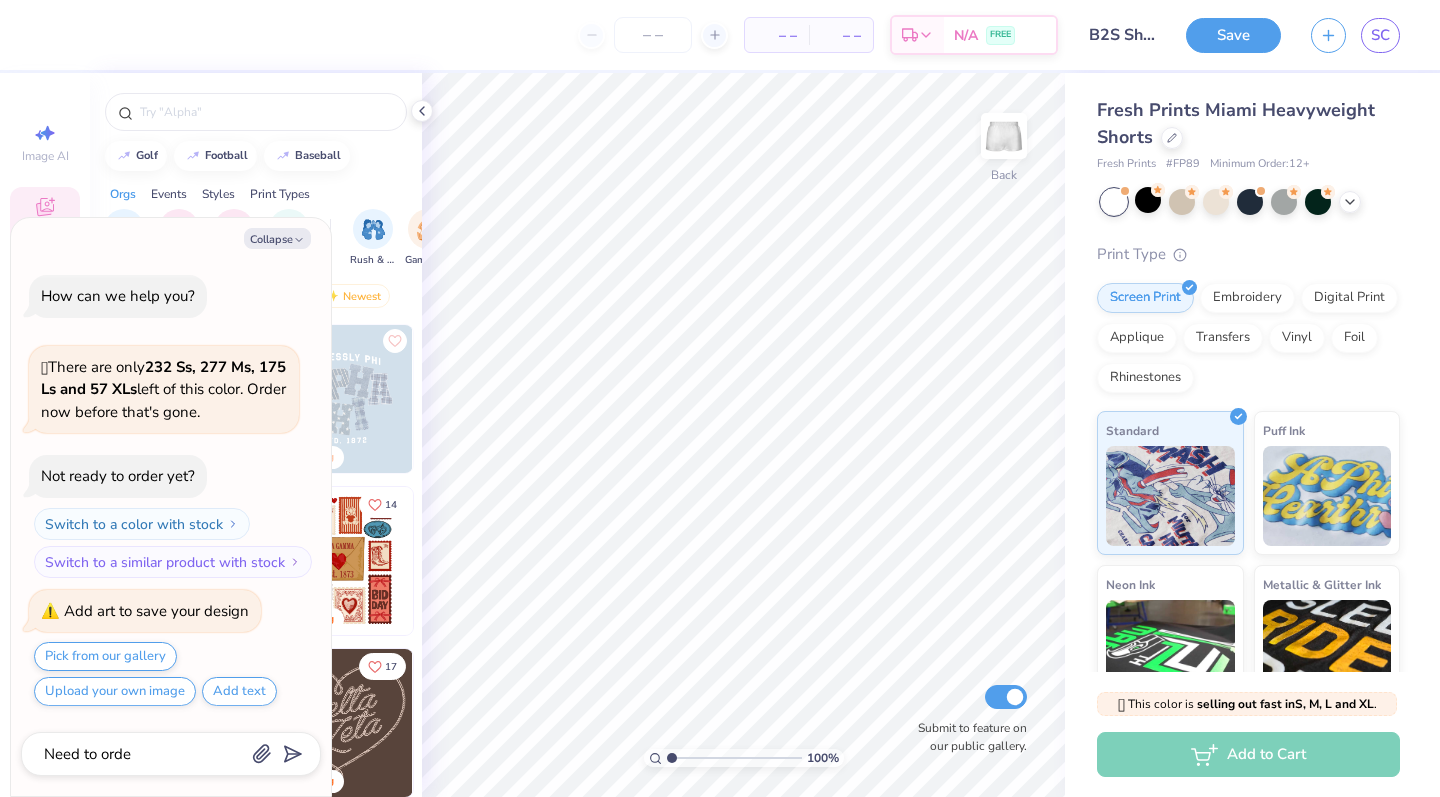 type on "Need to order" 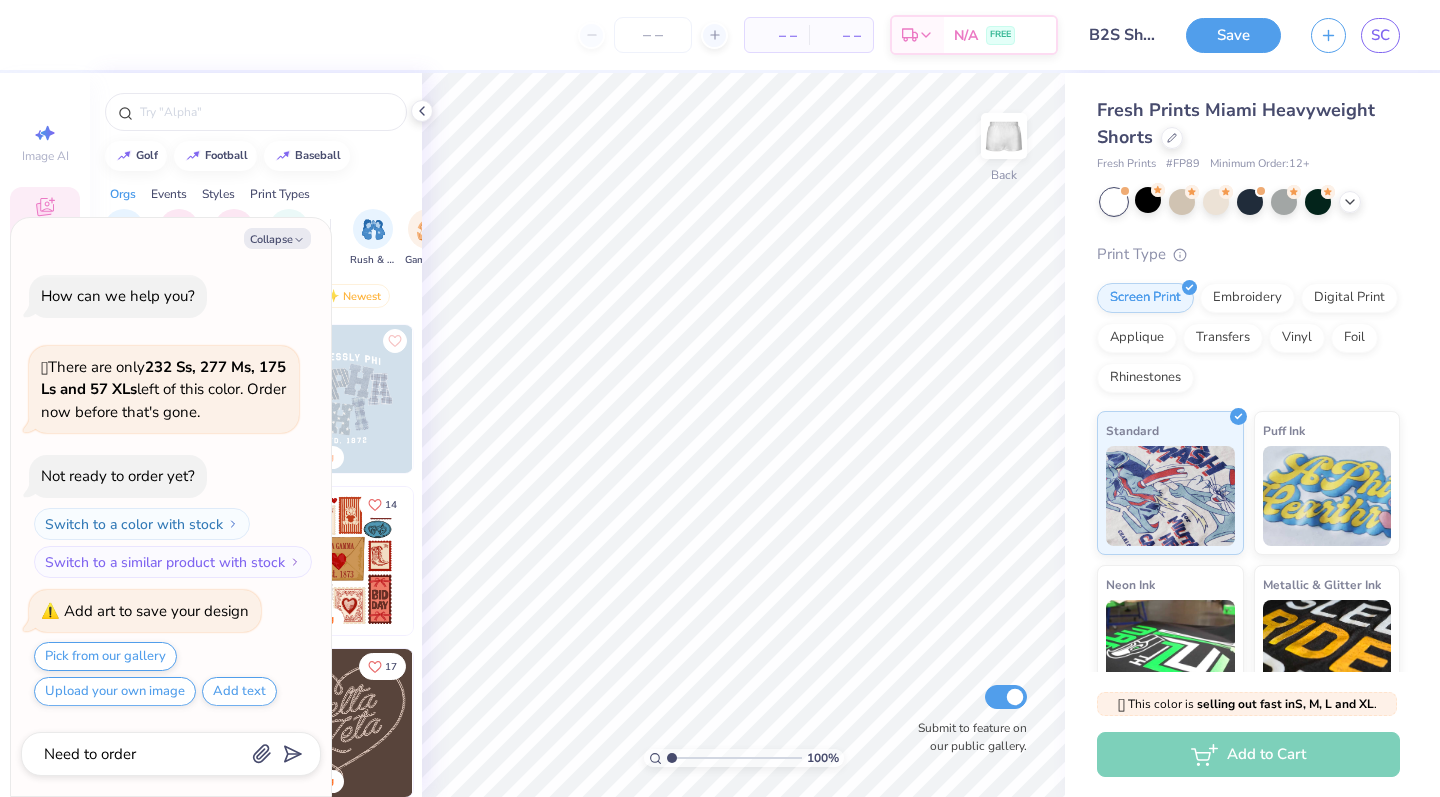 type on "x" 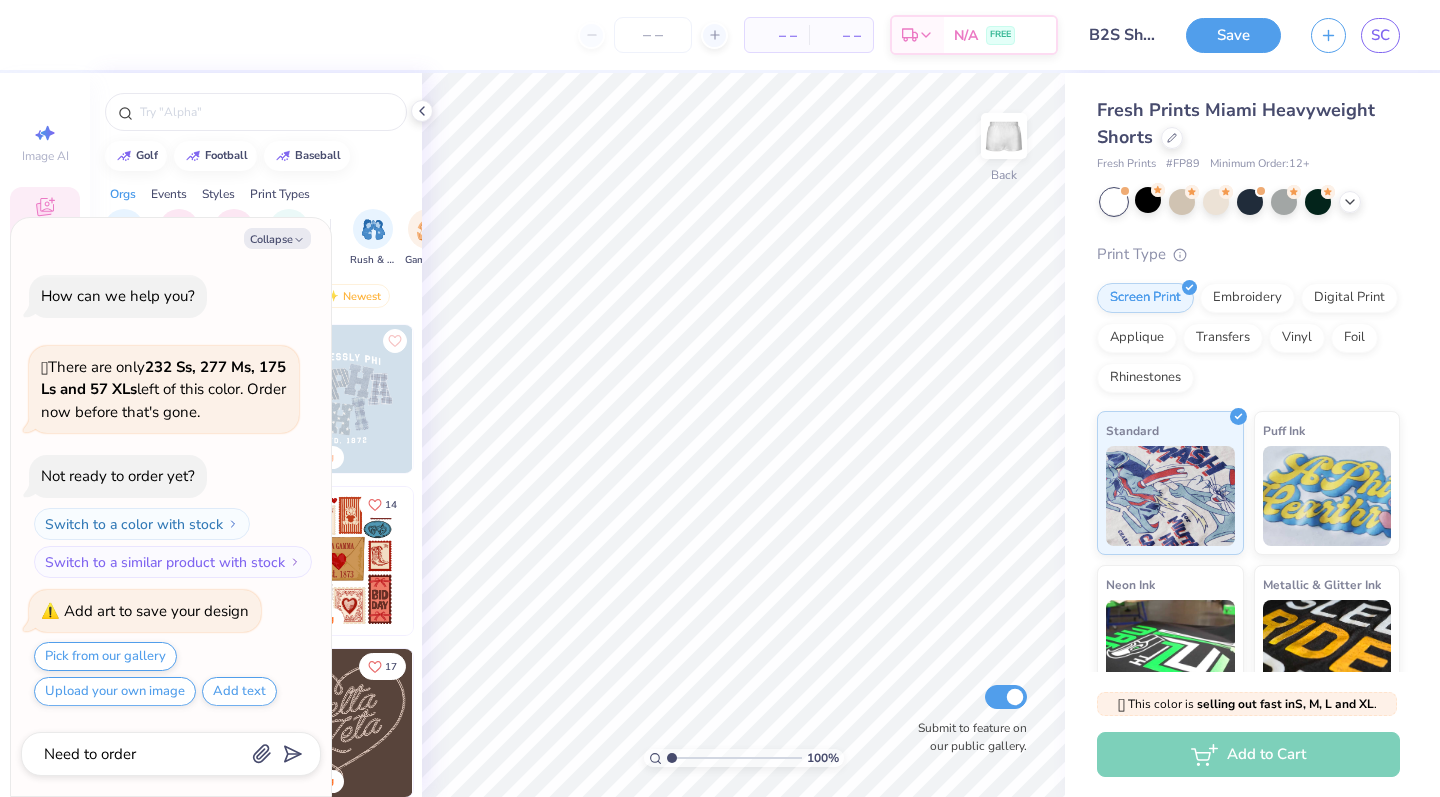 type on "Need to order" 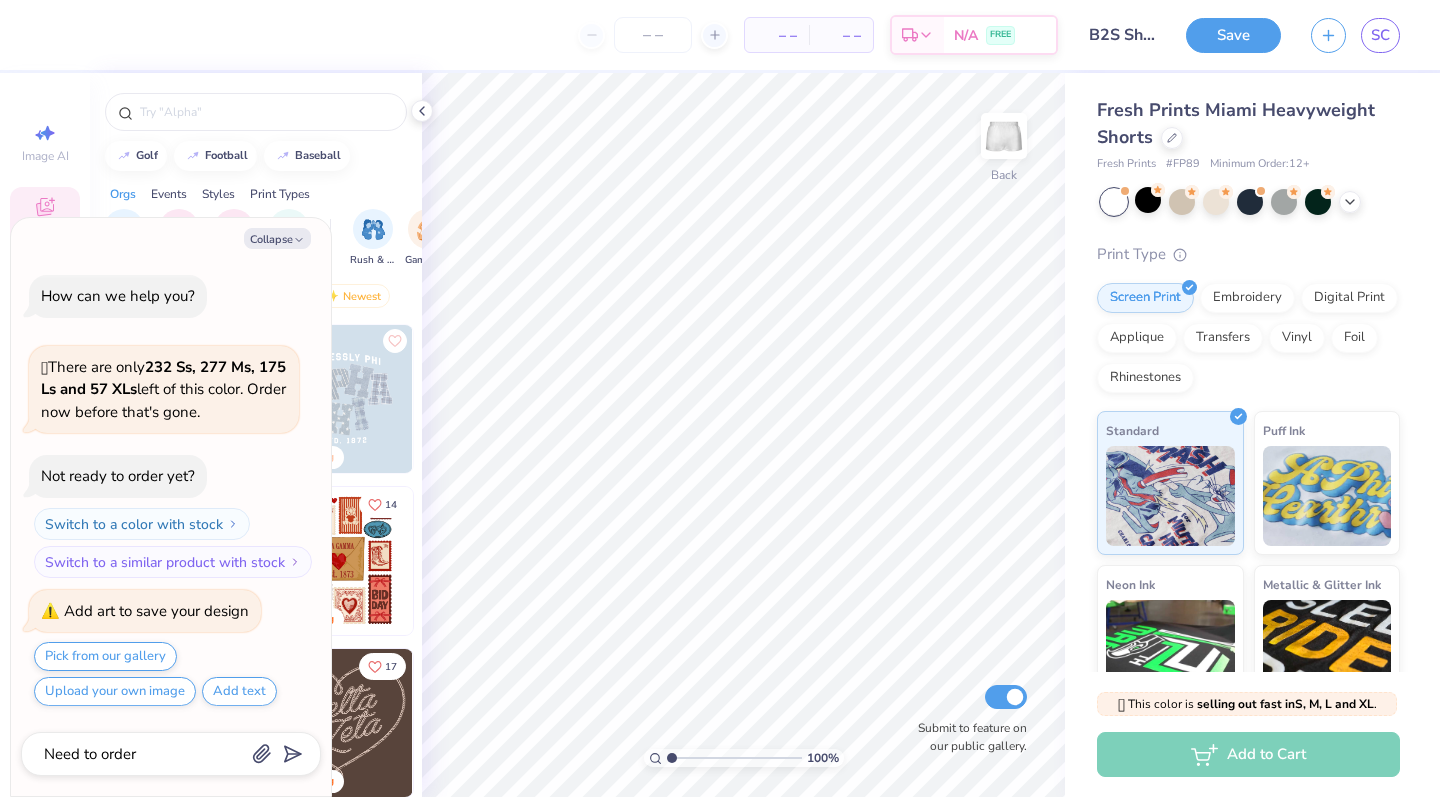 type on "x" 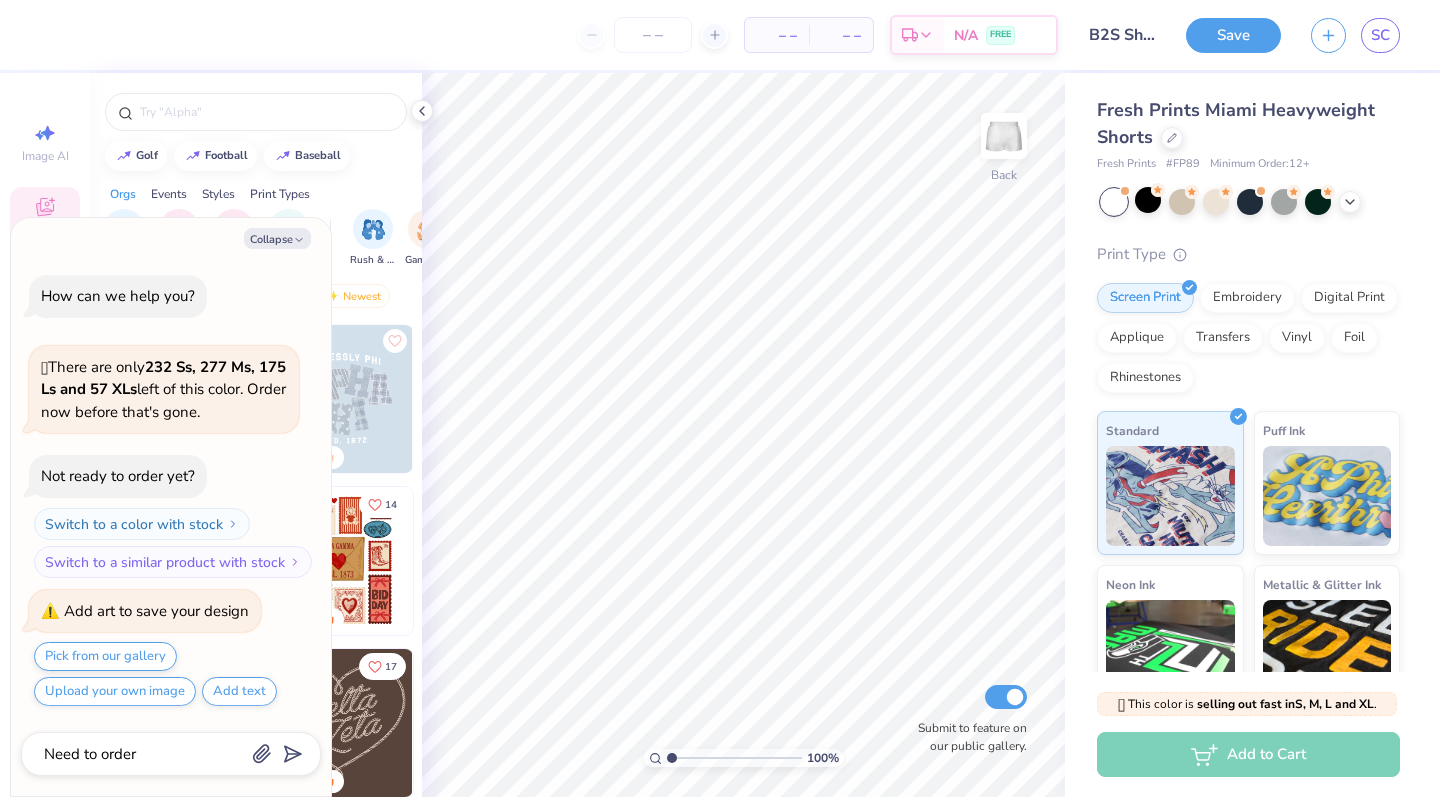 type on "Need to order" 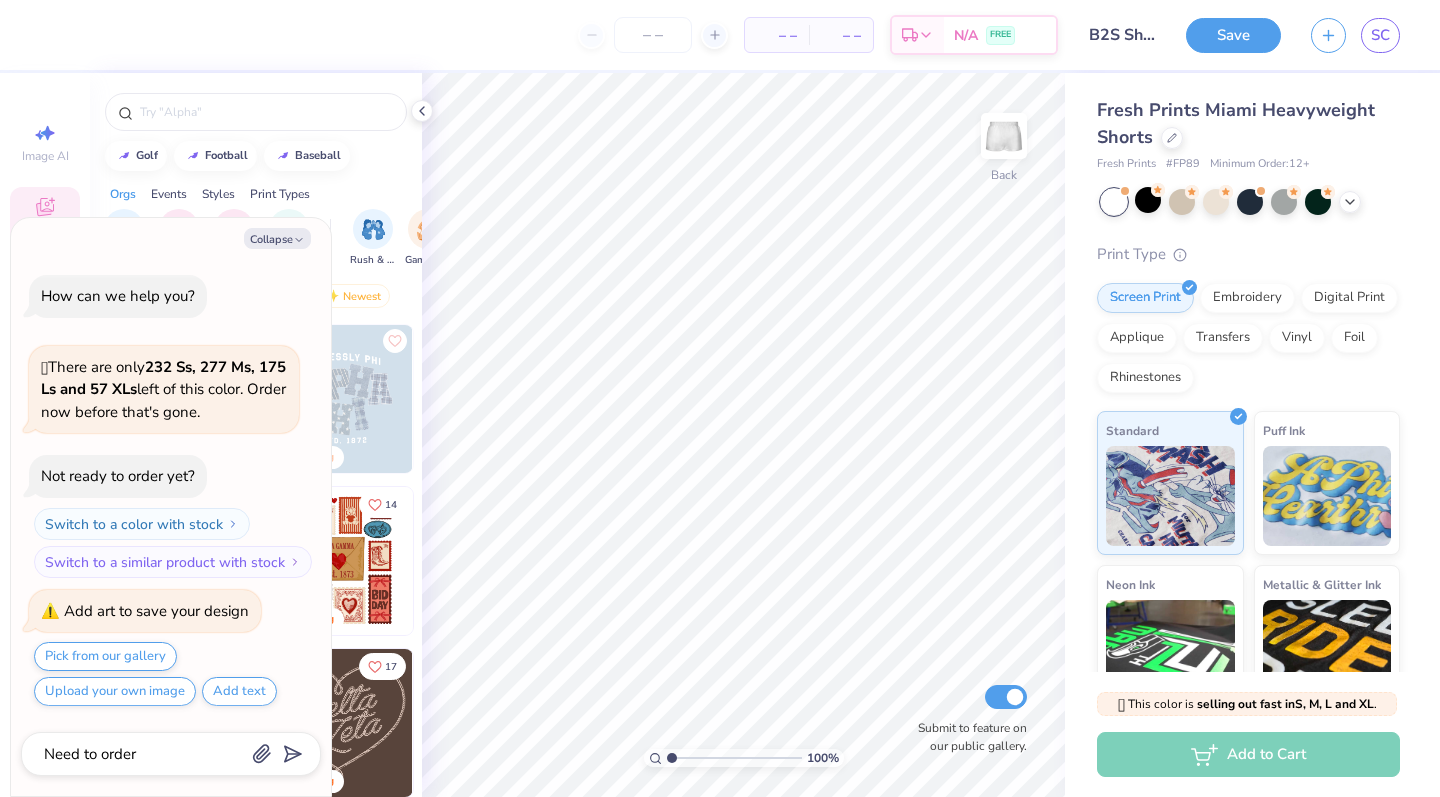 type on "x" 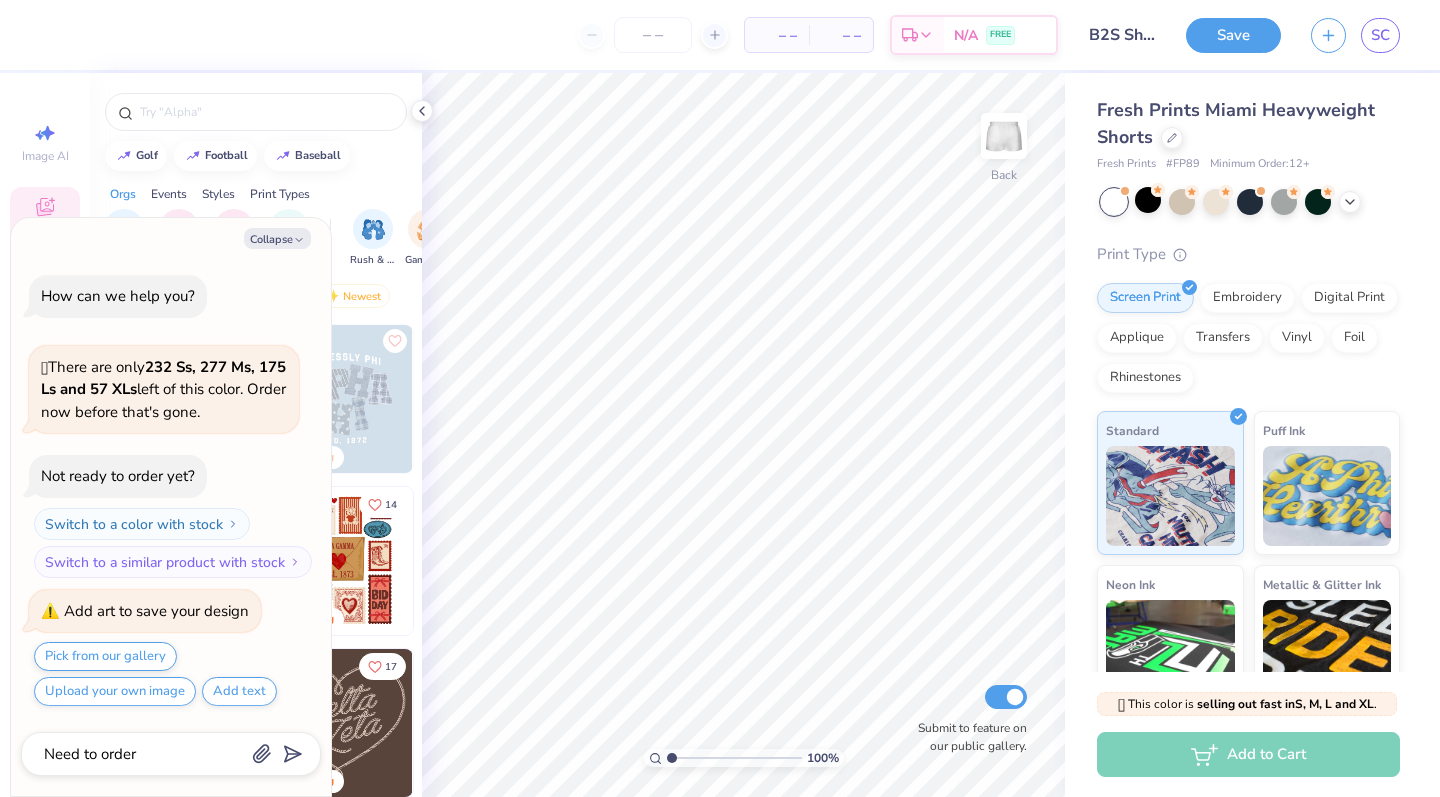 type on "Need to orde" 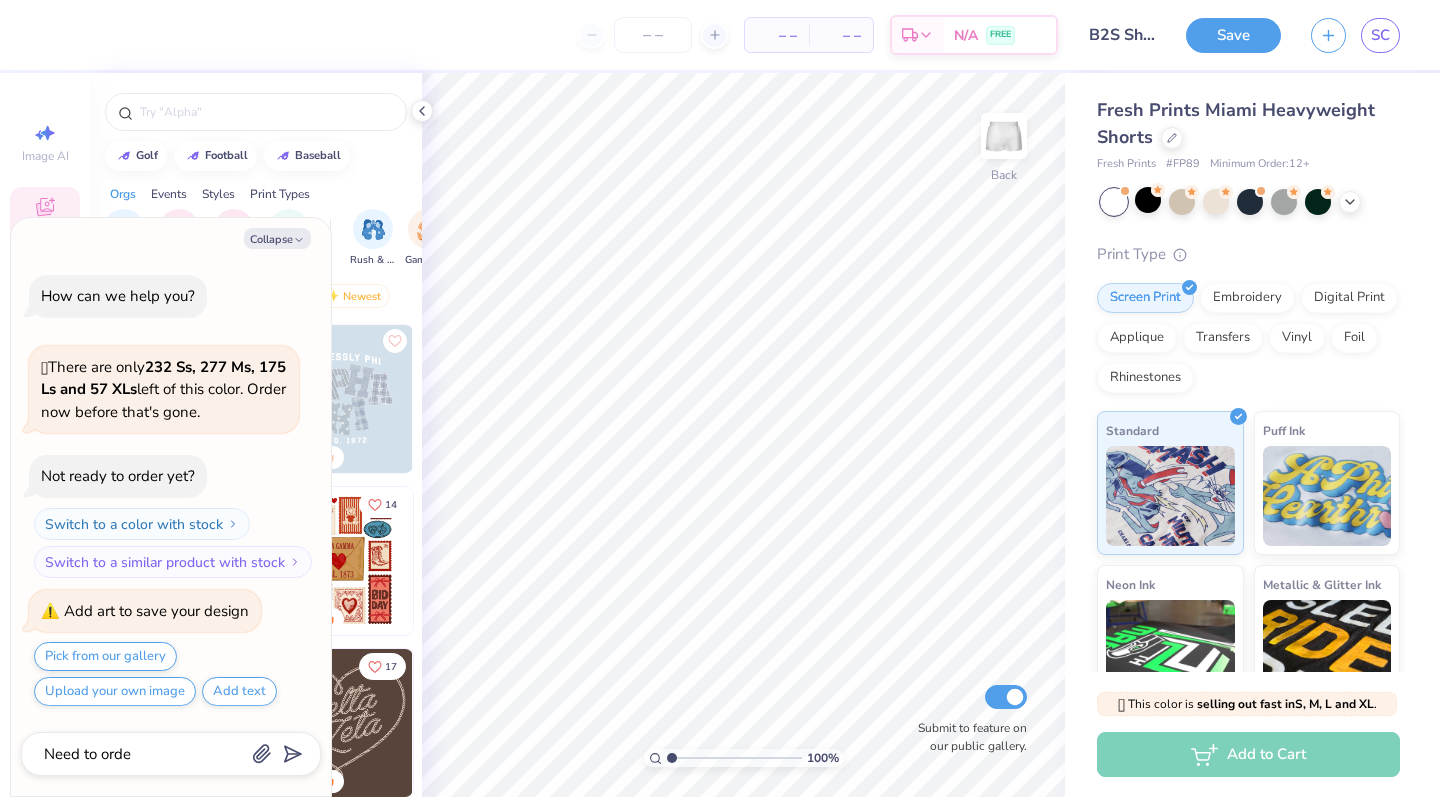 type on "x" 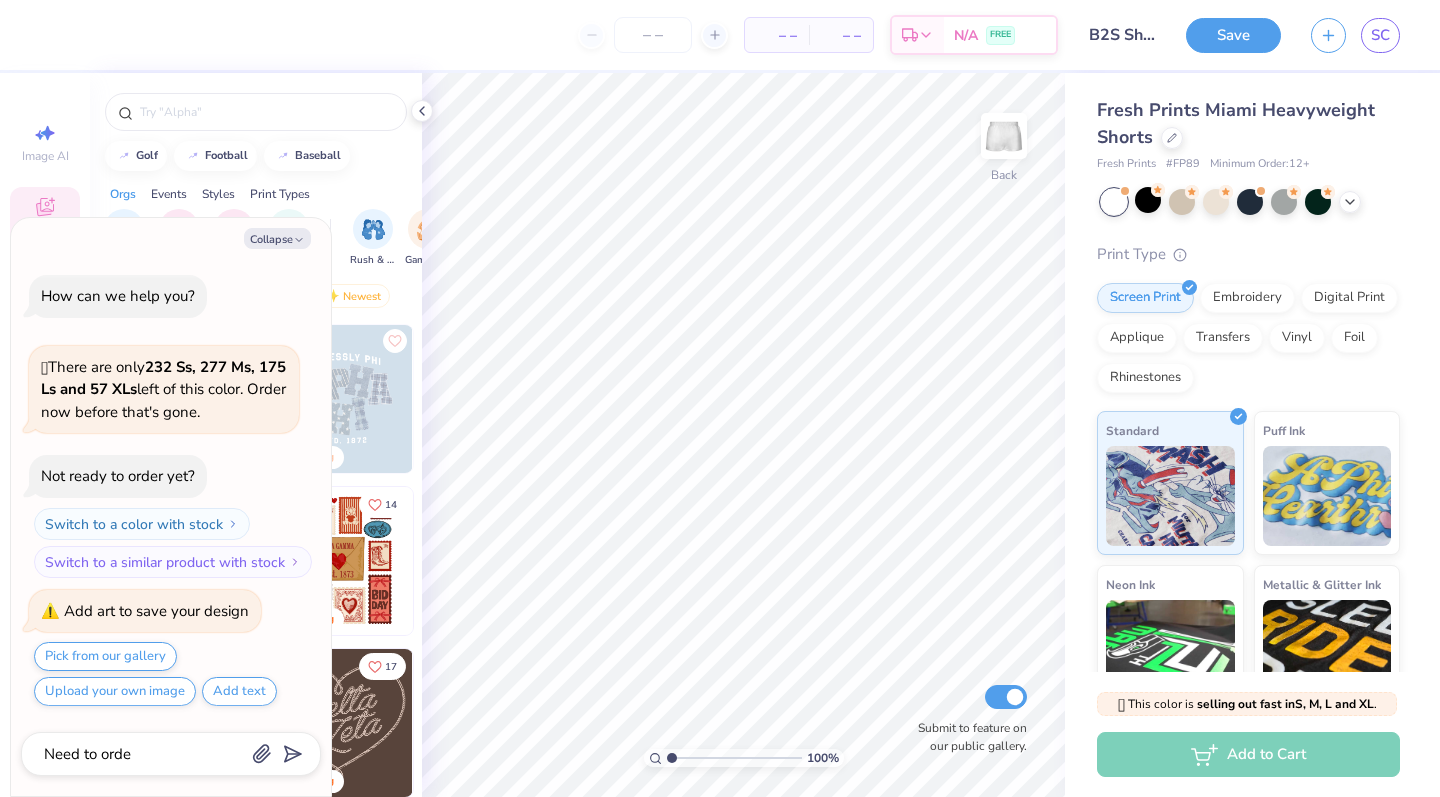 type on "Need to ord" 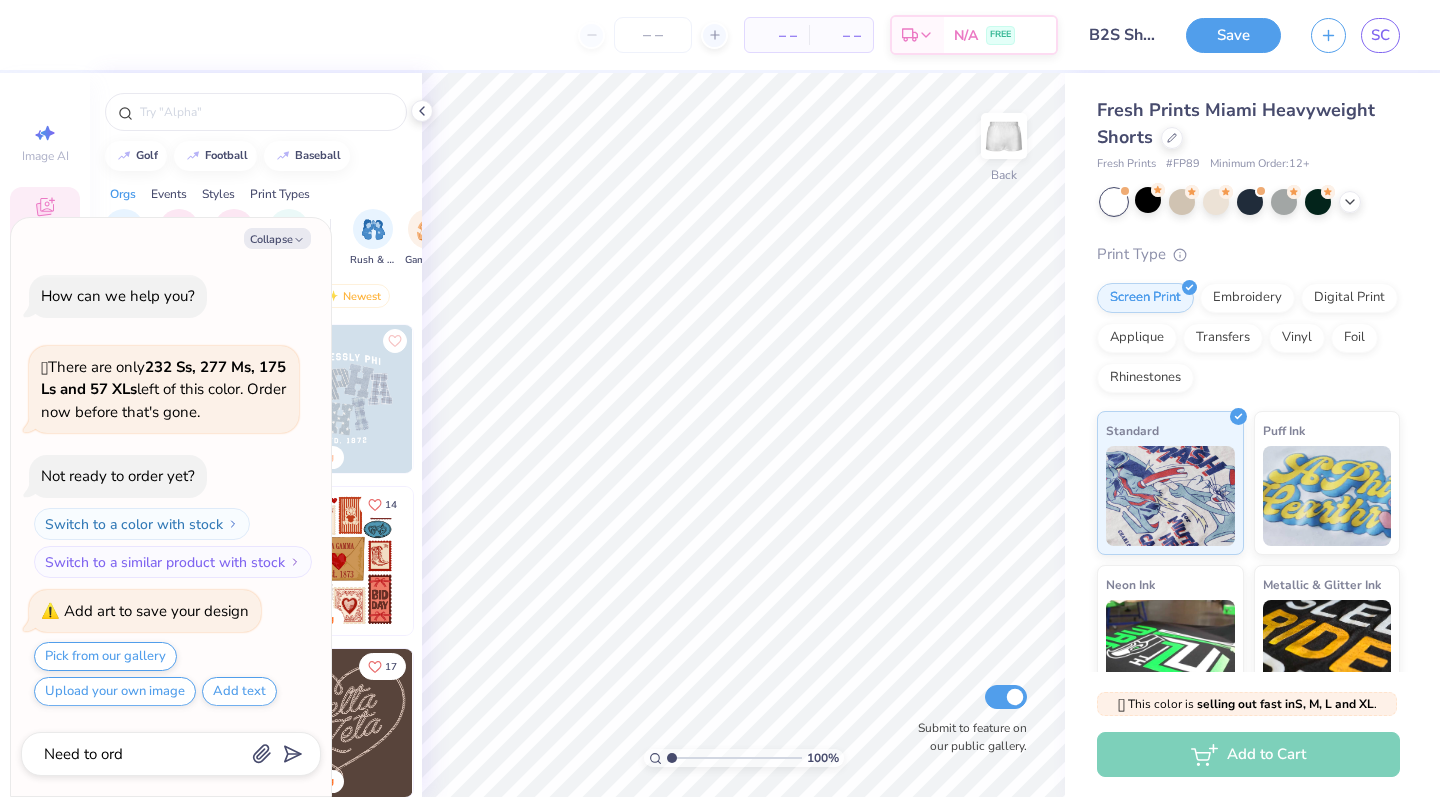 type on "x" 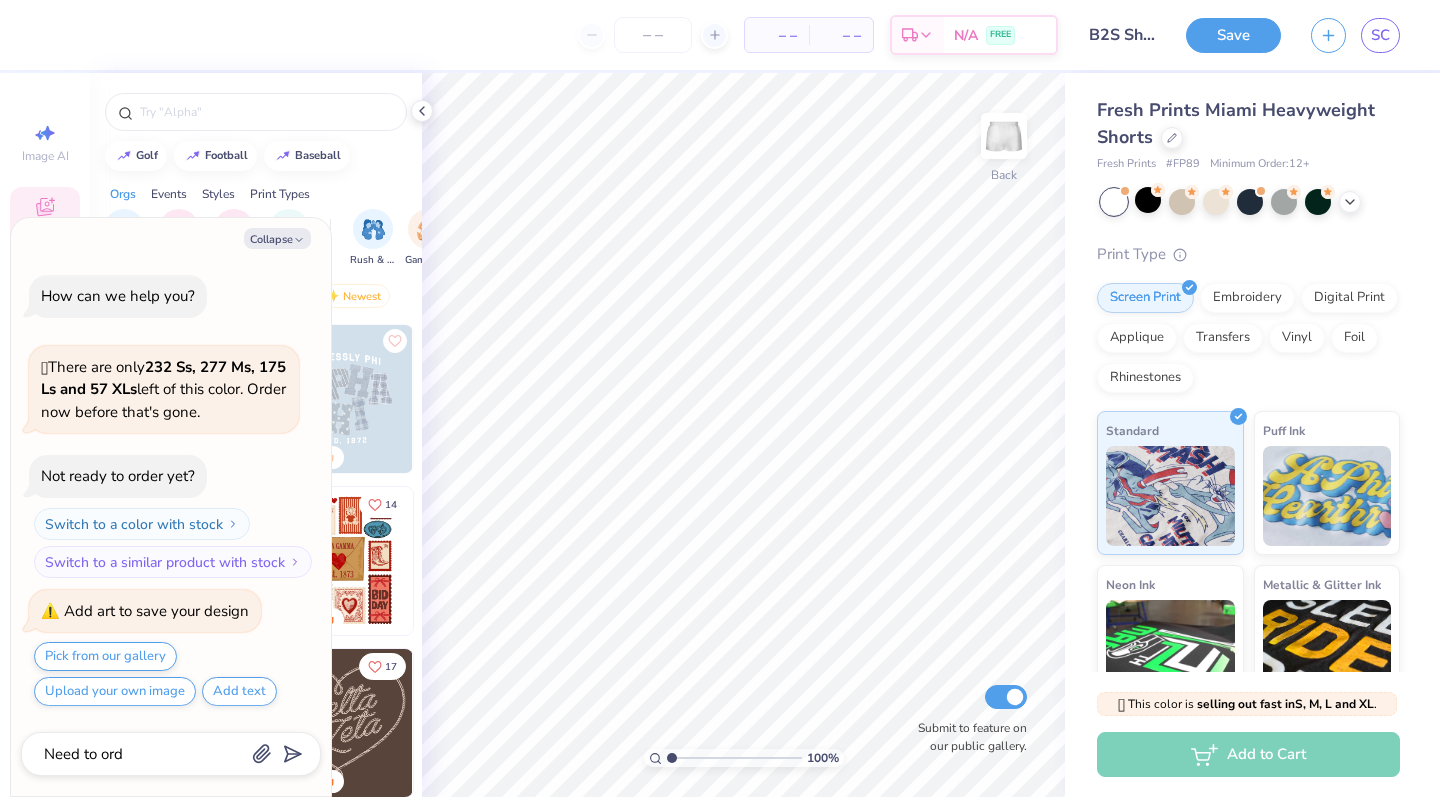 type on "Need to or" 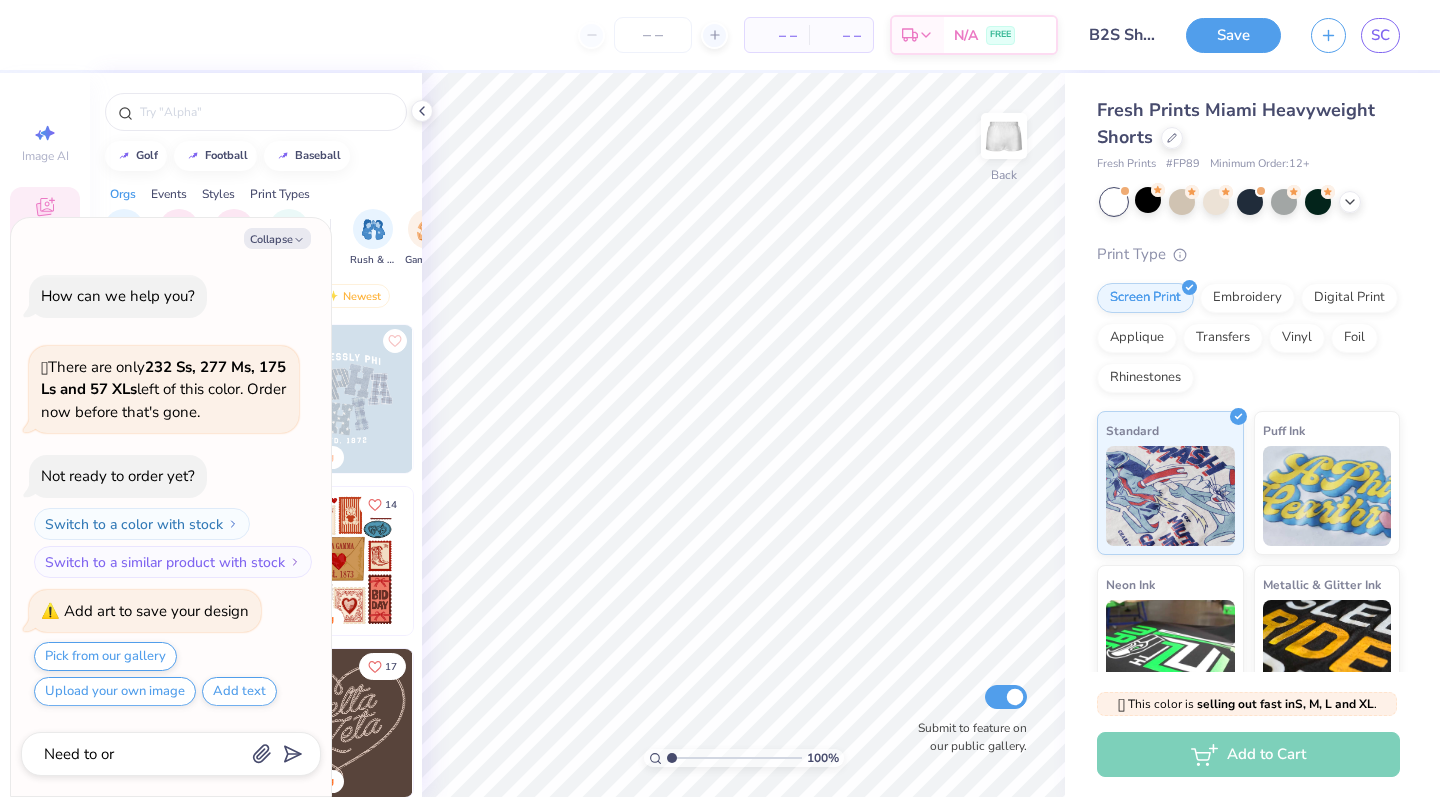 type on "x" 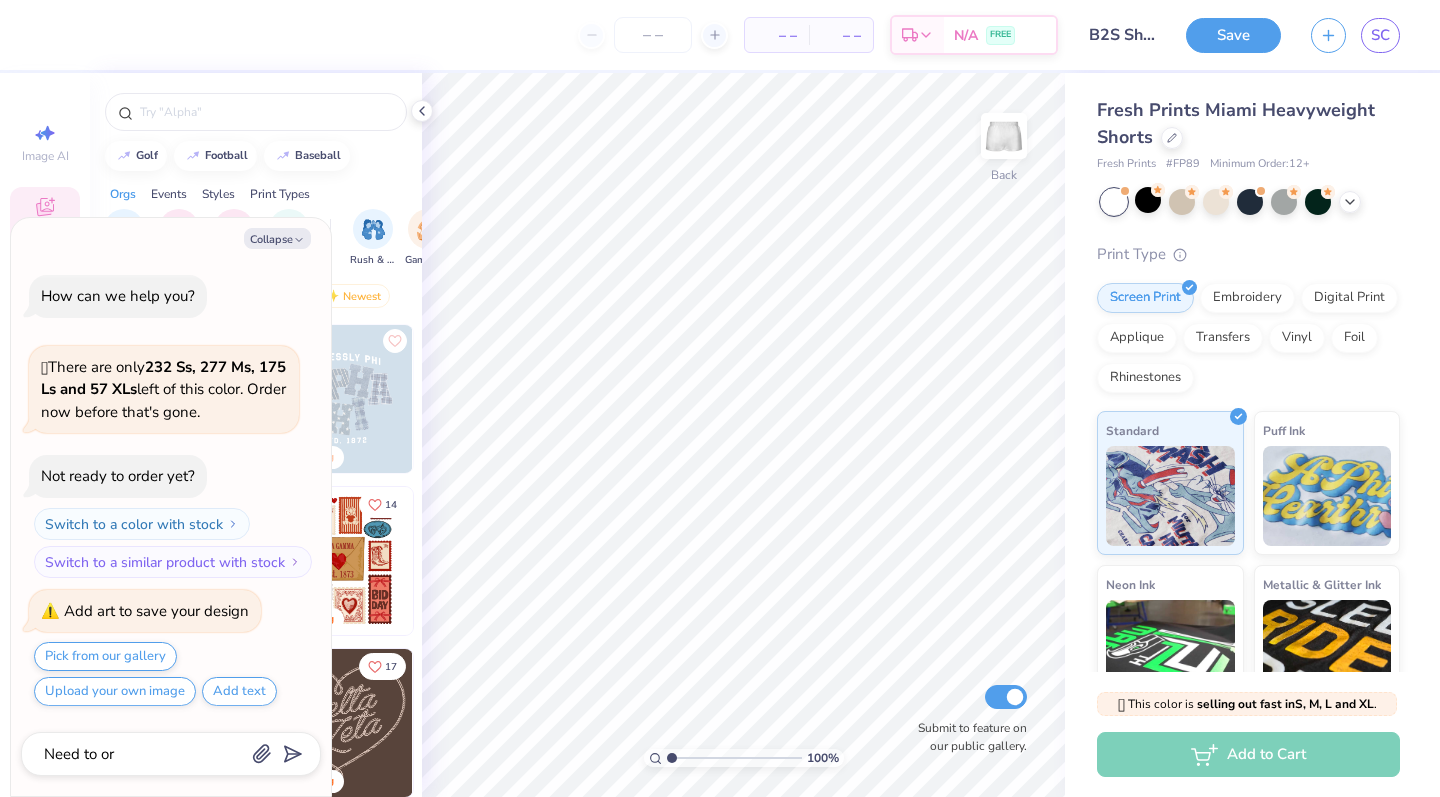 type on "Need to o" 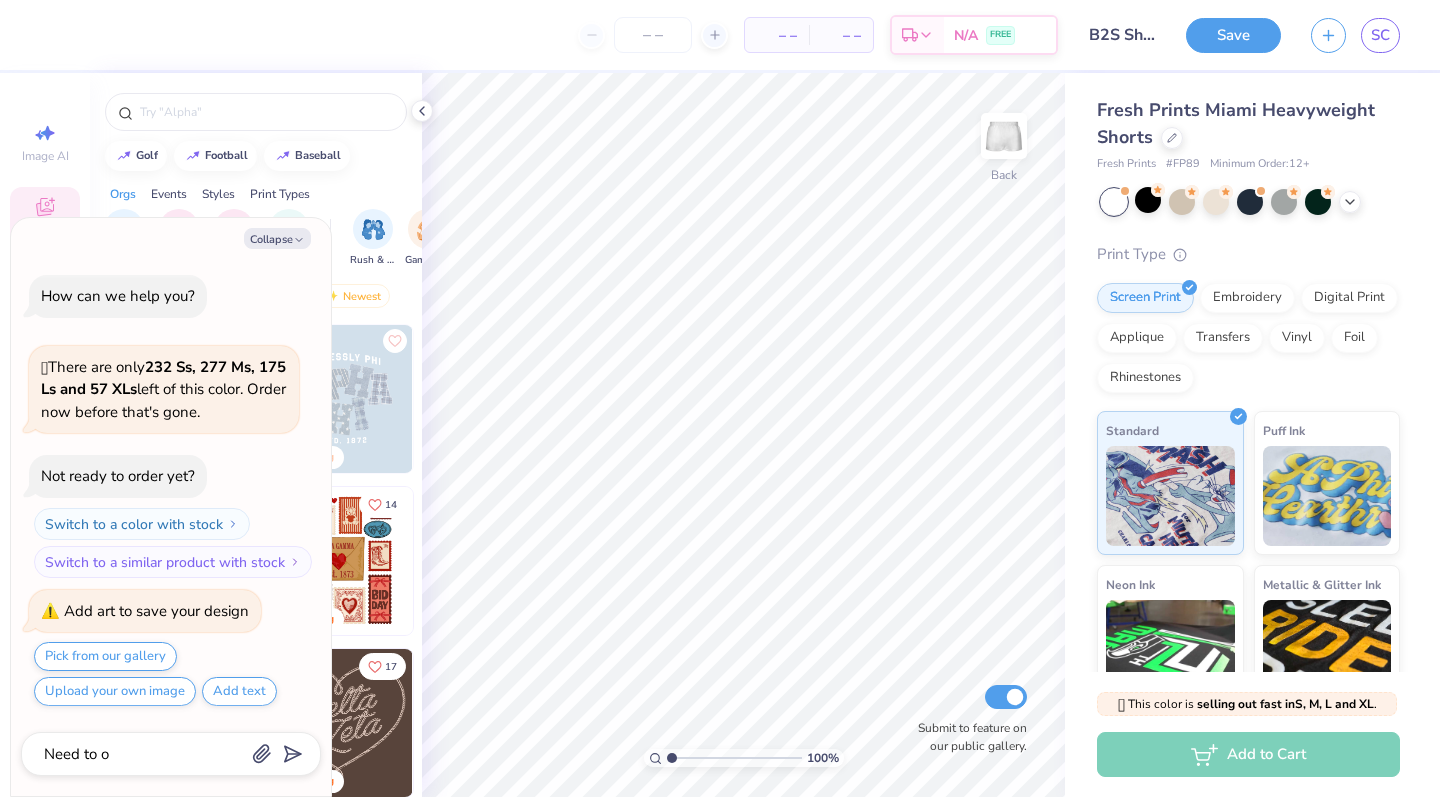 type on "x" 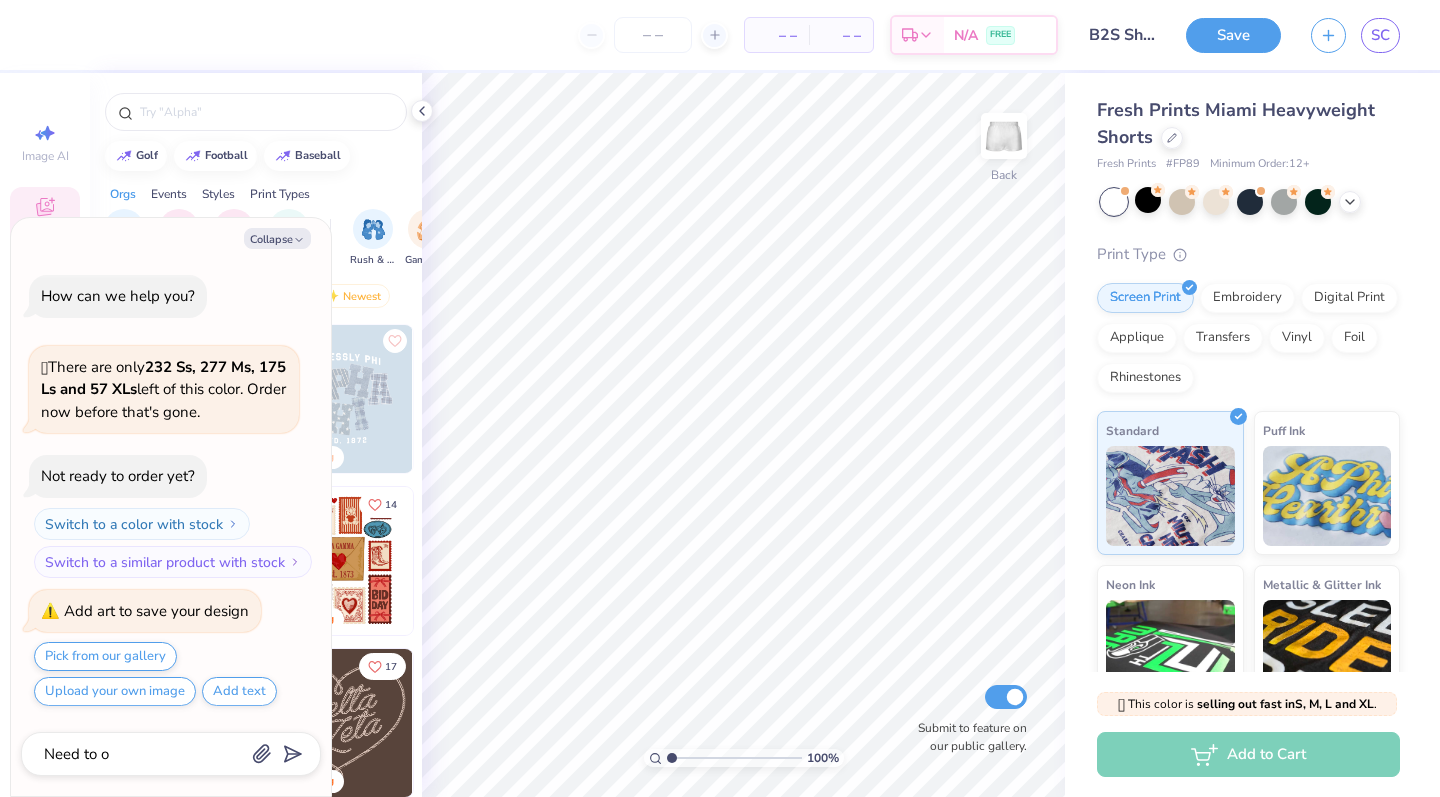 type on "Need to" 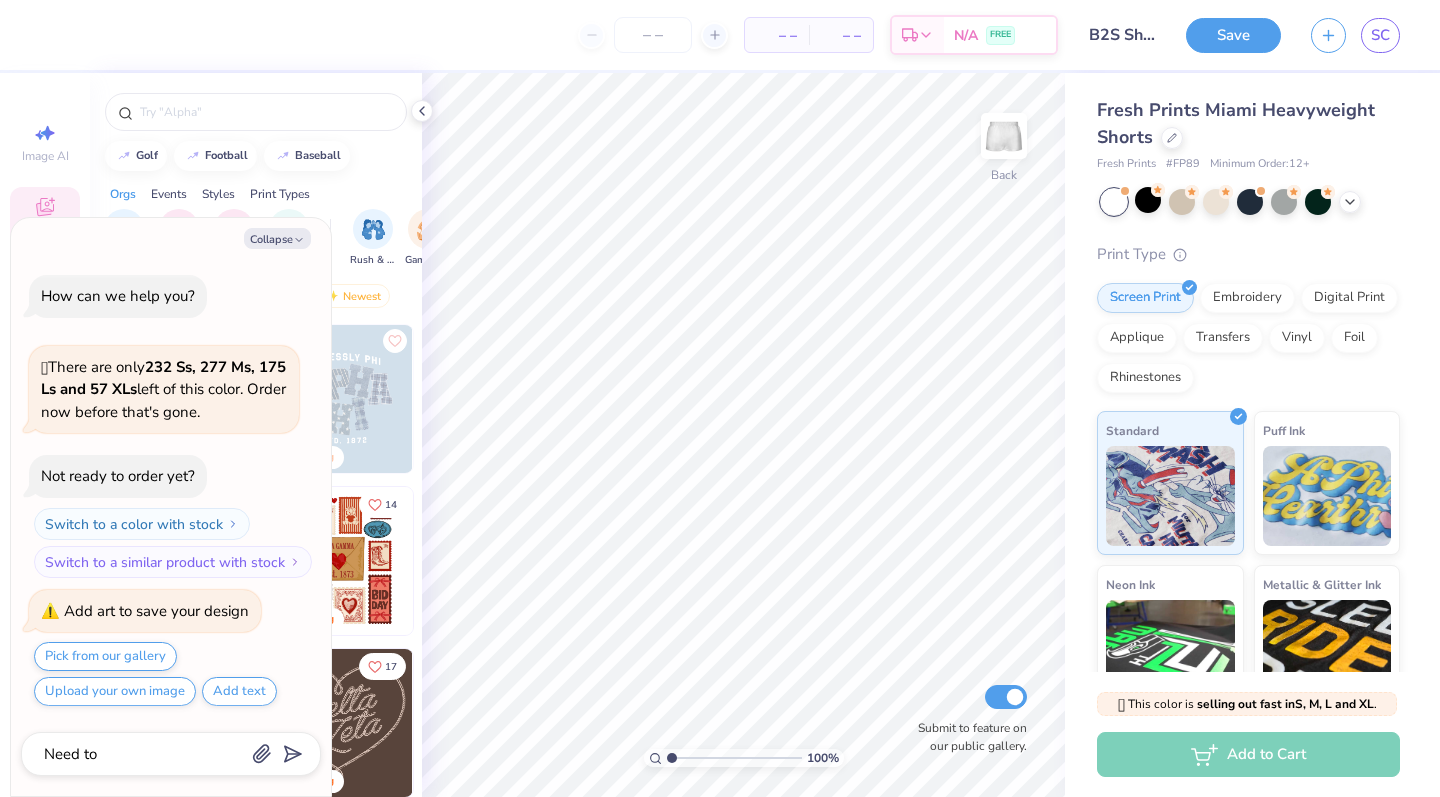 type on "x" 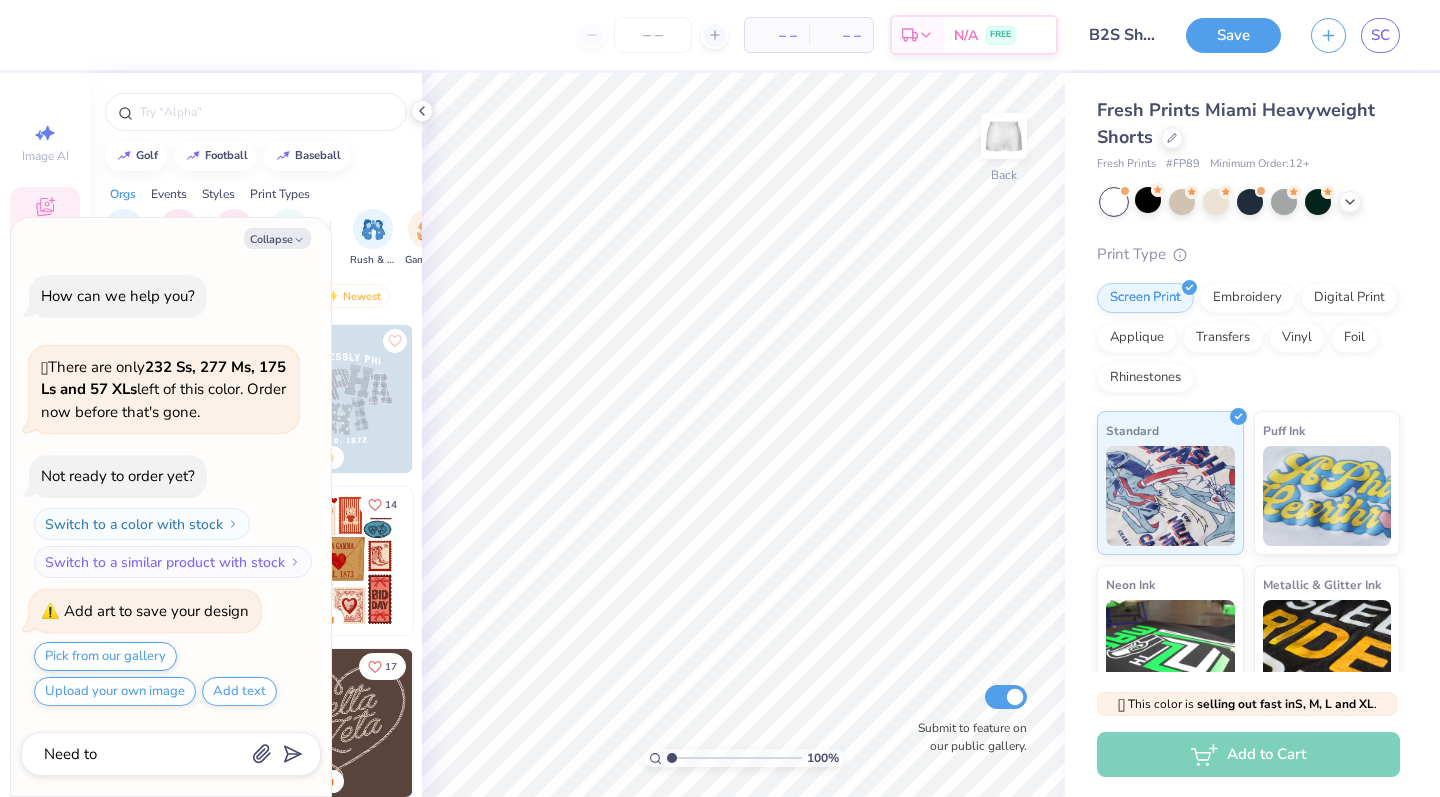 type on "Need to g" 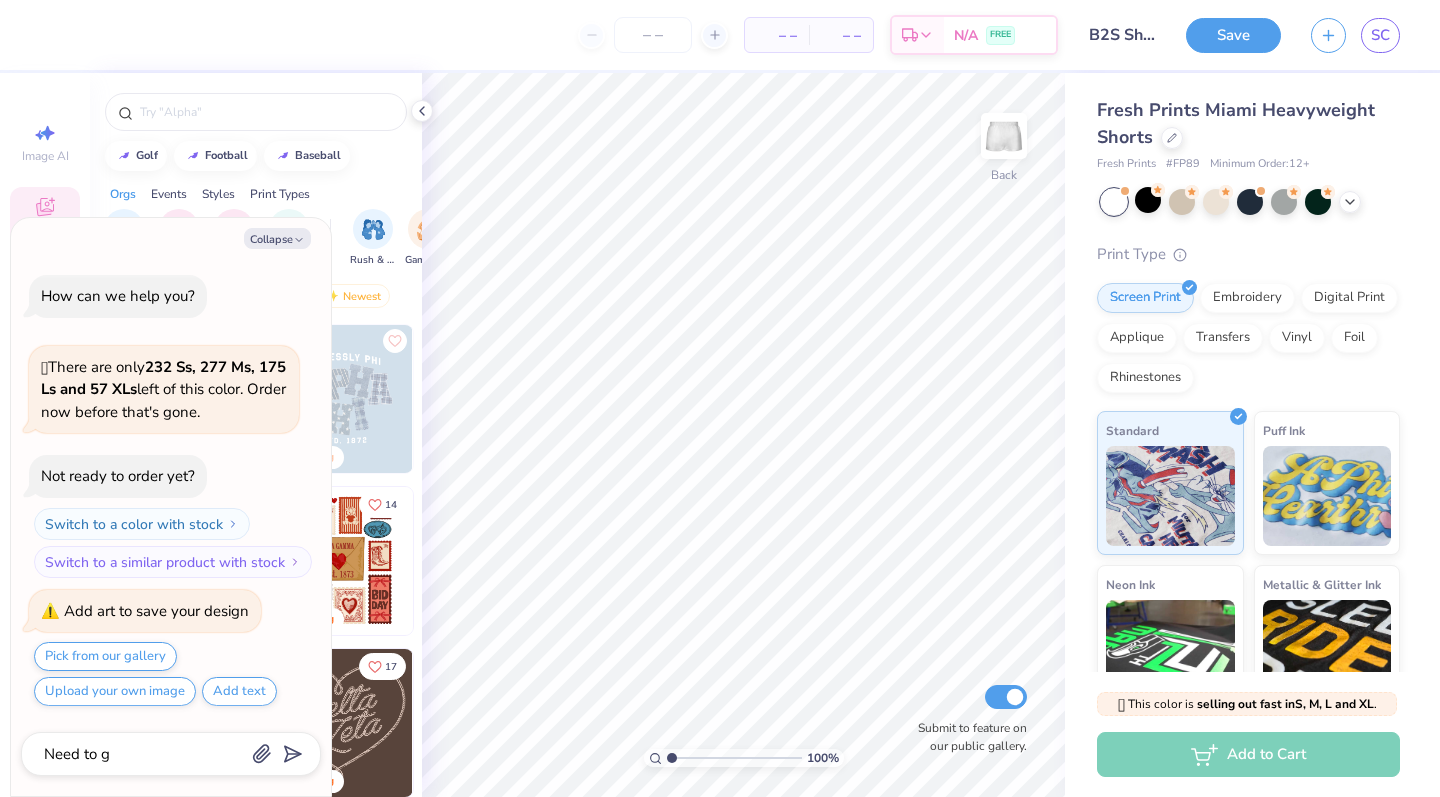 type on "x" 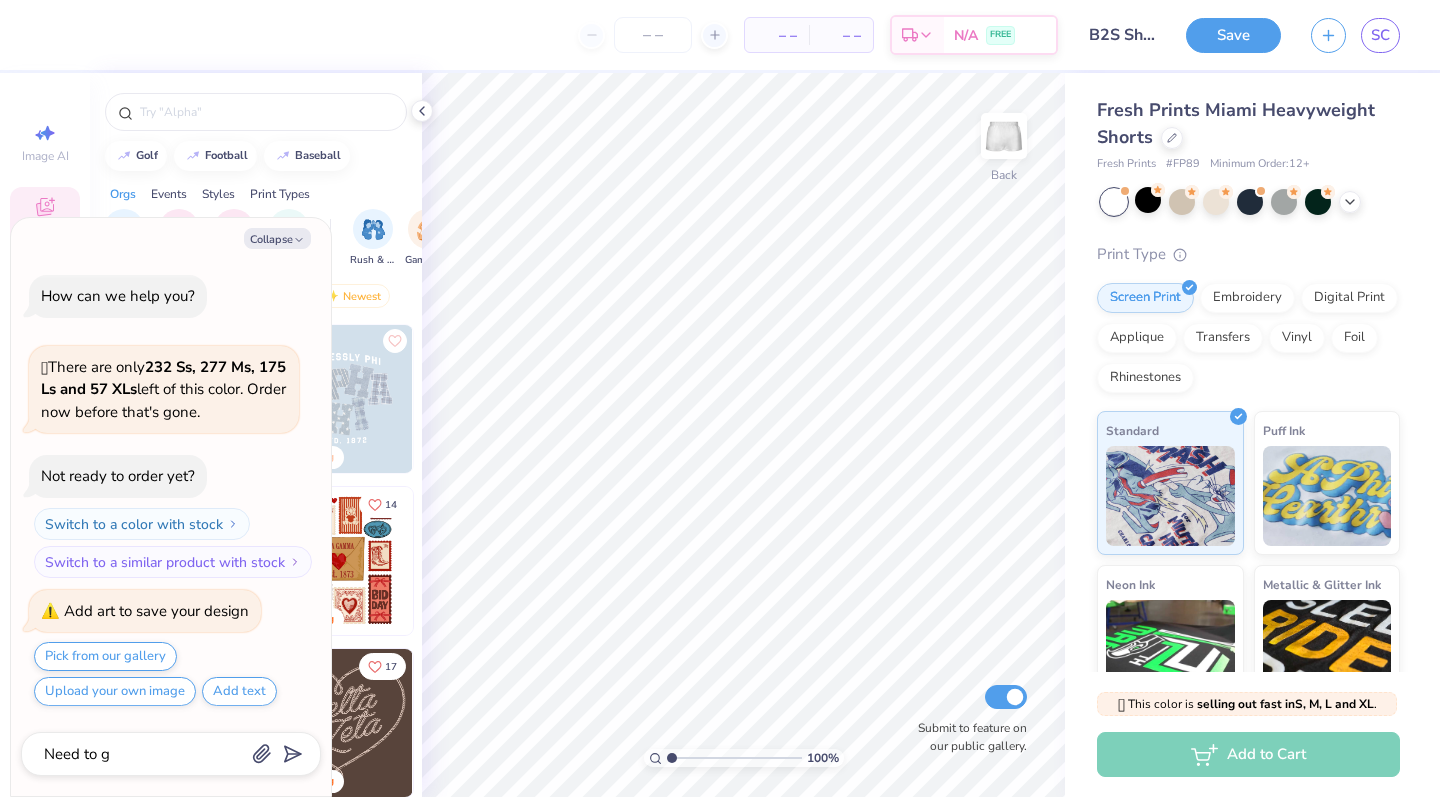type on "Need to ge" 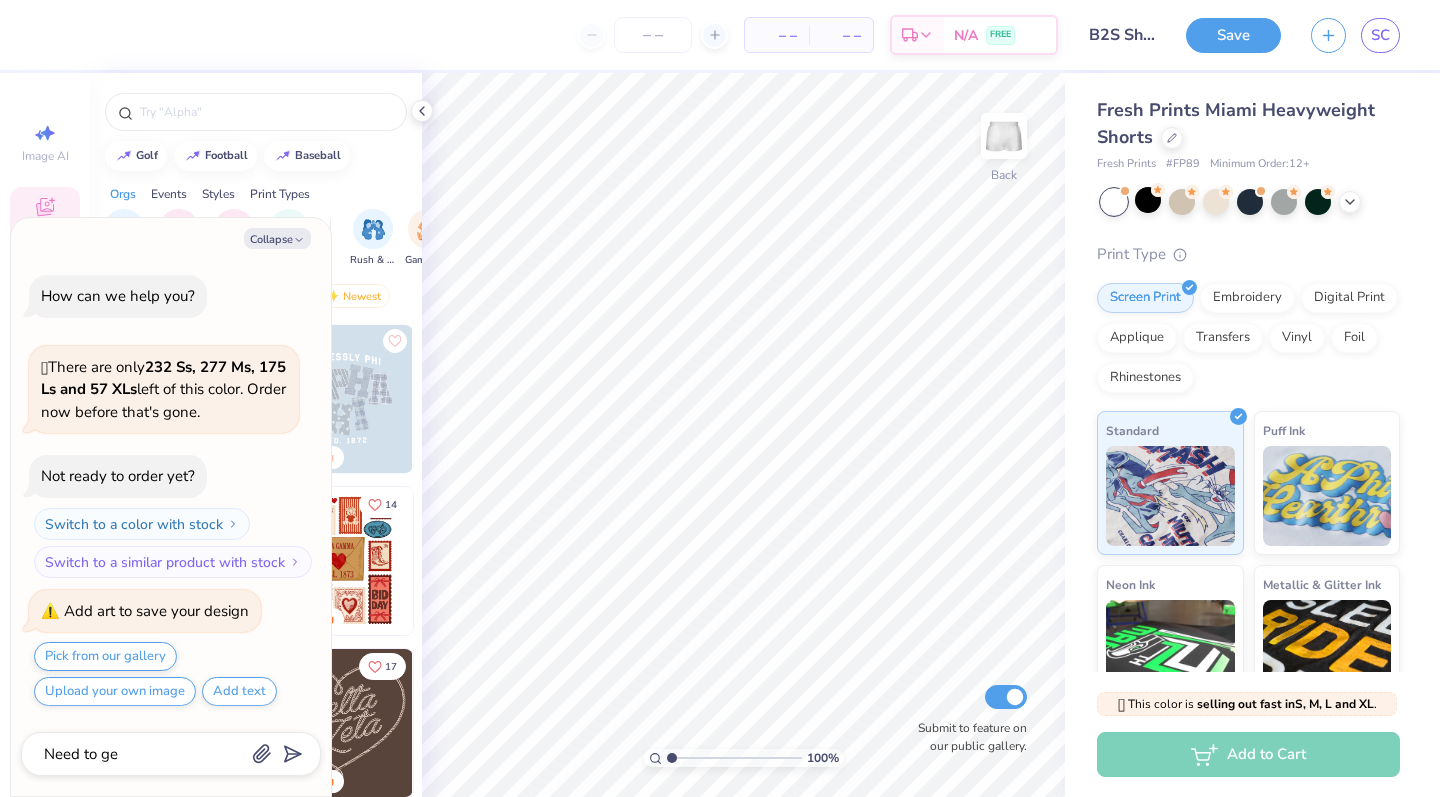 type on "x" 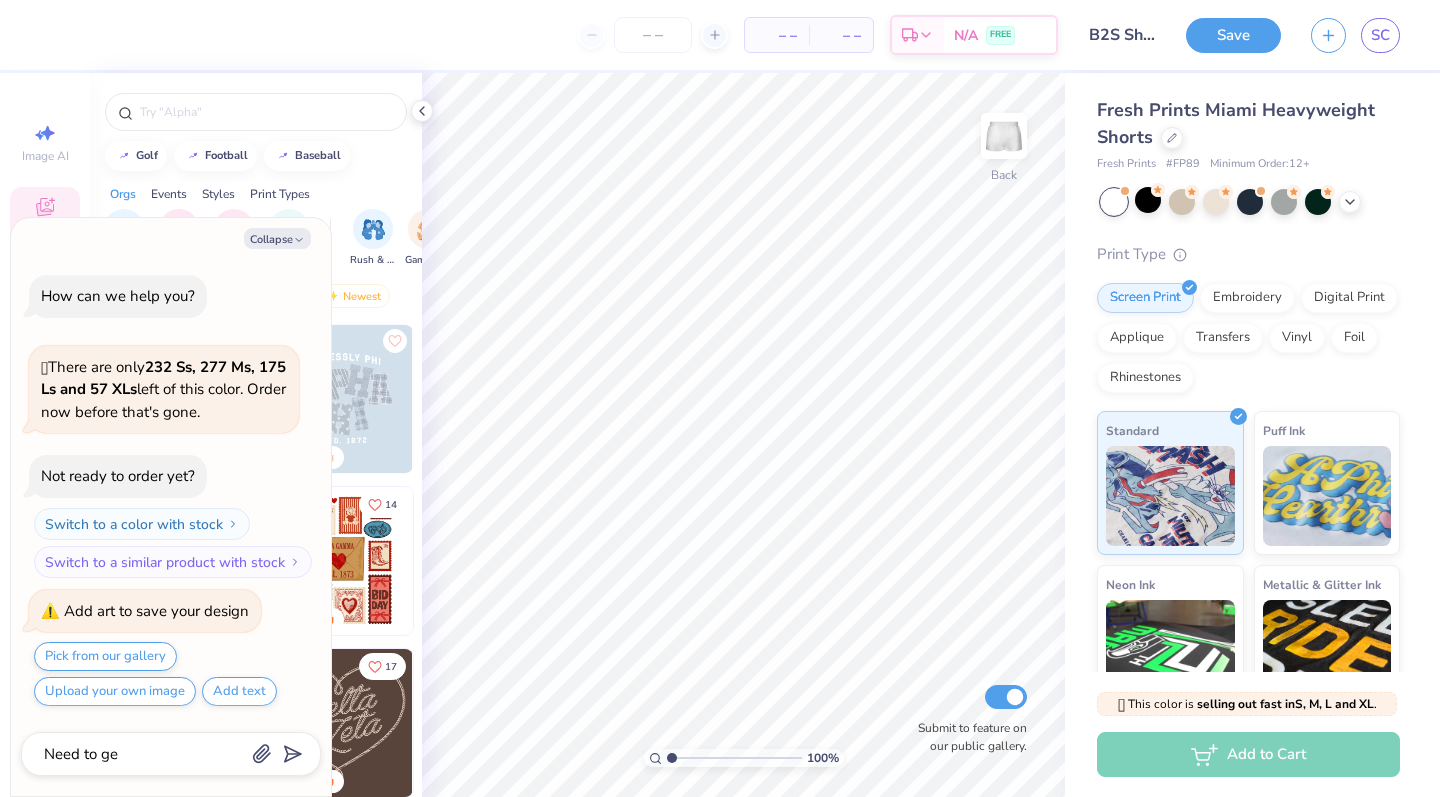type on "Need to get" 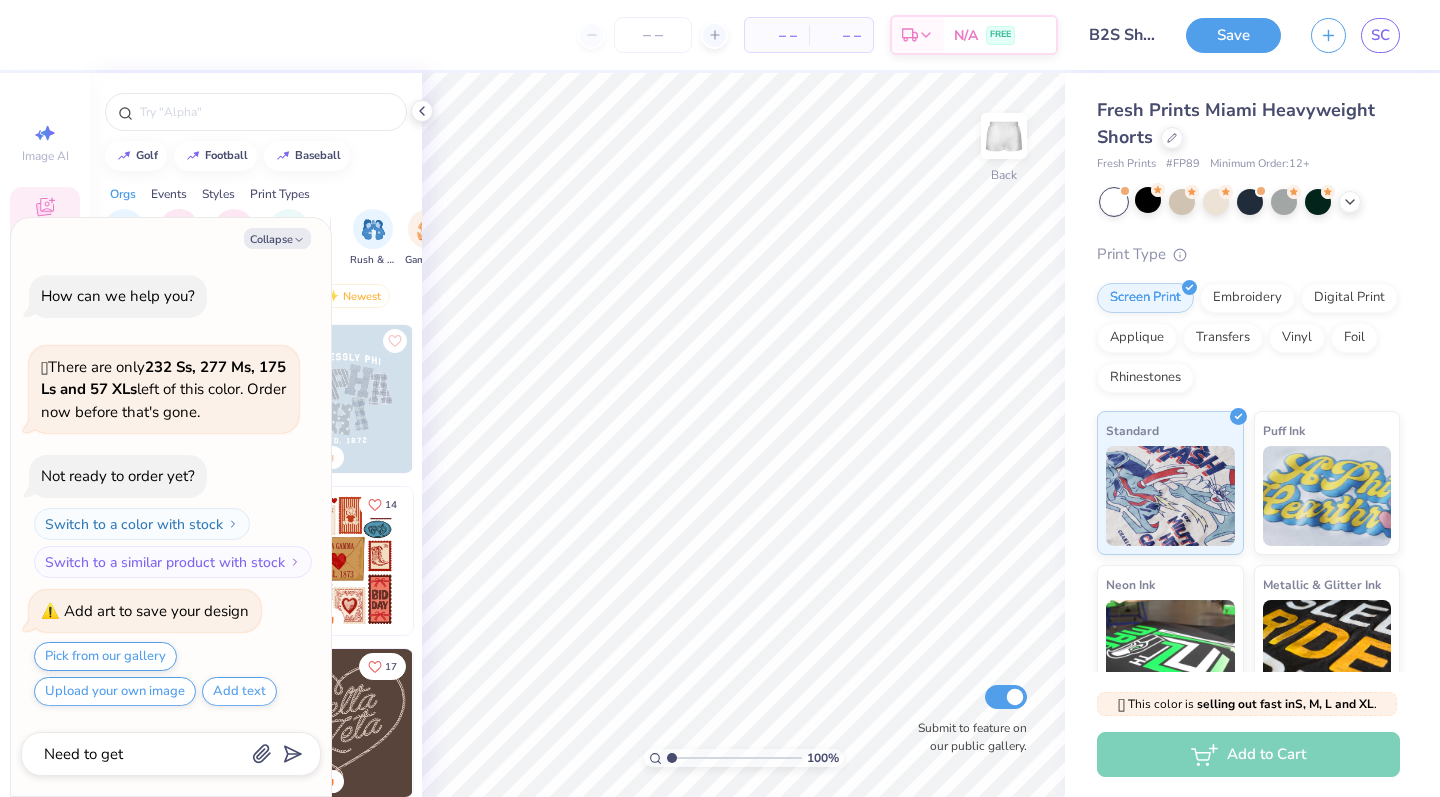 type on "x" 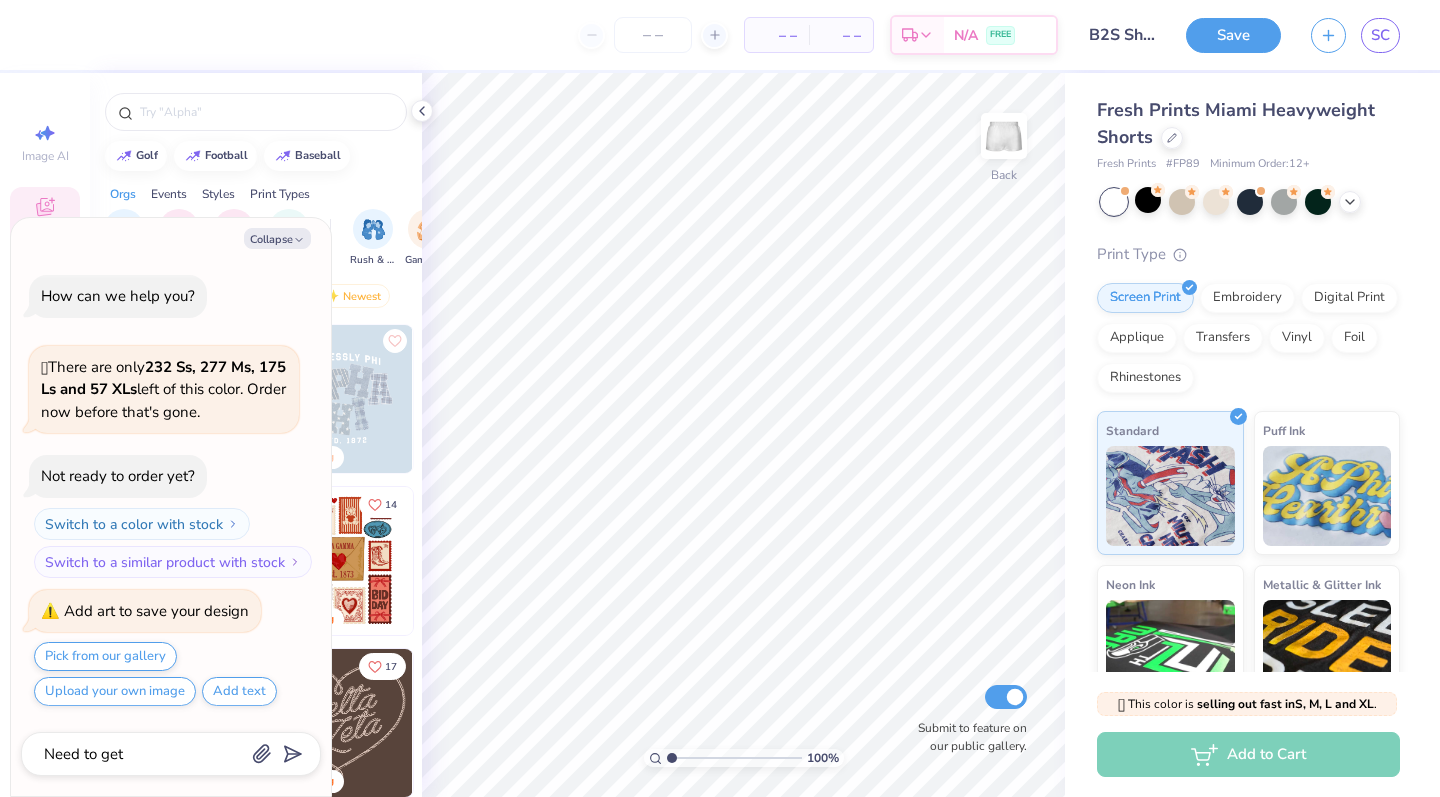 type on "Need to get" 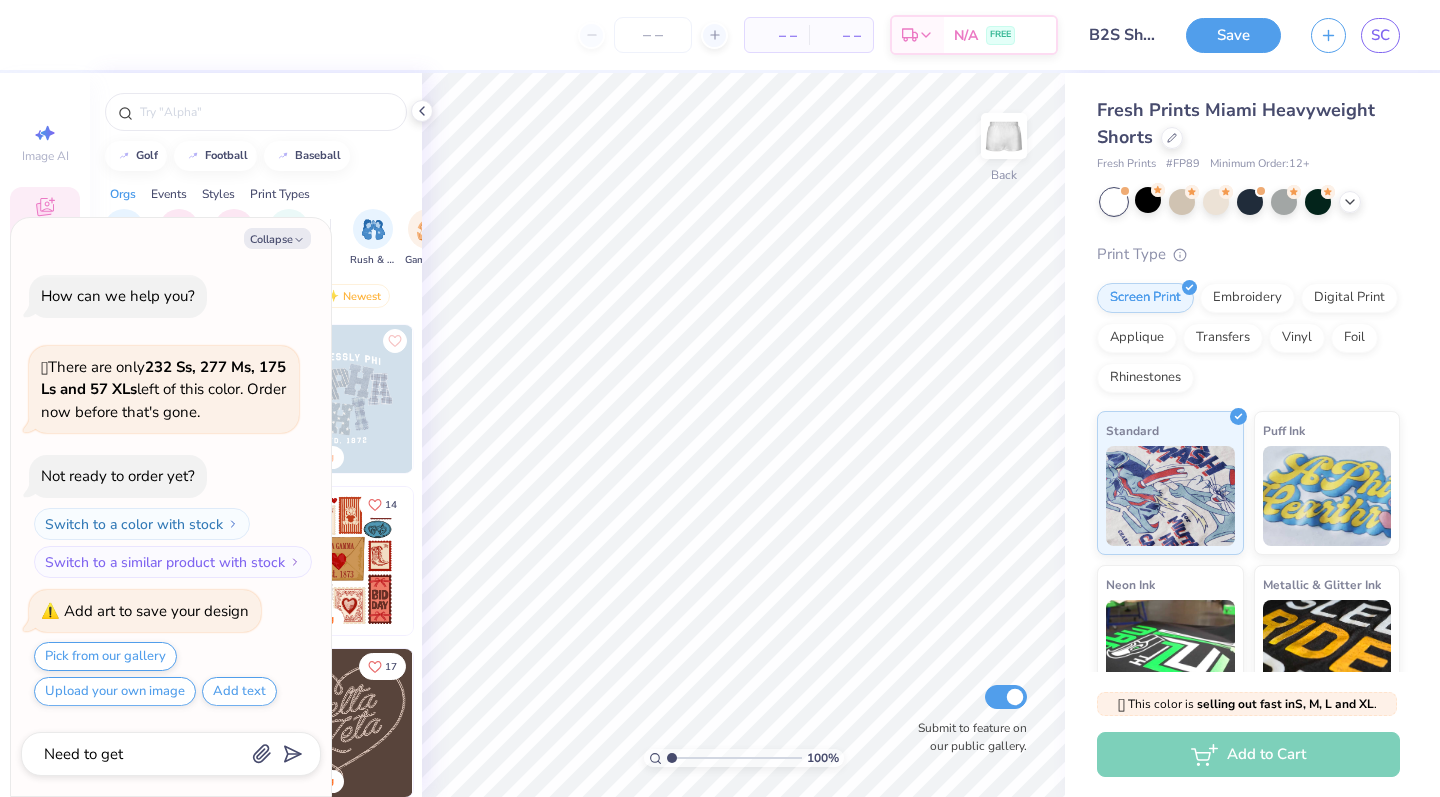 type on "x" 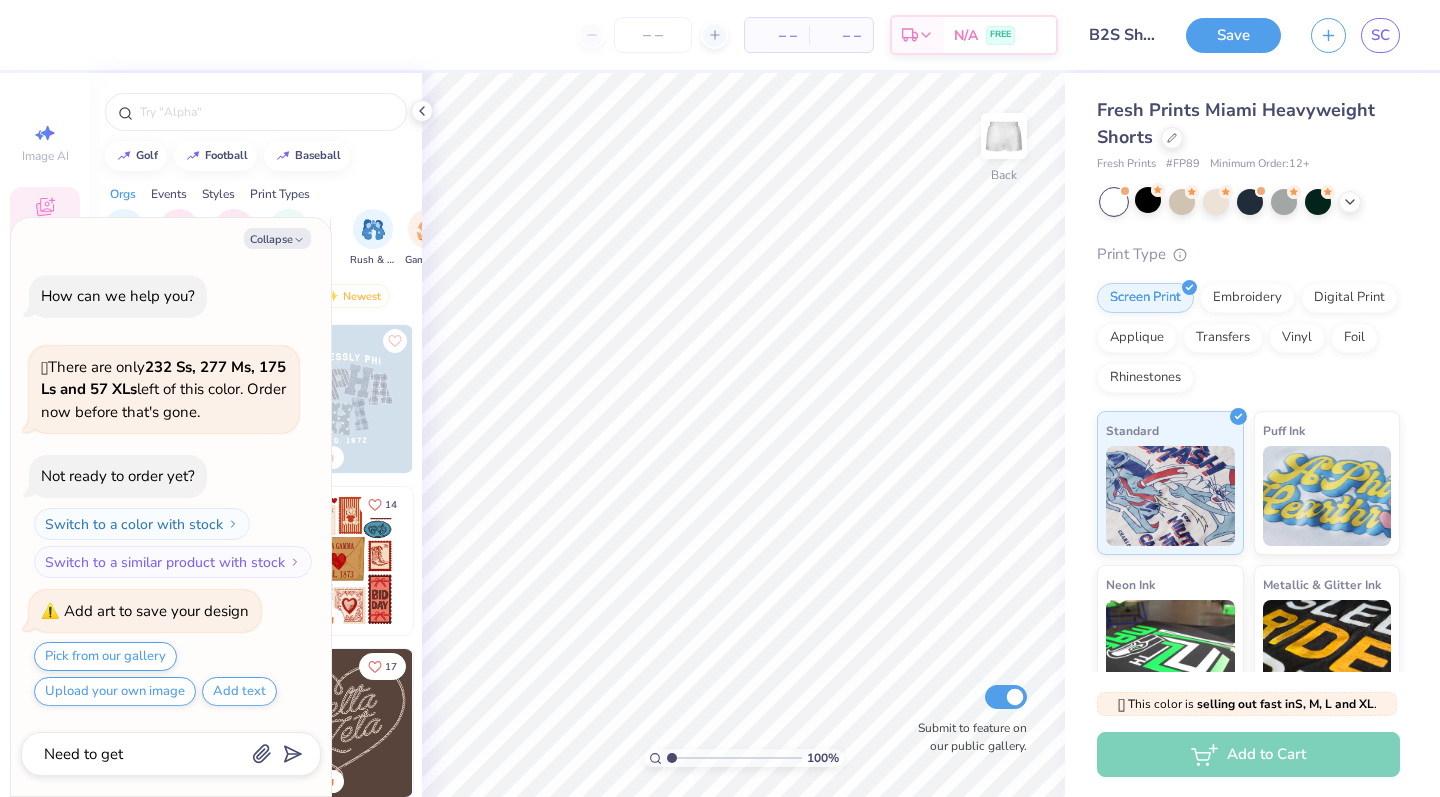 type on "Need to get t" 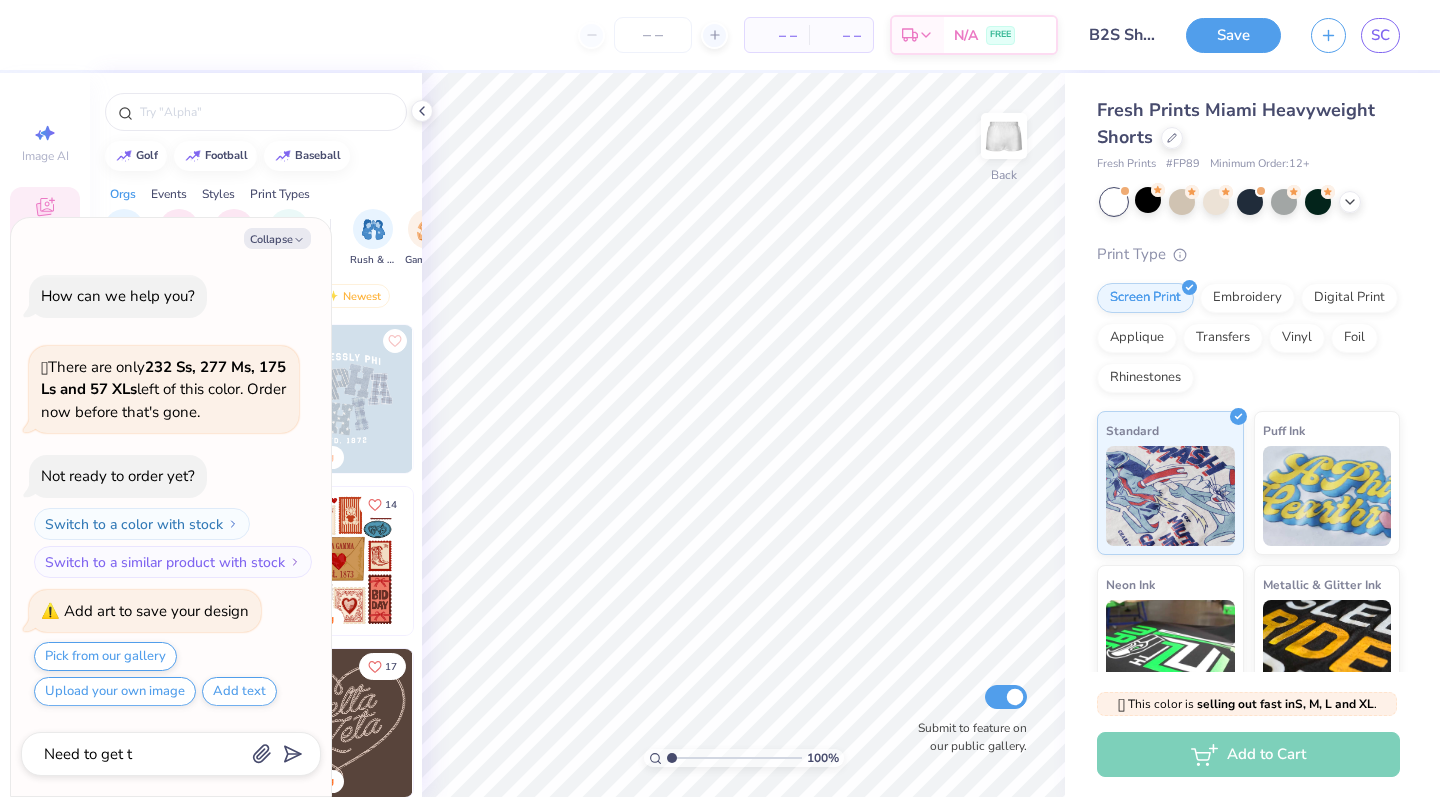 type on "x" 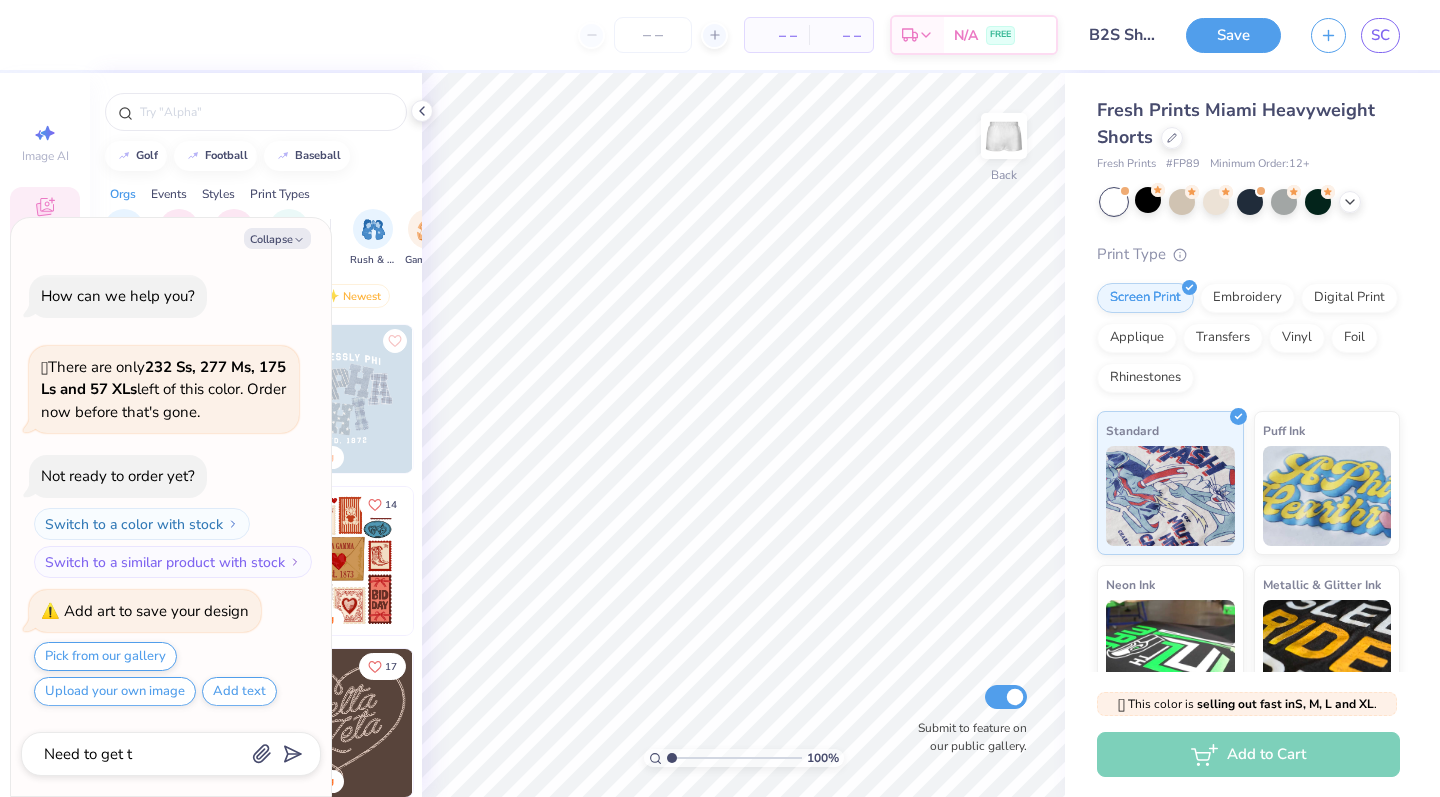 type on "Need to get th" 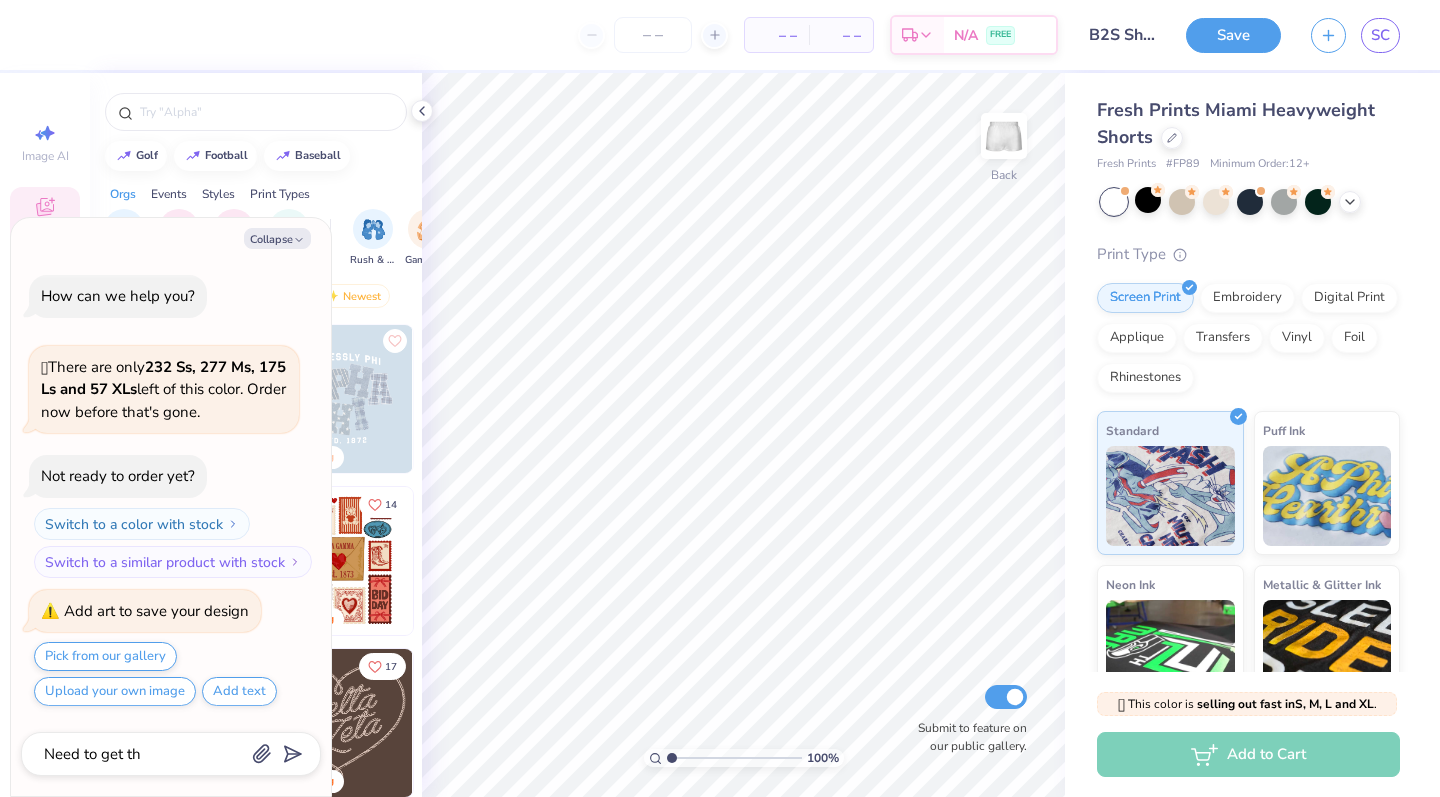 type on "x" 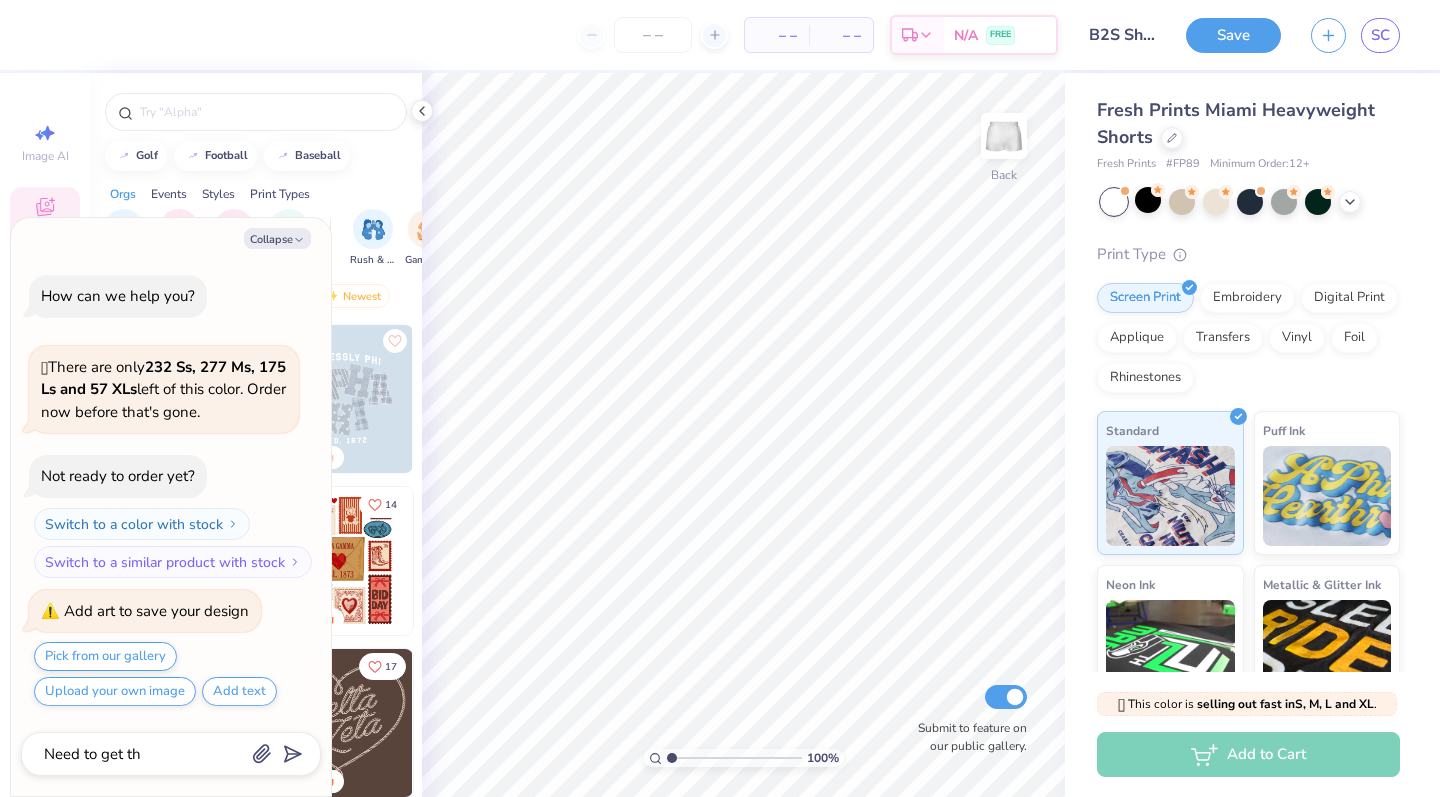 type on "Need to get the" 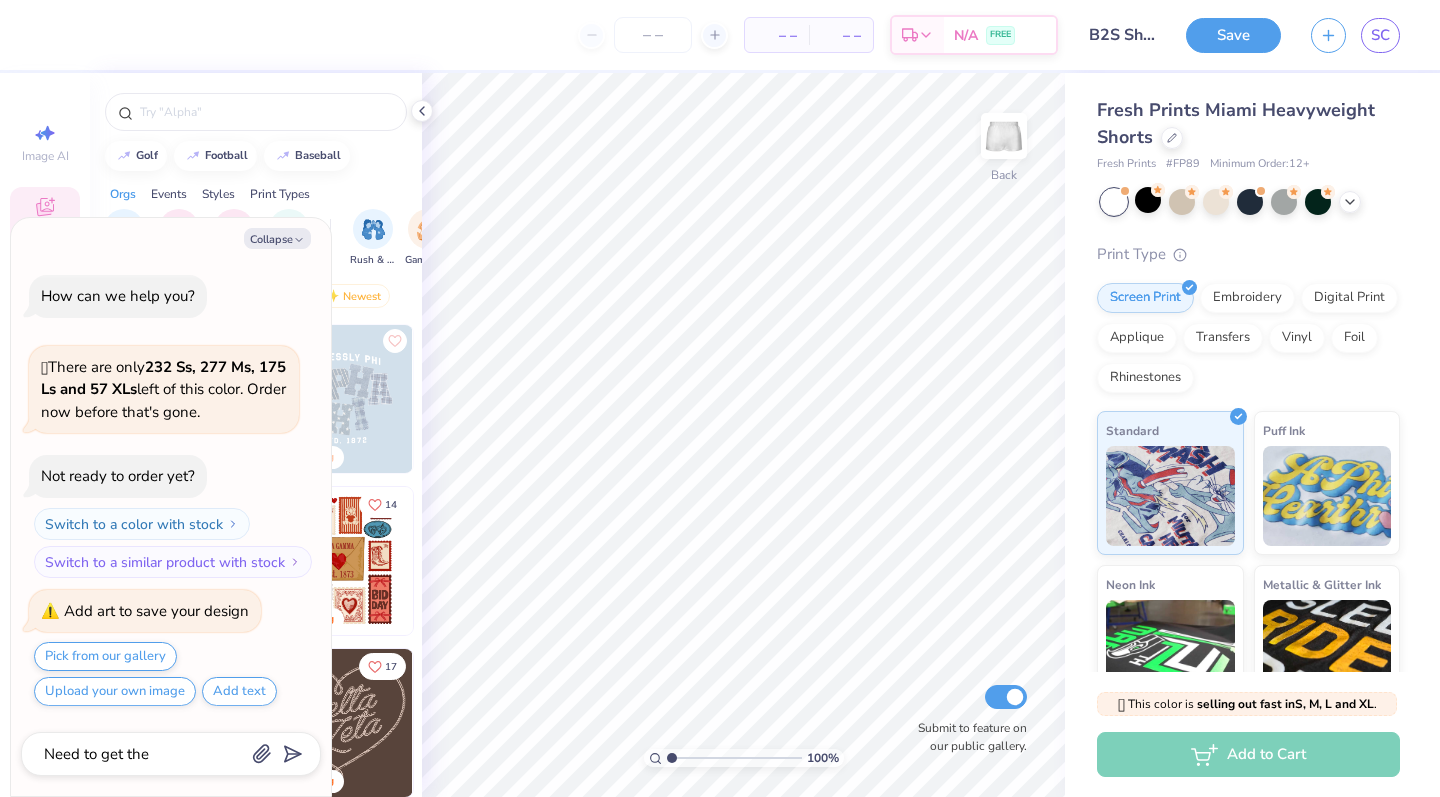 type on "x" 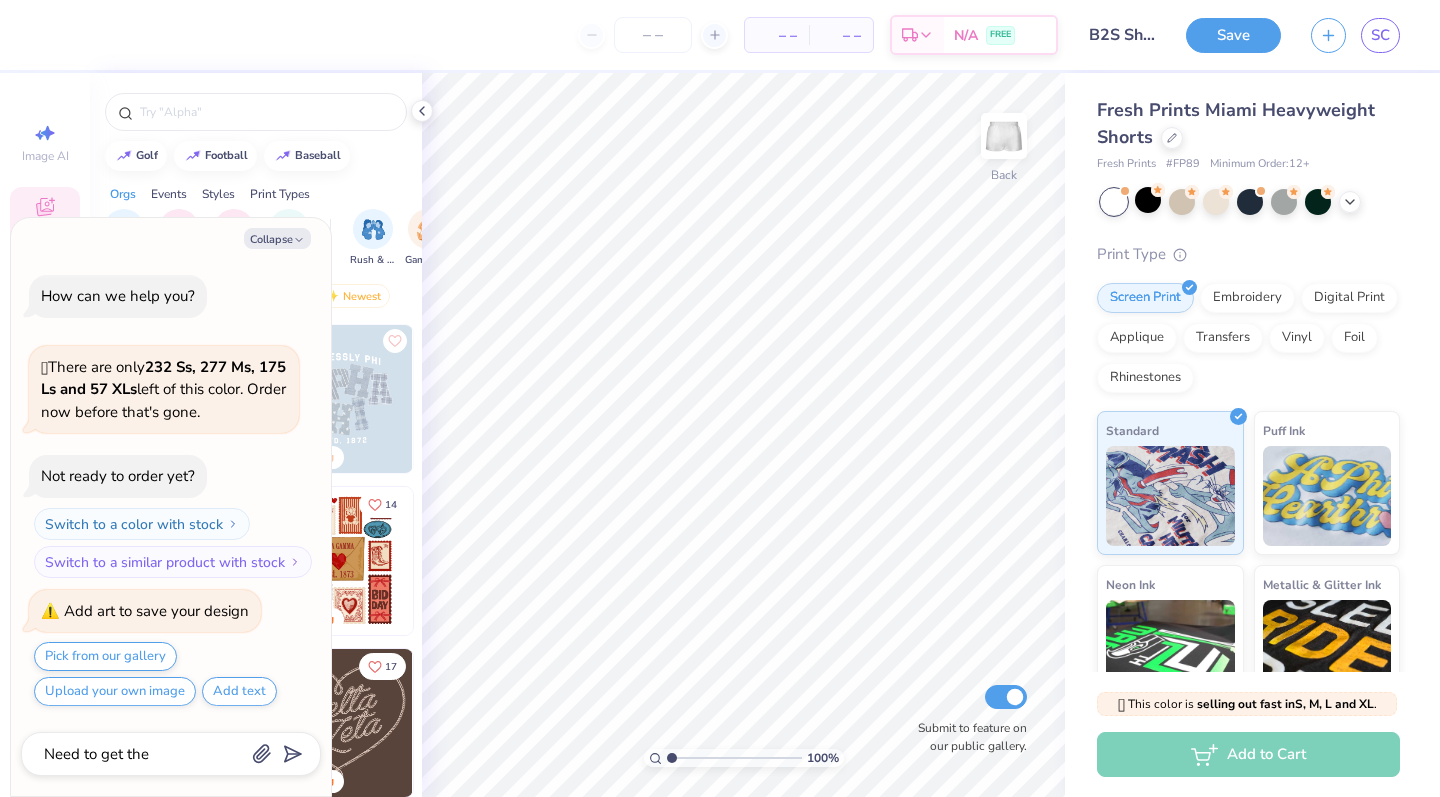 type on "Need to get the" 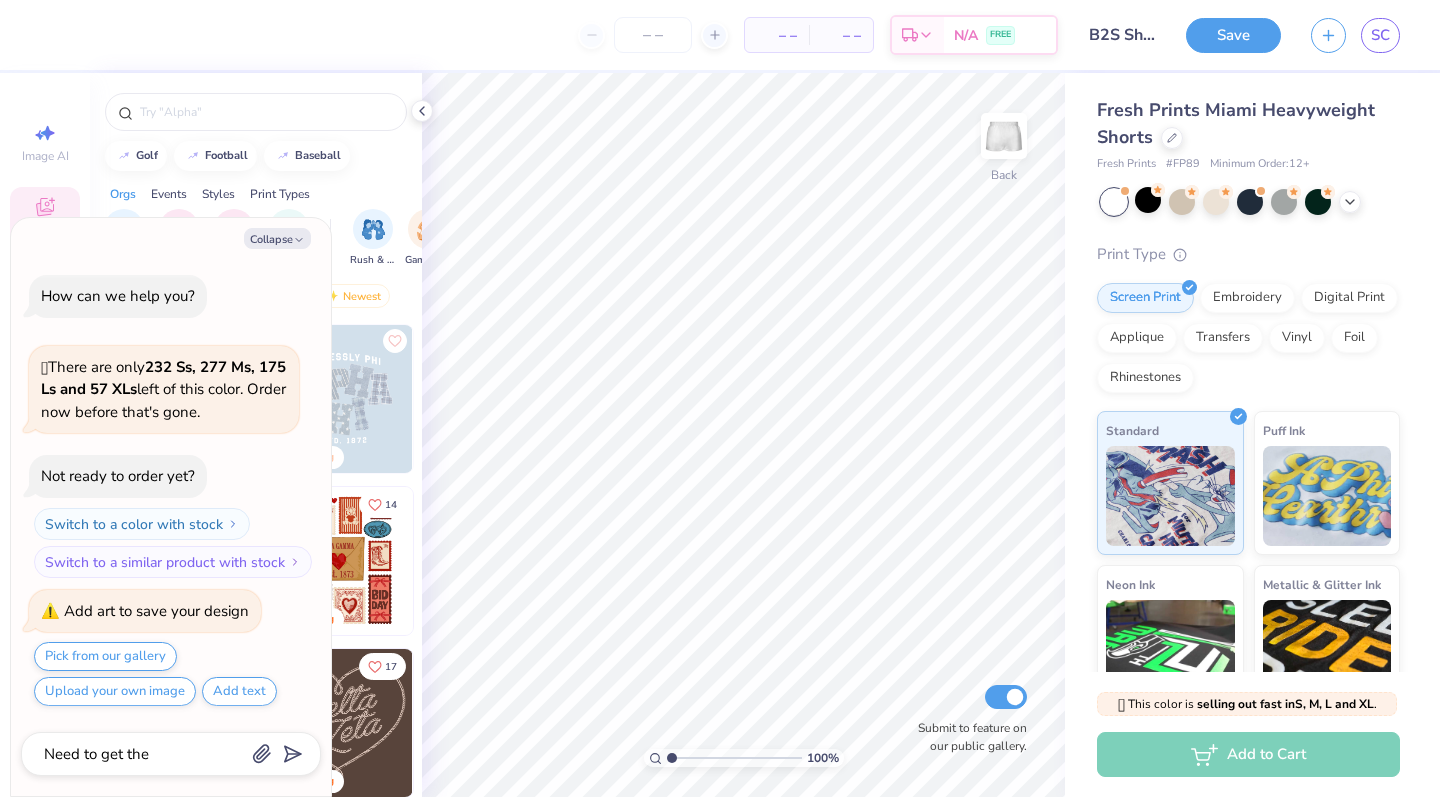 type on "x" 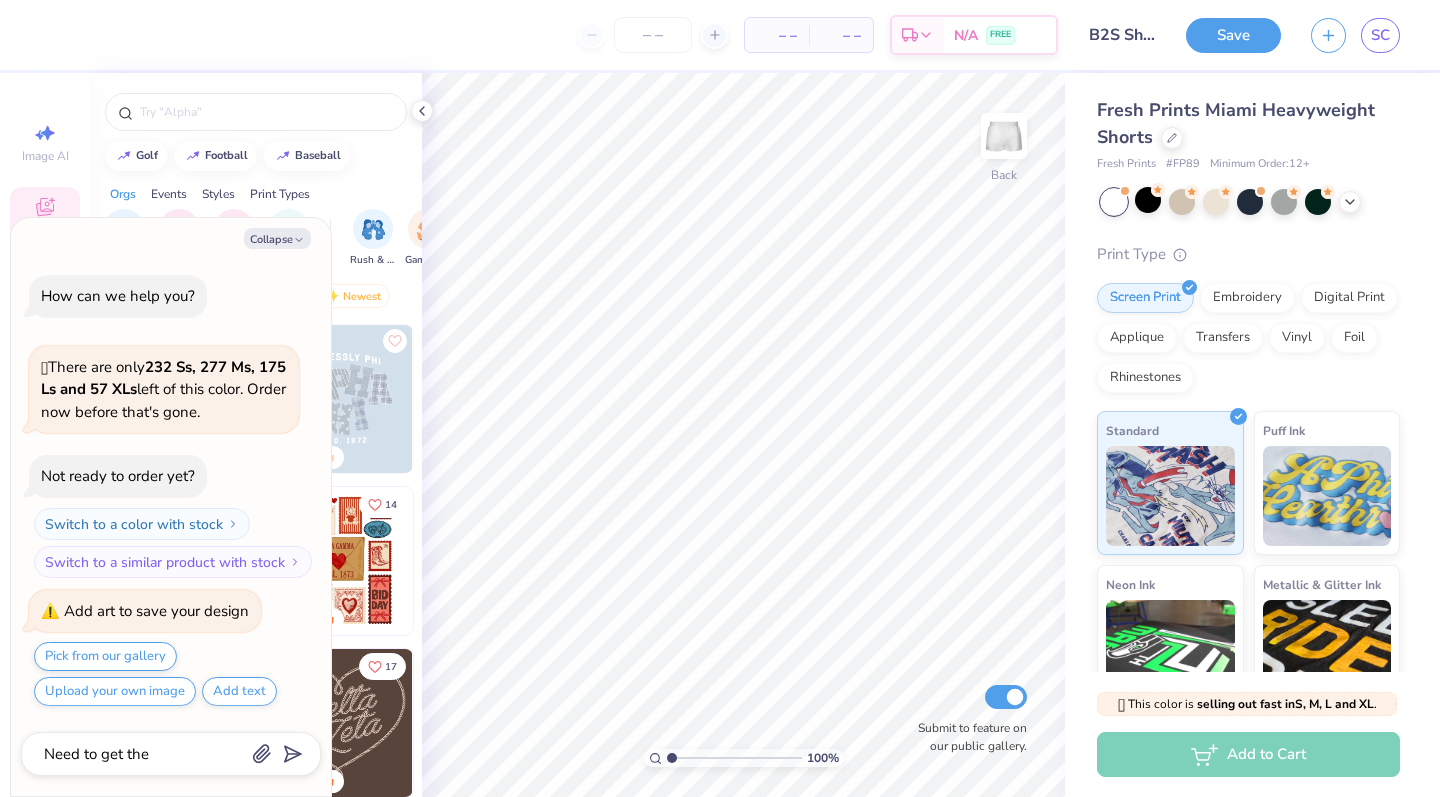 type on "Need to get the a" 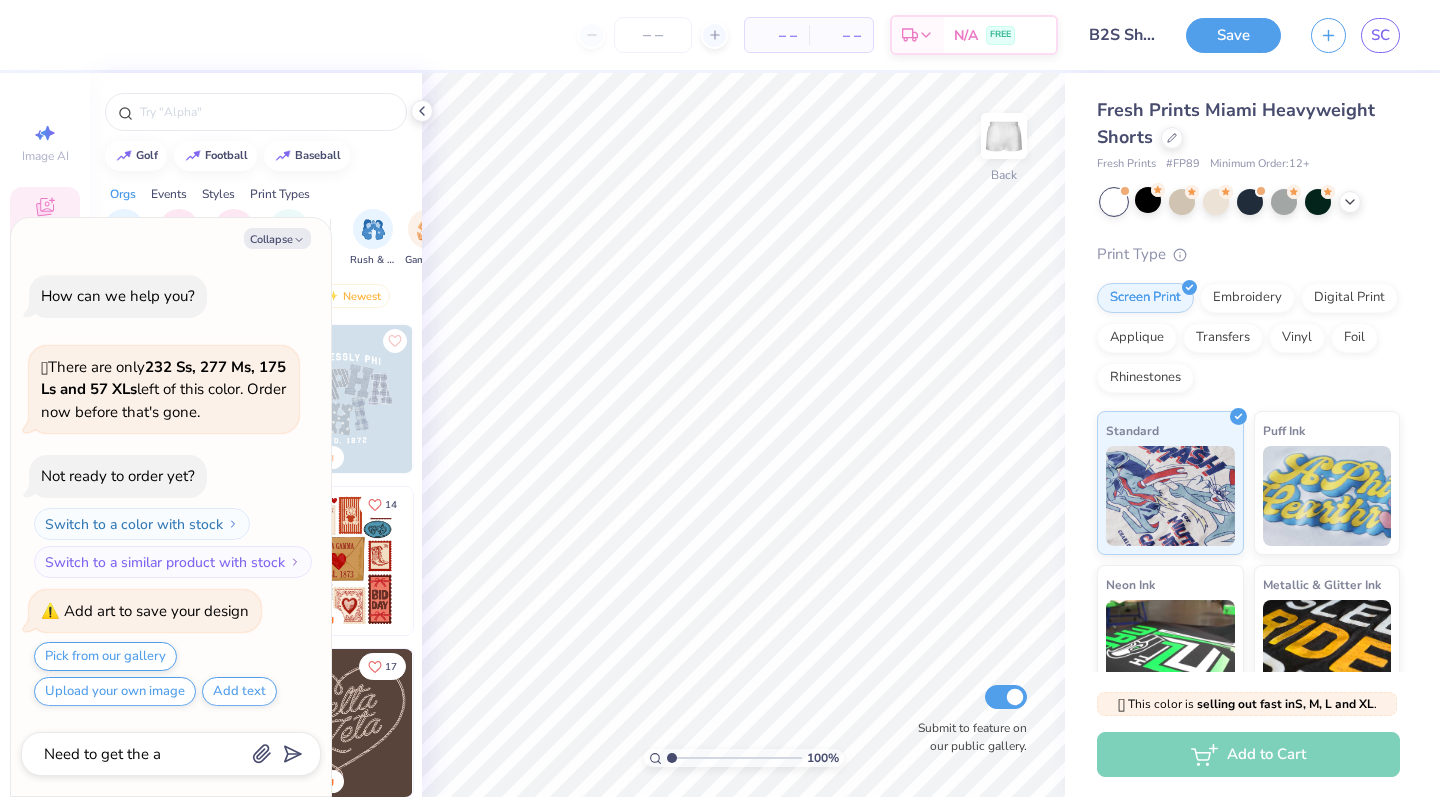 type on "x" 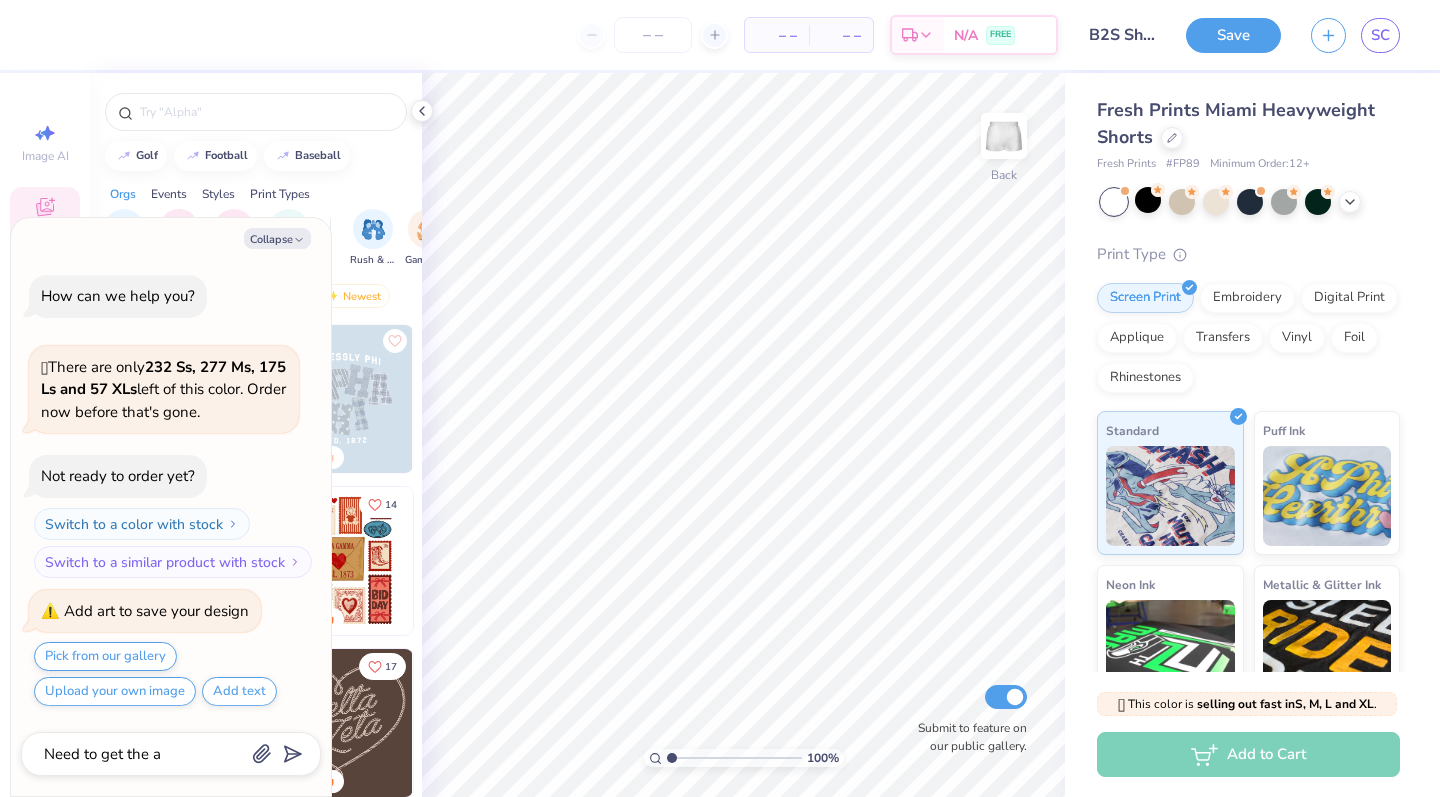 type on "Need to get the ar" 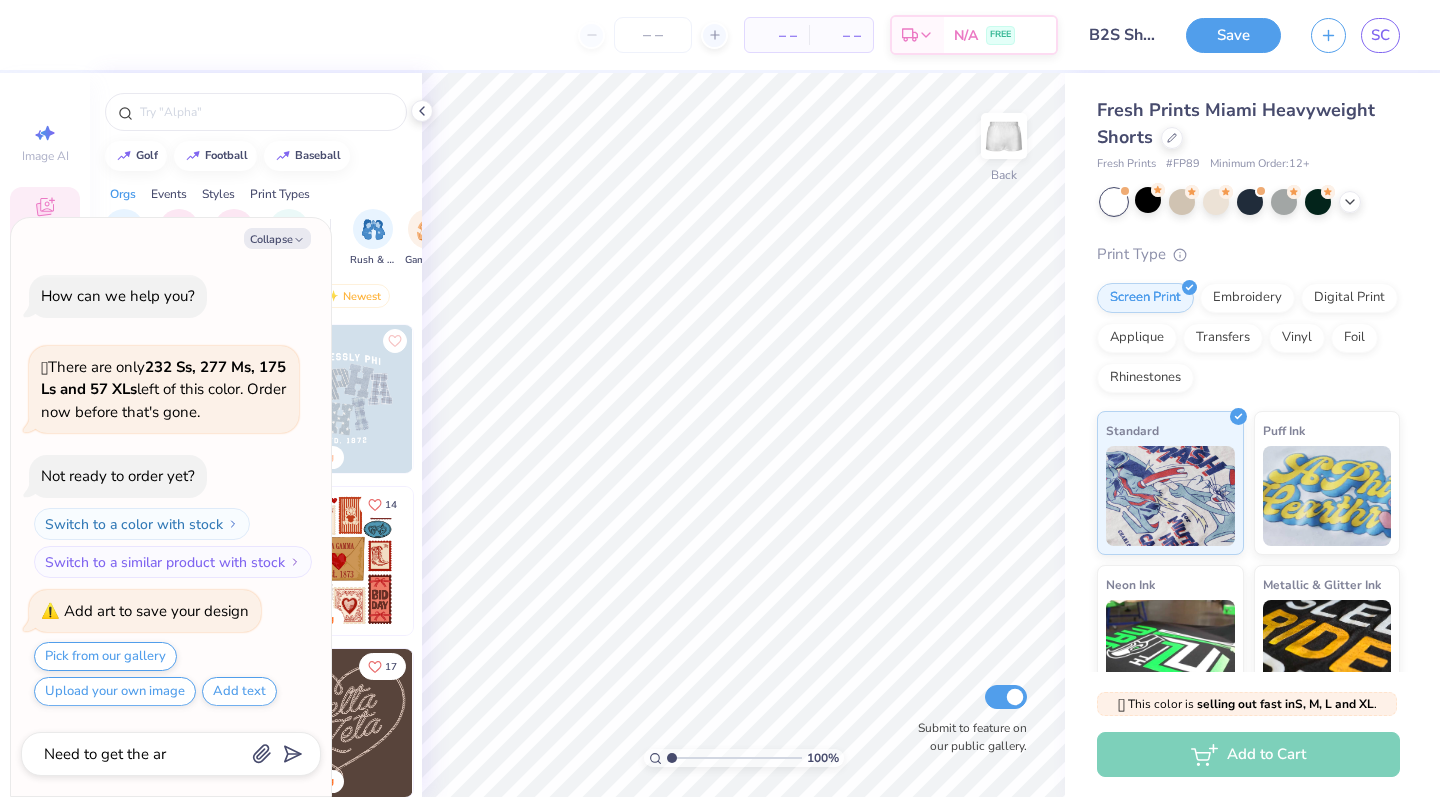 type on "x" 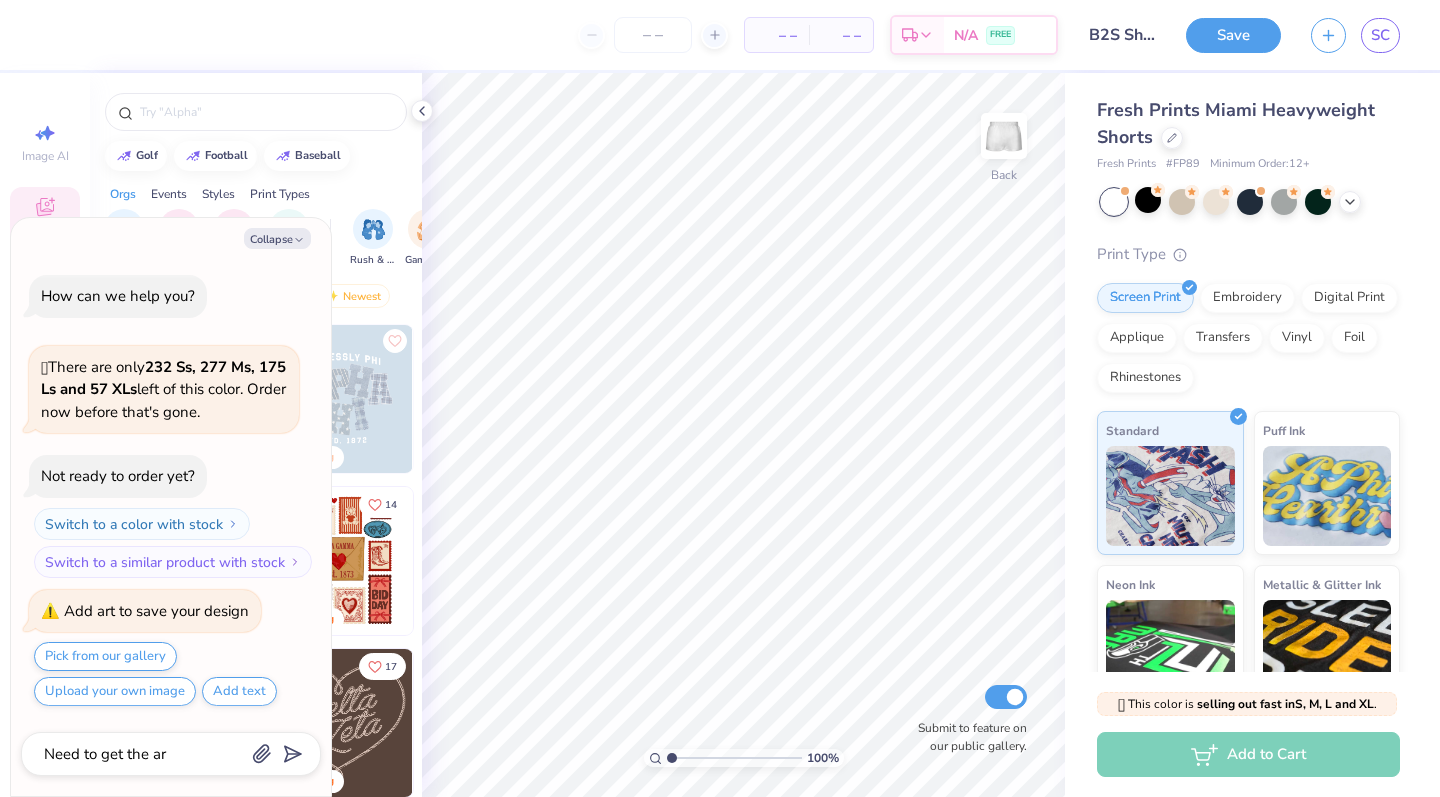 type on "Need to get the art" 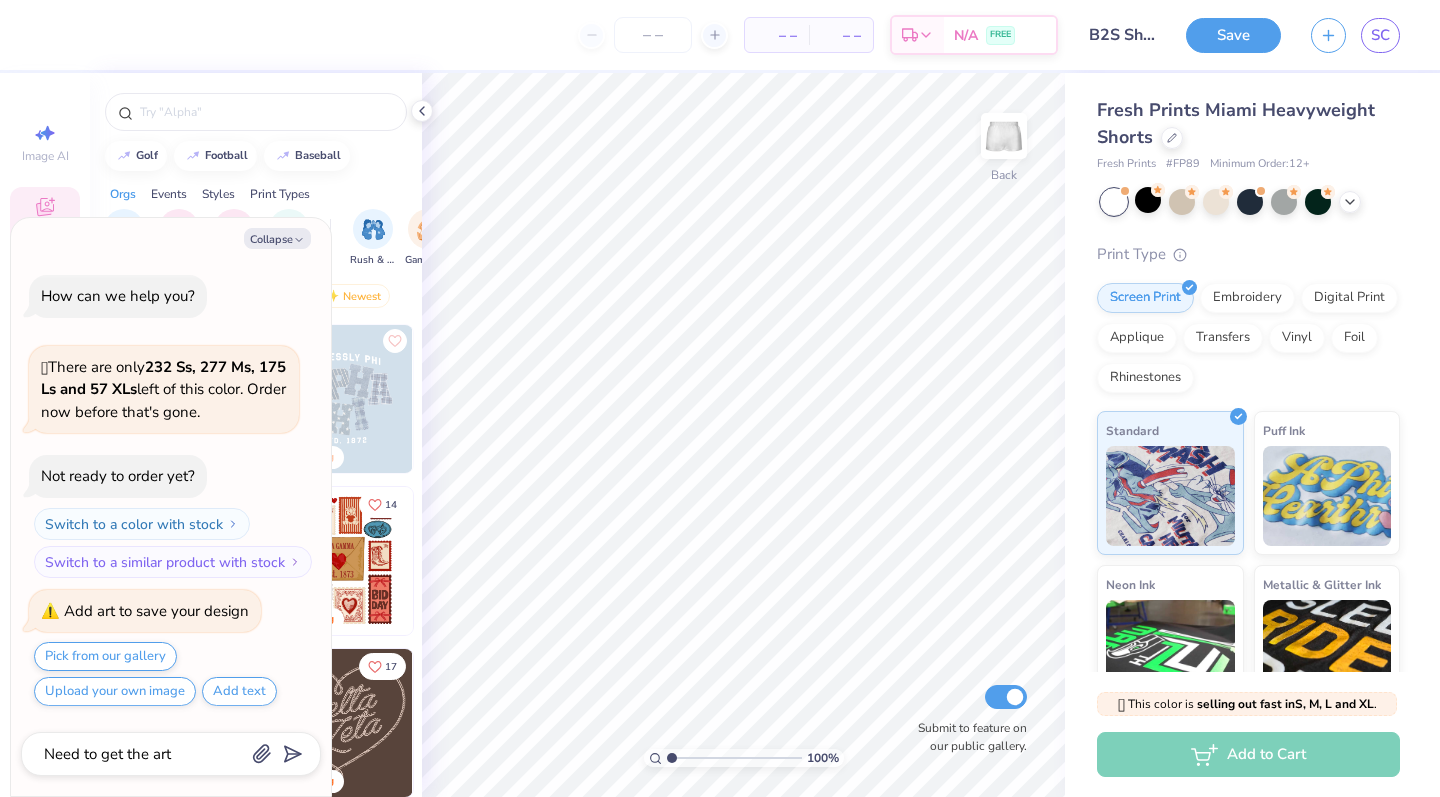 type on "x" 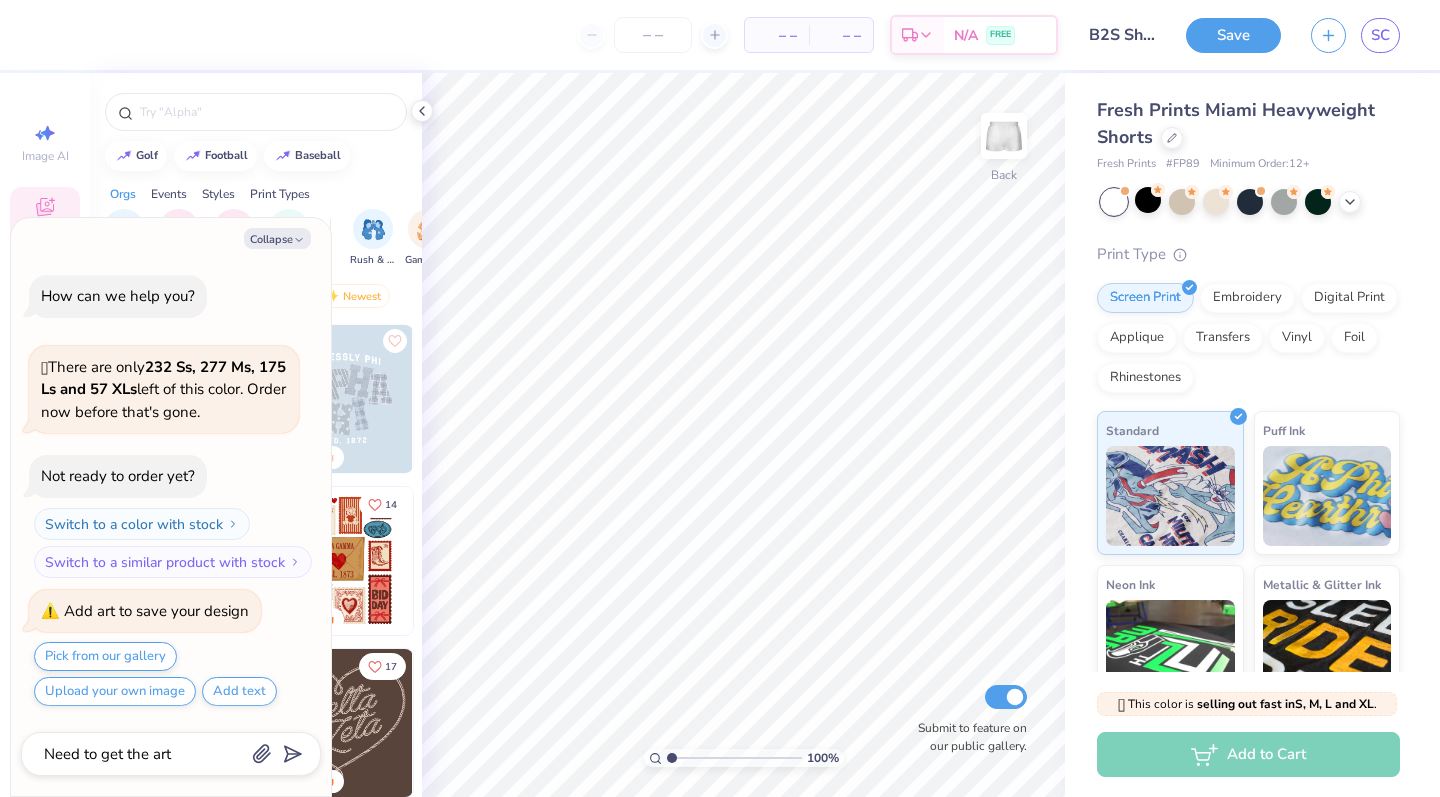 type on "Need to get the art" 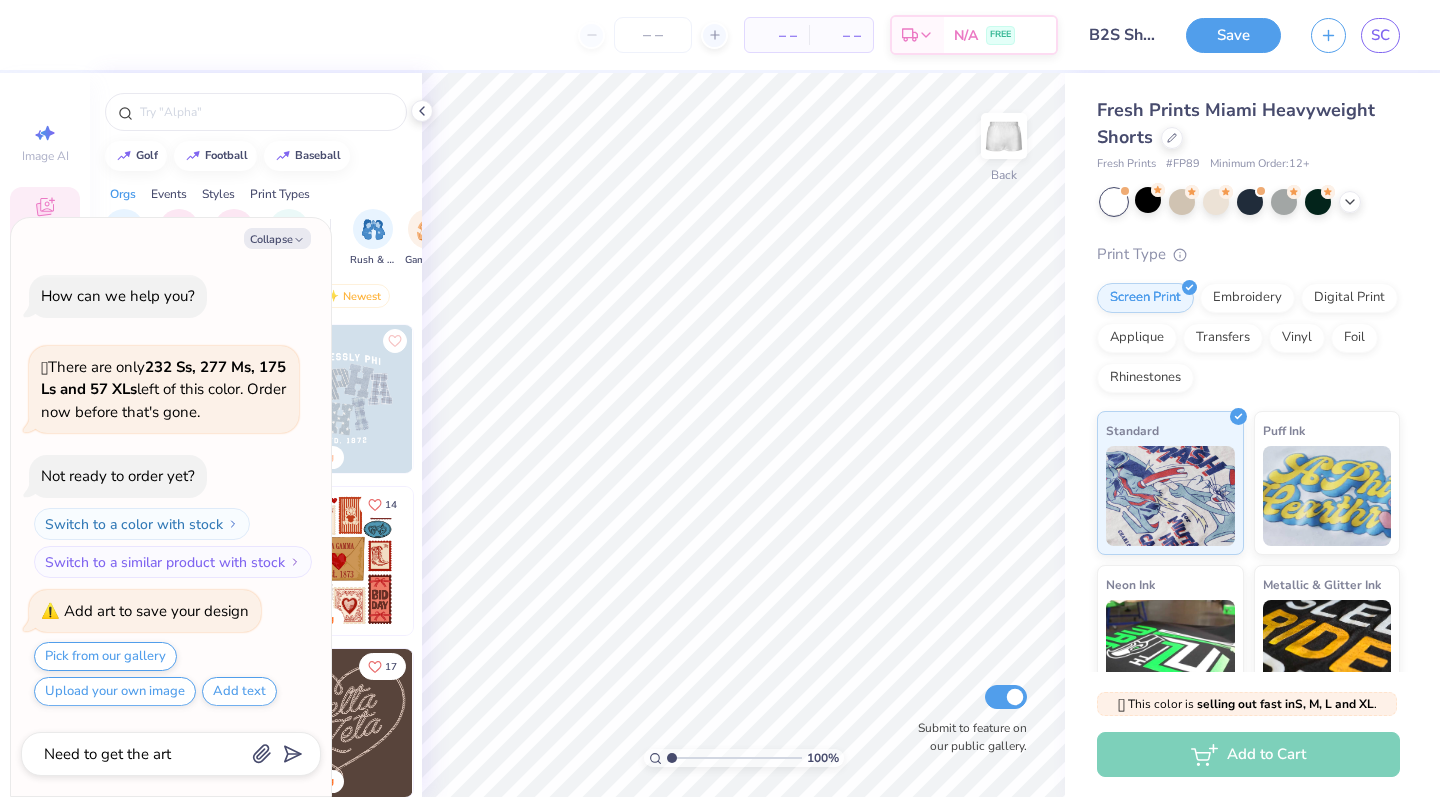 drag, startPoint x: 200, startPoint y: 745, endPoint x: 5, endPoint y: 744, distance: 195.00256 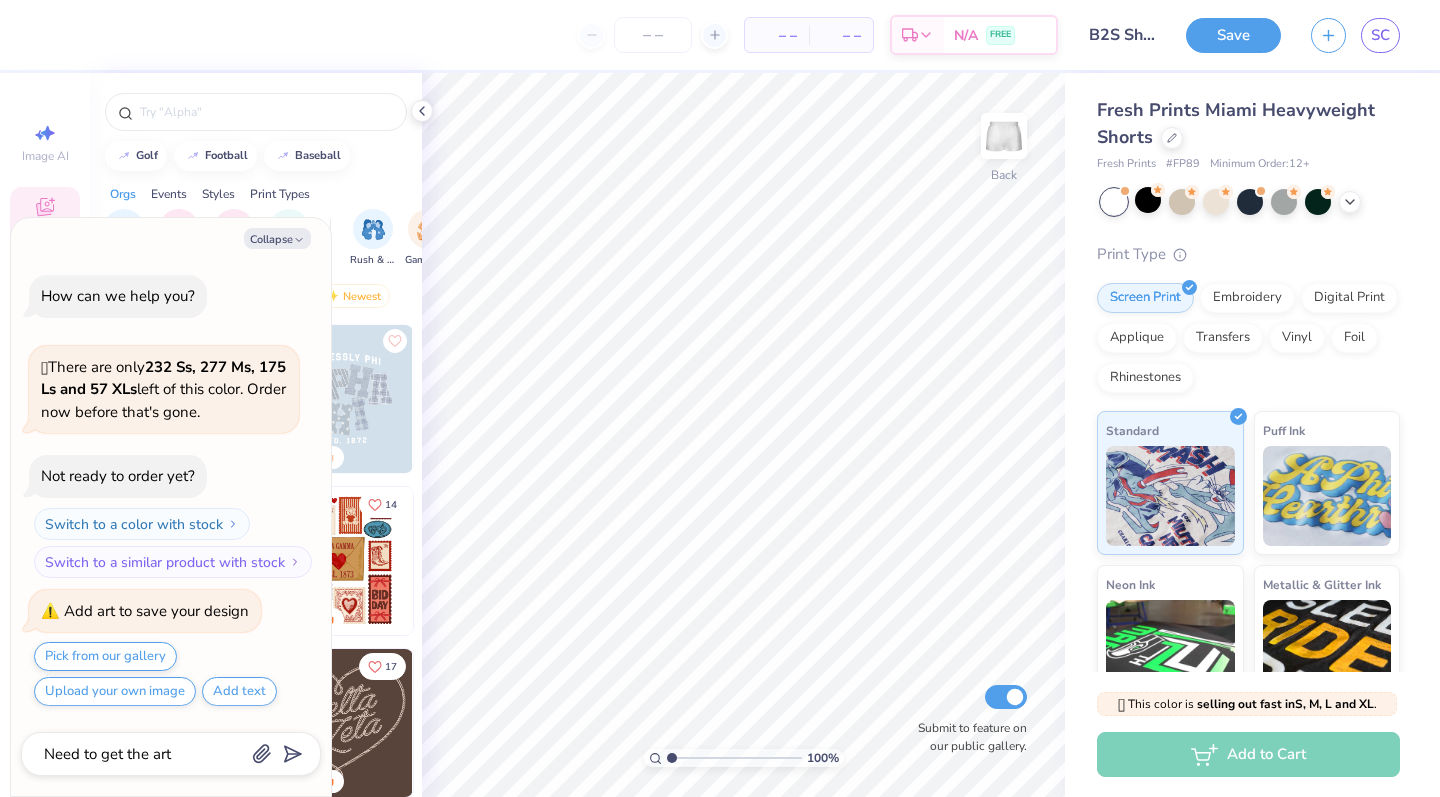 click on "– – Per Item – – Total Est. Delivery N/A FREE Design Title B2S Shorts (Mockneck matching set) Save SC Image AI Designs Add Text Upload Greek Clipart & logos Decorate golf football baseball Orgs Events Styles Print Types Fraternity Sorority Club Sports Rush & Bid Game Day Parent's Weekend PR & General Big Little Reveal Philanthropy Date Parties & Socials Retreat Spring Break Holidays Greek Week Formal & Semi Graduation Founder’s Day Classic Minimalist Varsity Y2K Typography Handdrawn Cartoons Grunge 80s & 90s 60s & 70s Embroidery Screen Print Patches Digital Print Vinyl Transfers Applique Trending Most Favorited Newest 11 [NAME] [NAME], [NAME] [NAME] Trending 33 Trending 14 Trending 15 Trending 17 Trending 19 Trending 5 Trending 18 Trending Trending 100 % Back Submit to feature on our public gallery. Fresh Prints Miami Heavyweight Shorts Fresh Prints # FP89 Minimum Order: 12 + Print Type Screen Print Embroidery Digital Print Applique" at bounding box center (720, 398) 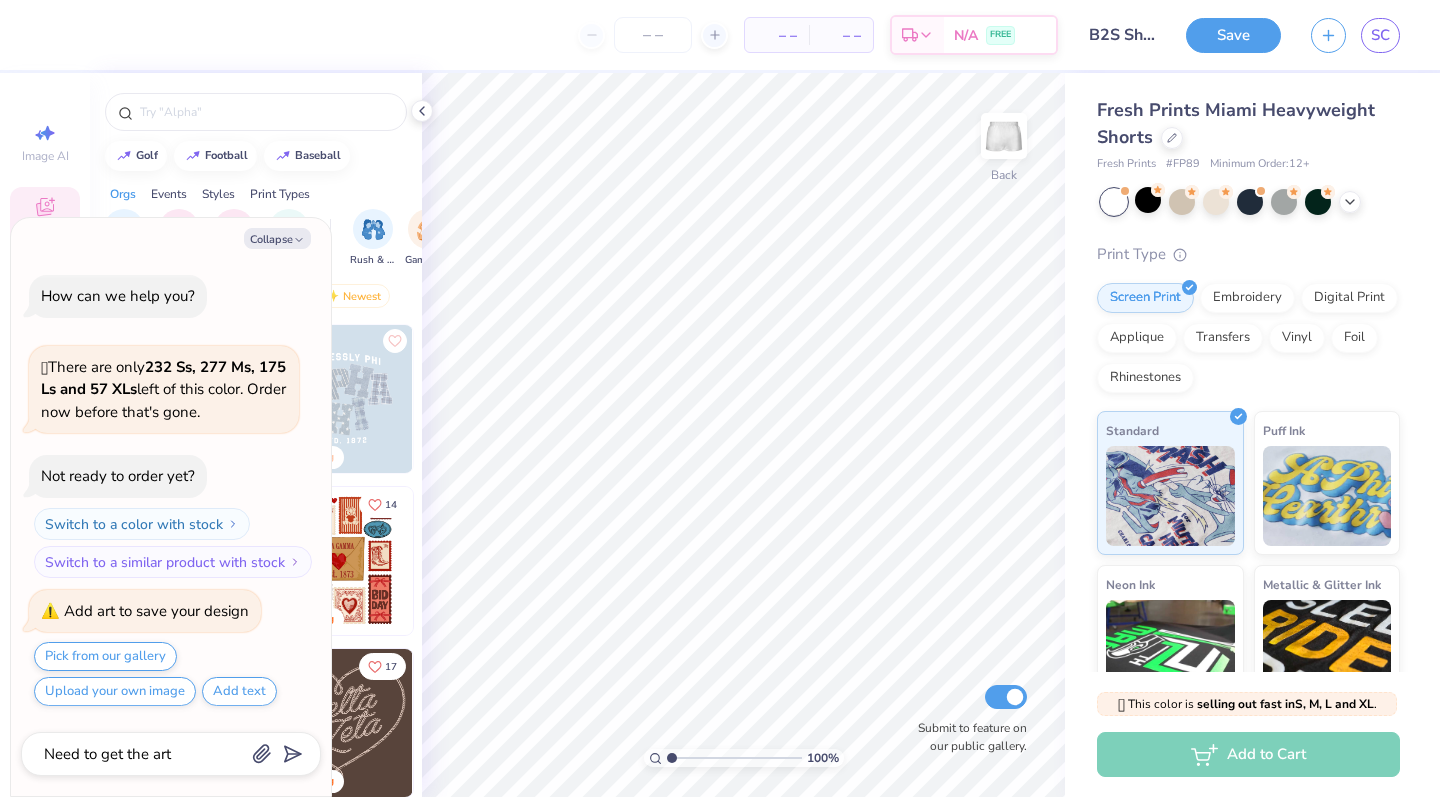 type on "x" 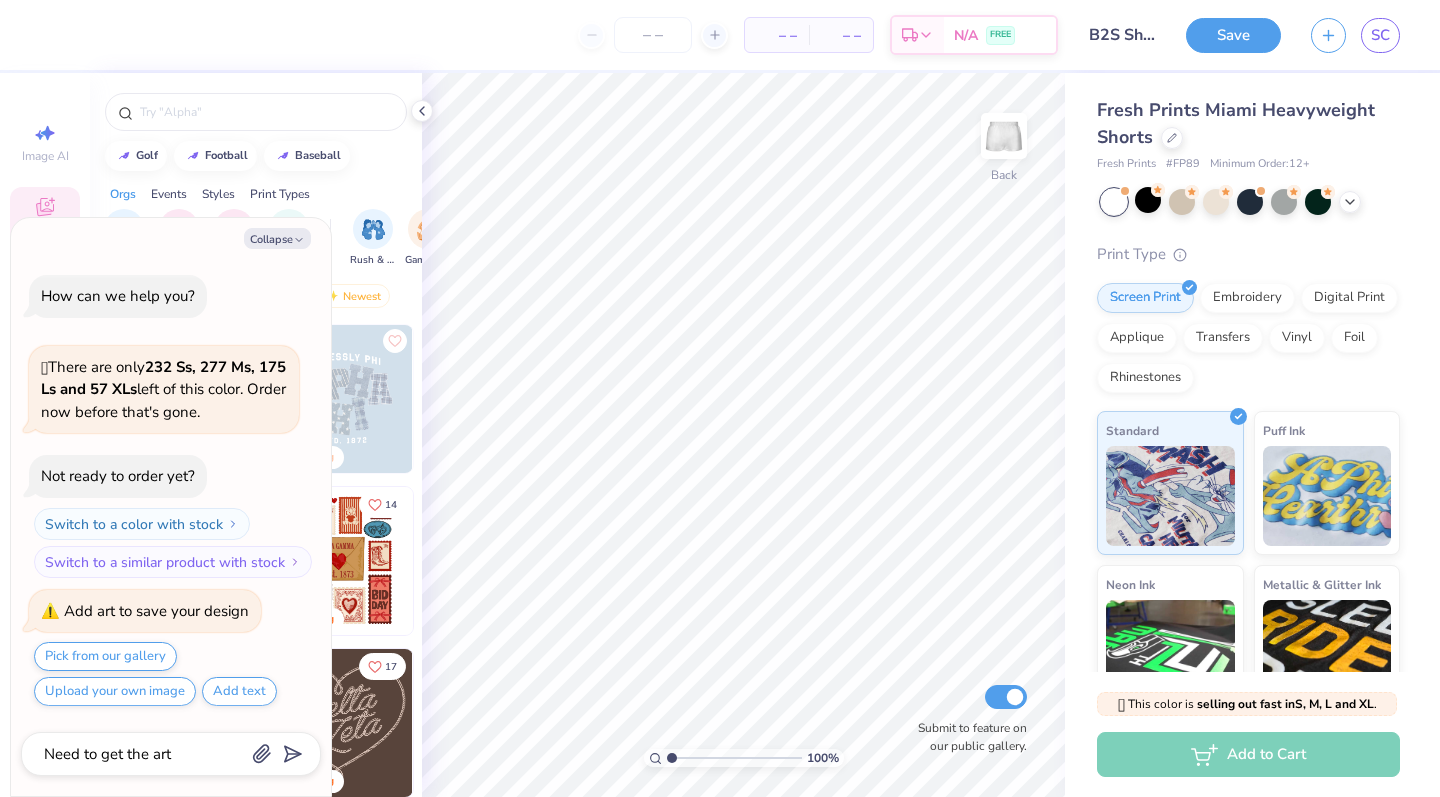 type 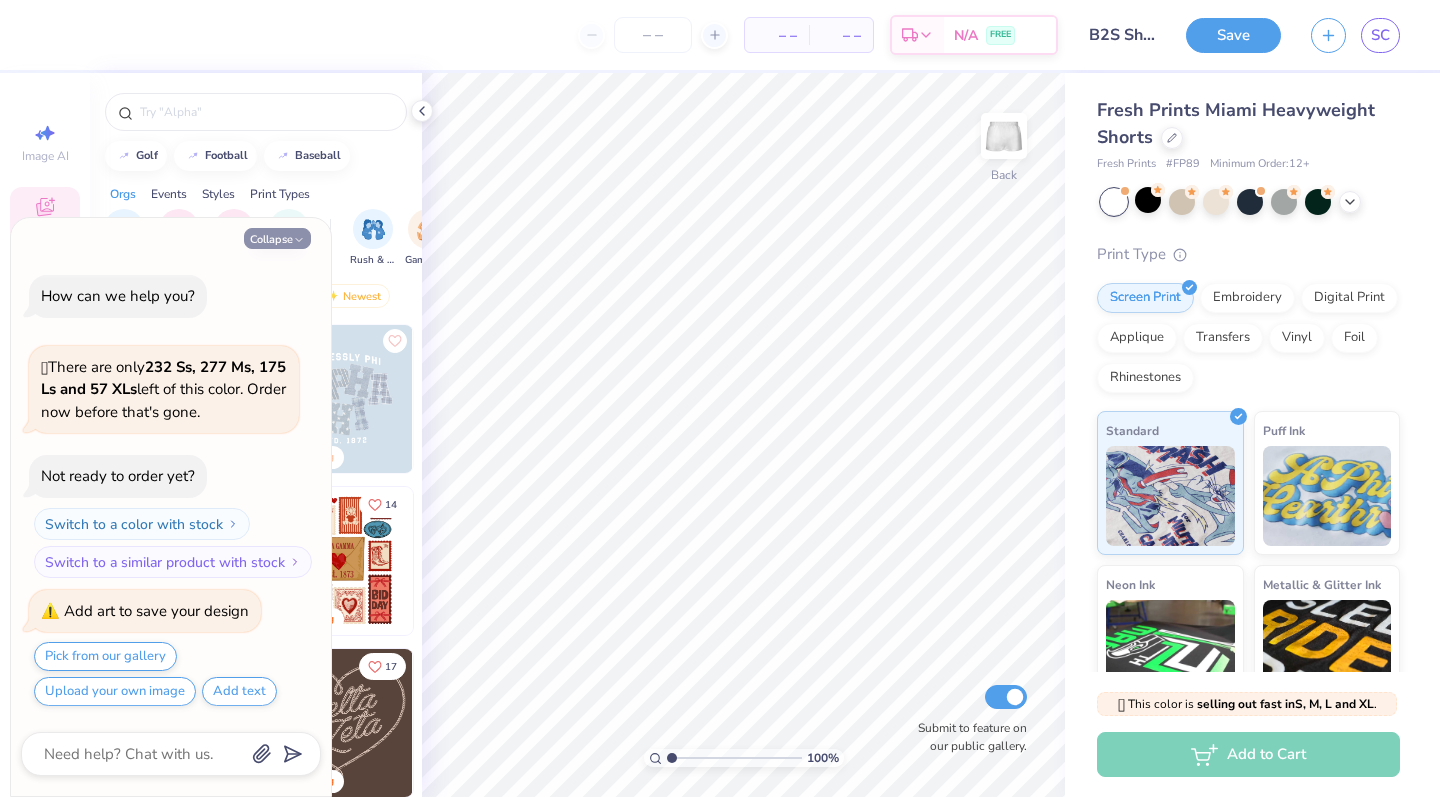 click on "Collapse" at bounding box center [277, 238] 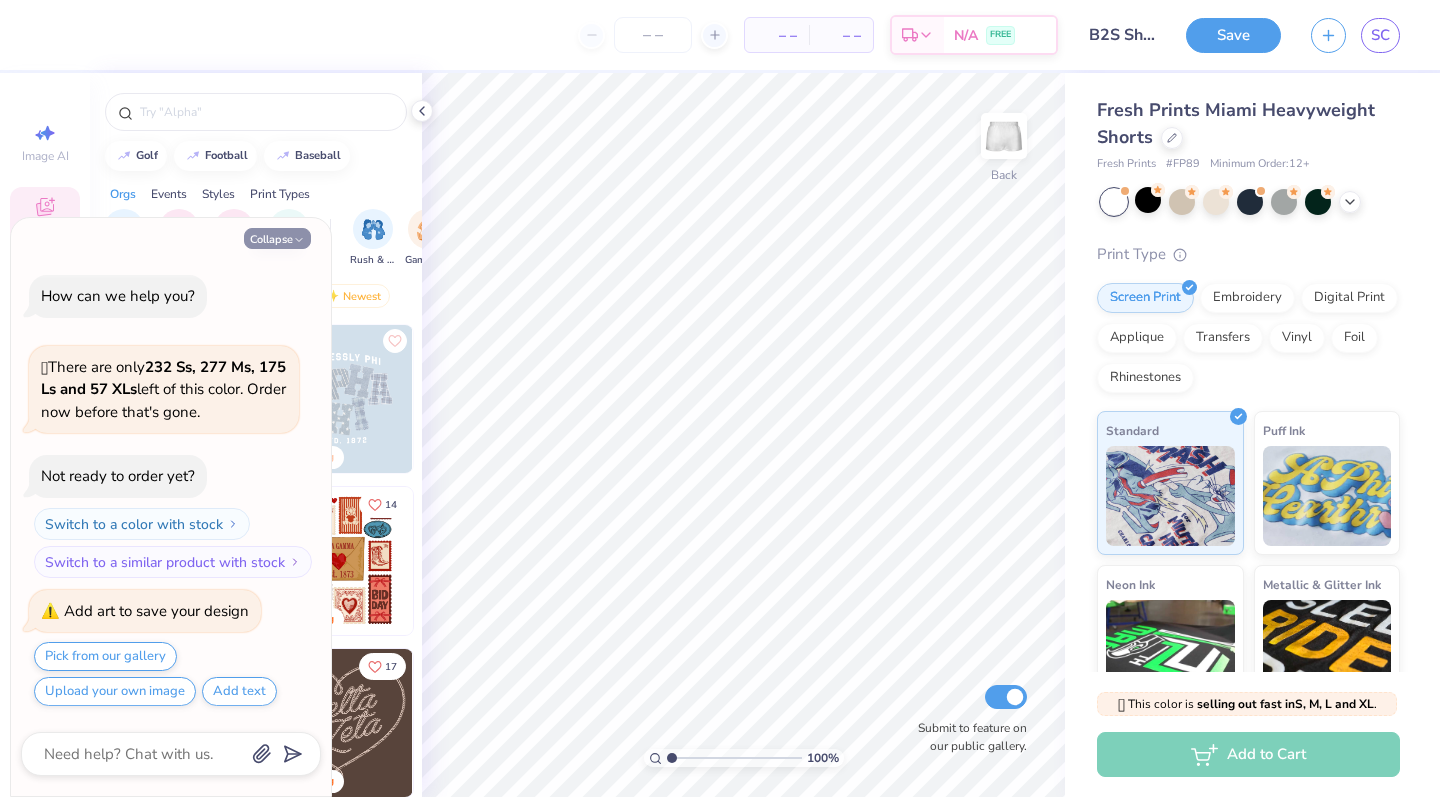 type on "x" 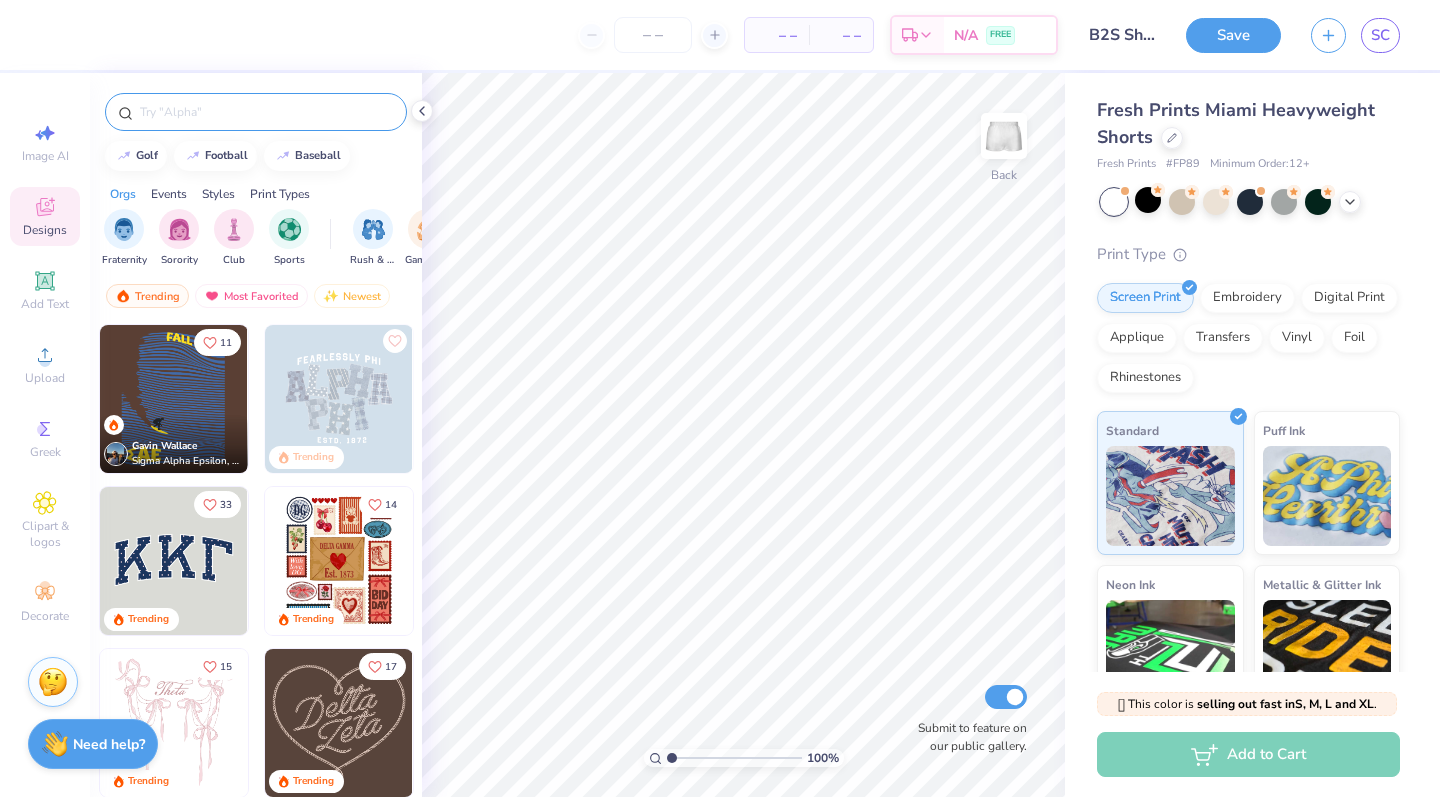 click at bounding box center [256, 112] 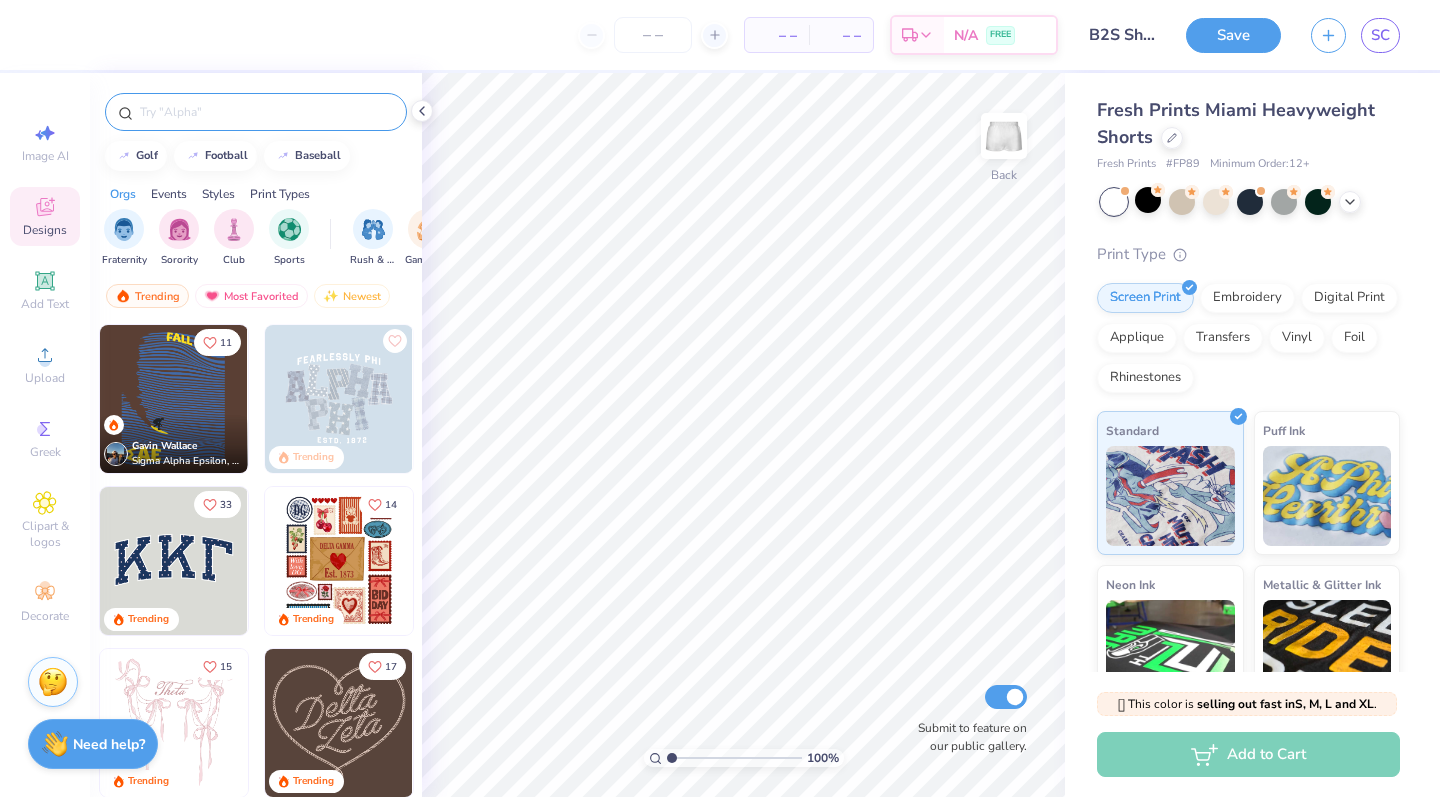 click at bounding box center (266, 112) 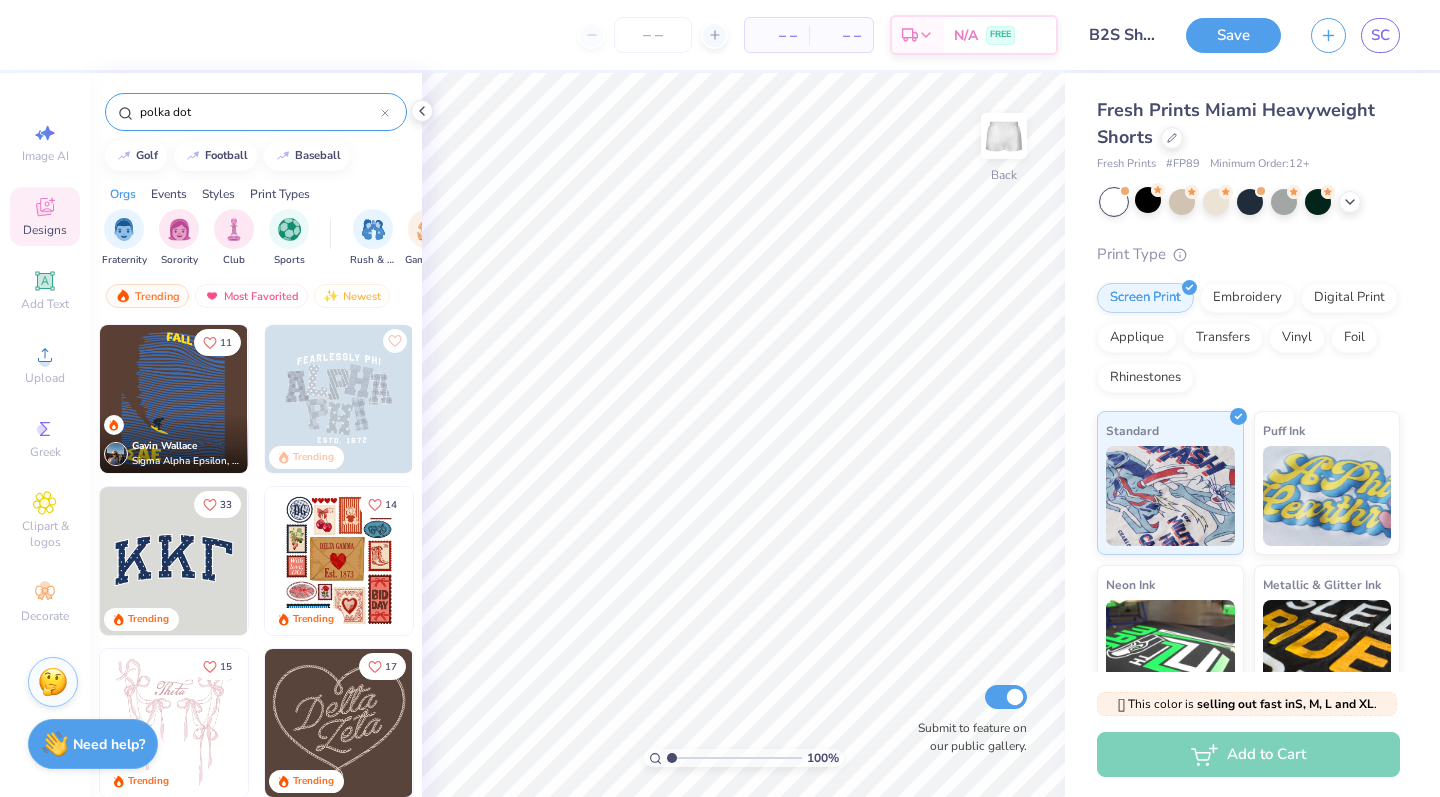 type on "polka dot" 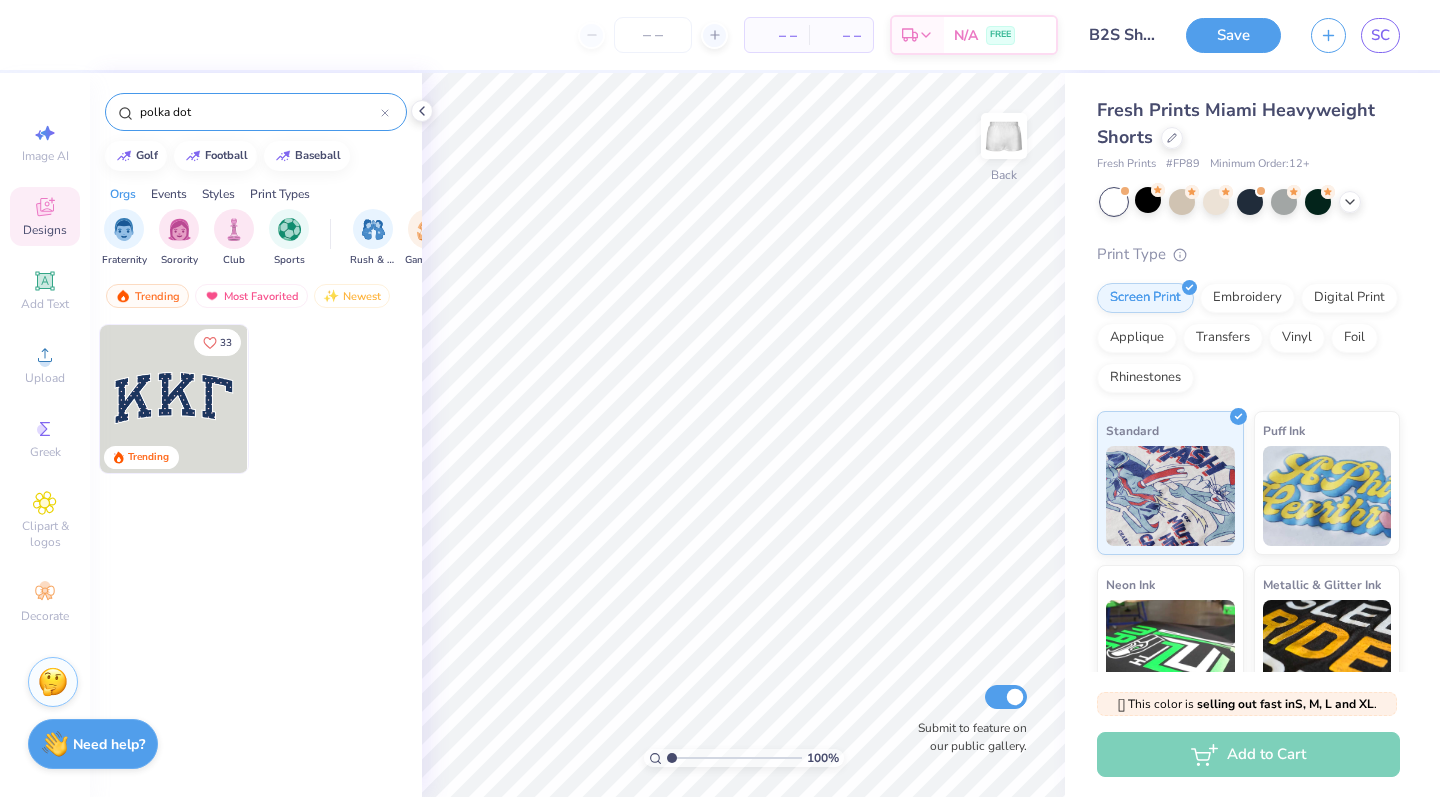 click at bounding box center [174, 399] 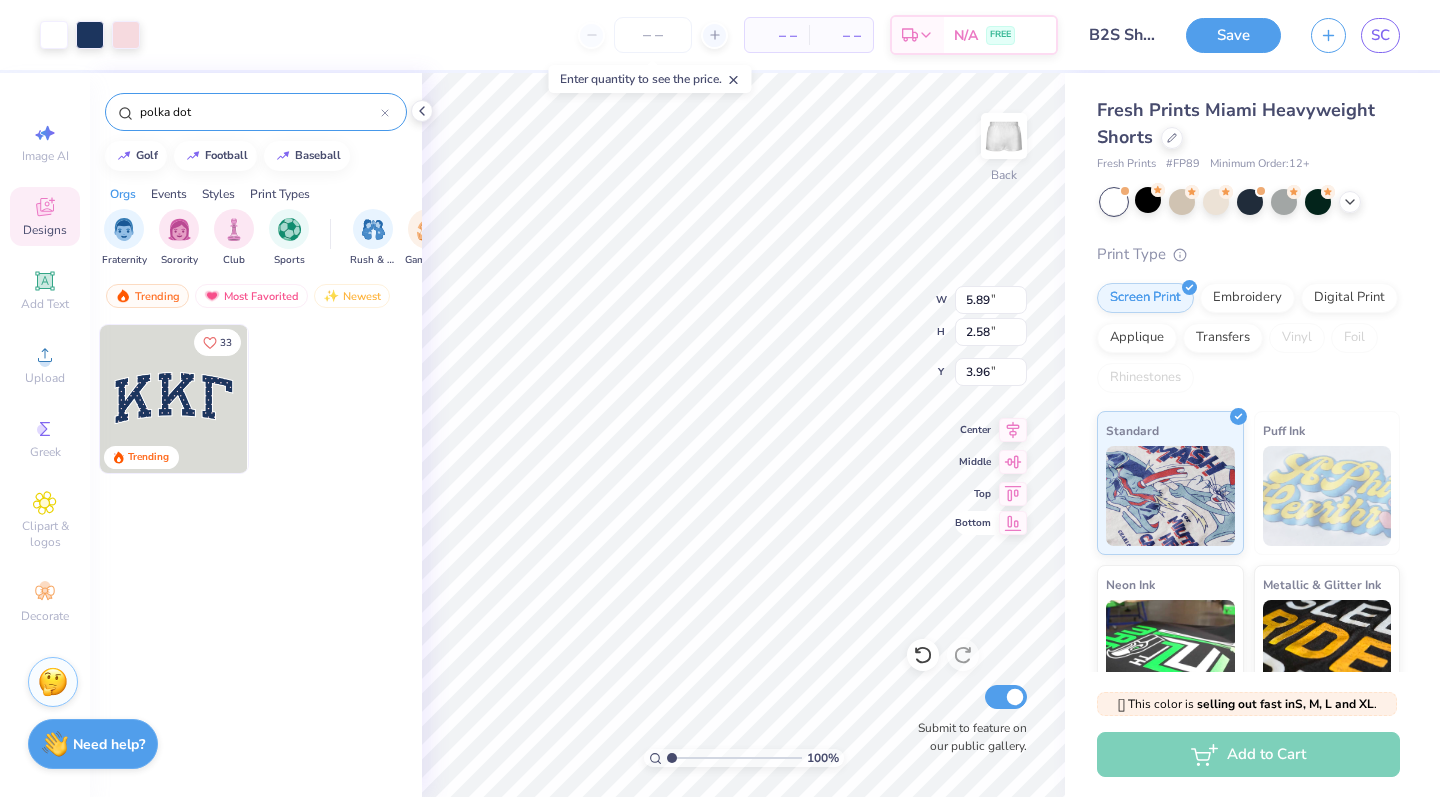 type on "7.27" 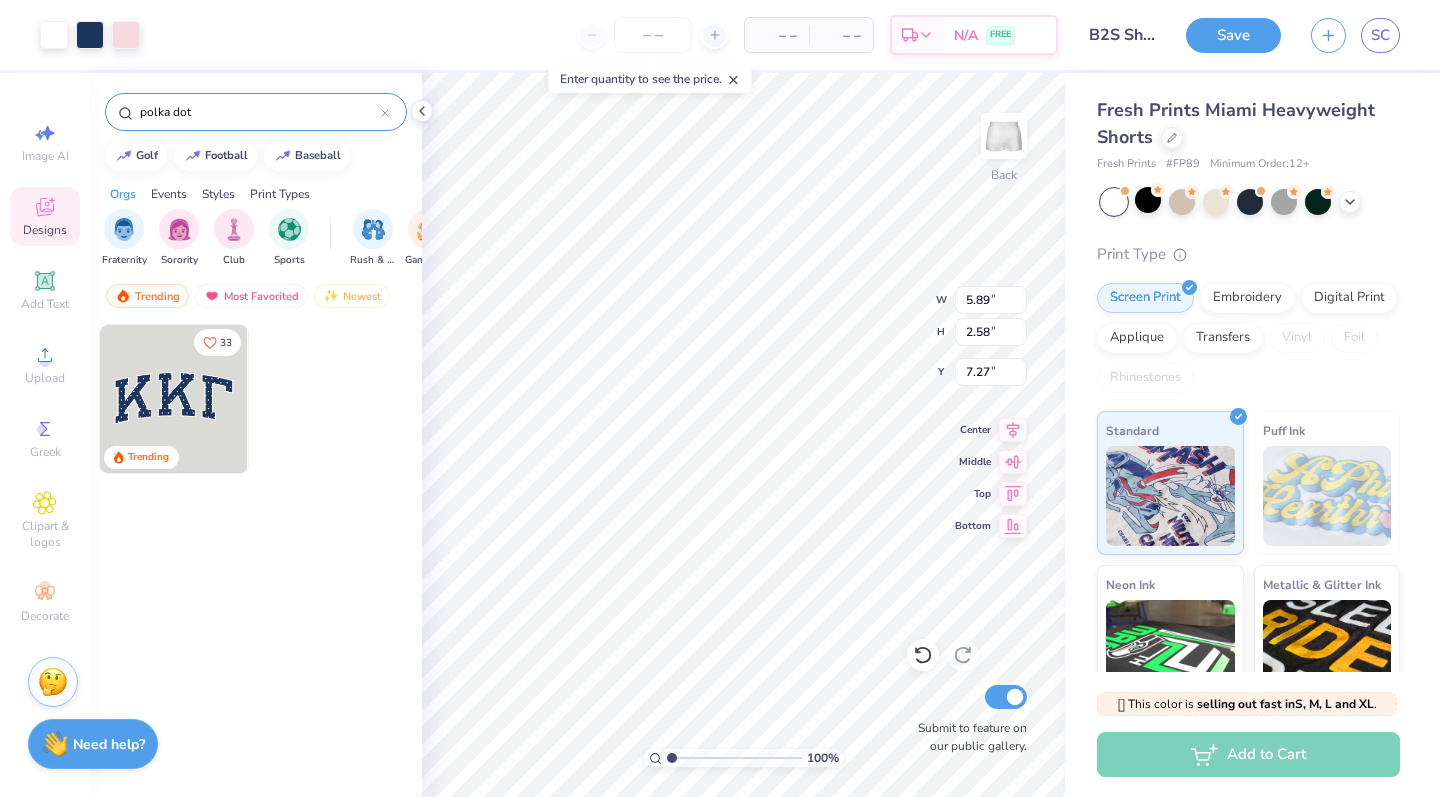 click on "Fresh Prints Miami Heavyweight Shorts Fresh Prints # FP89 Minimum Order:  12 +   Print Type Screen Print Embroidery Digital Print Applique Transfers Vinyl Foil Rhinestones Standard Puff Ink Neon Ink Metallic & Glitter Ink Glow in the Dark Ink Water based Ink" at bounding box center (1252, 468) 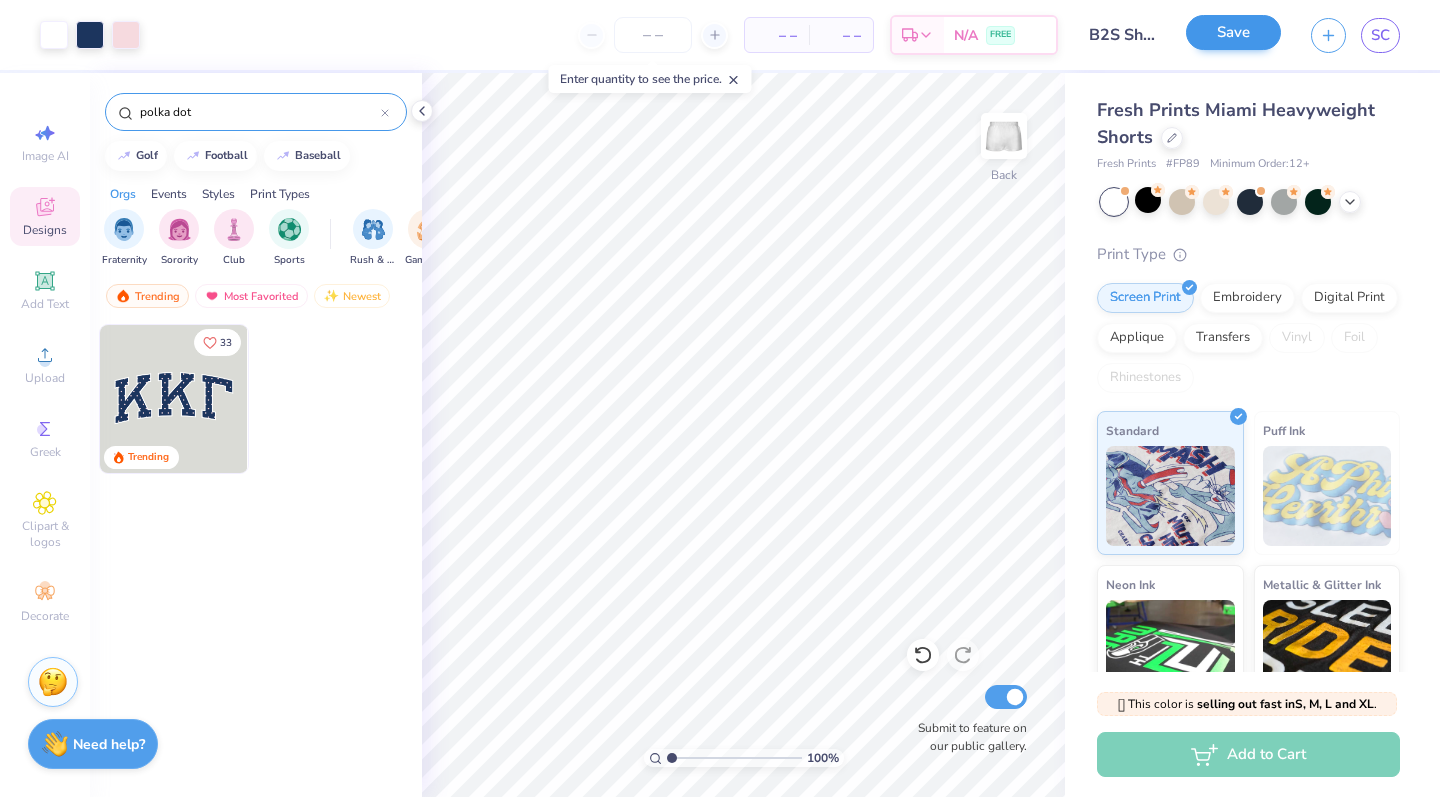 click on "Save" at bounding box center (1233, 32) 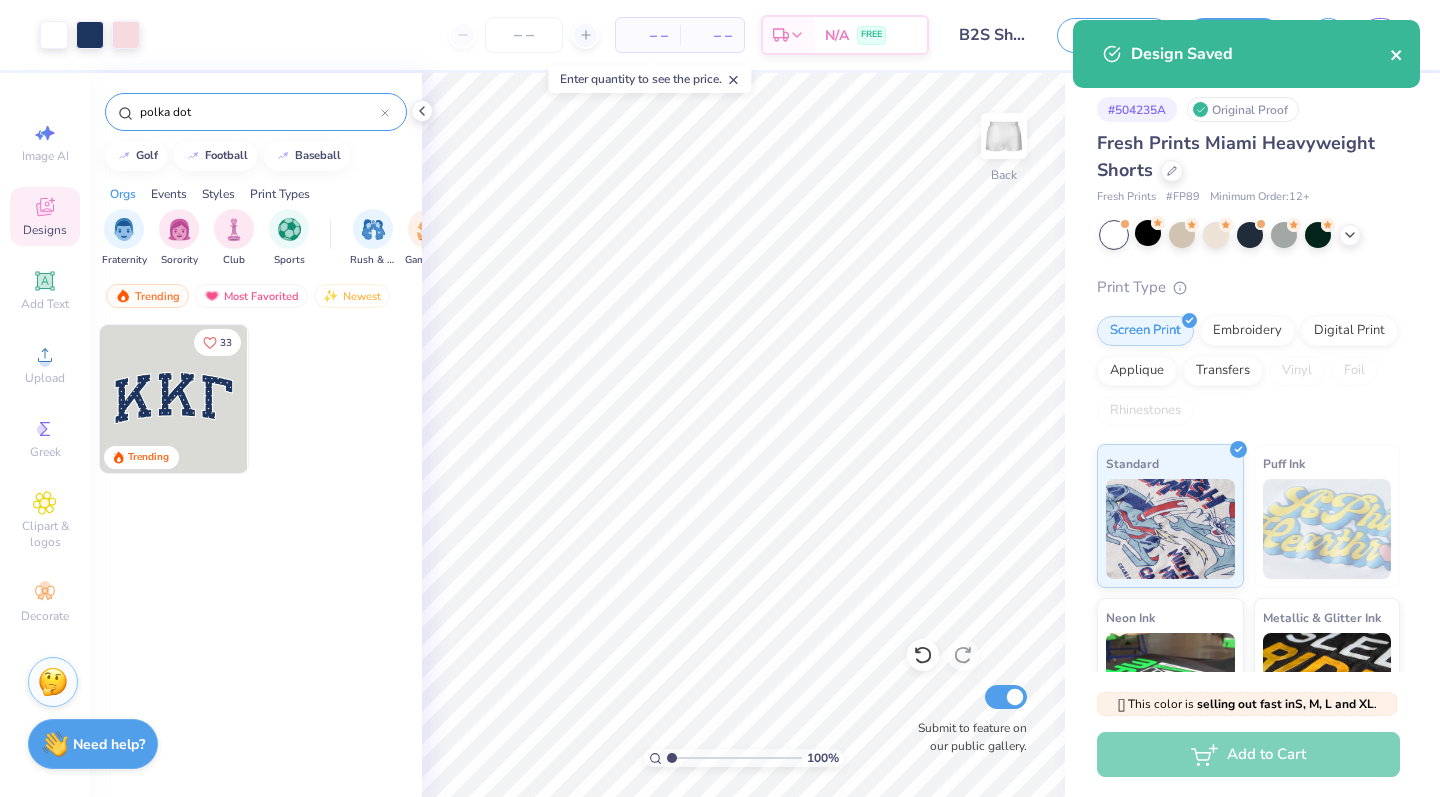 click 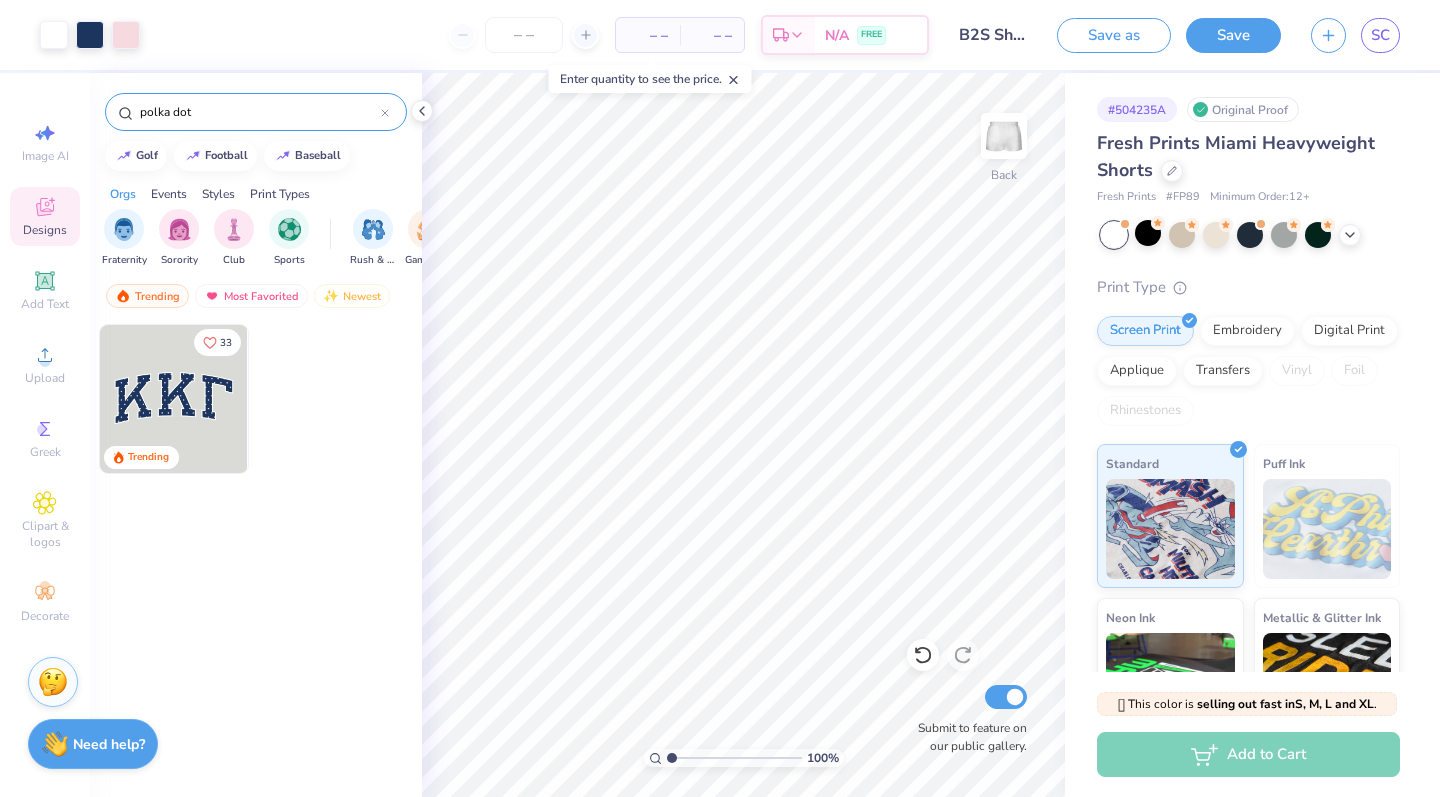 click on "Design Saved" at bounding box center (1246, 61) 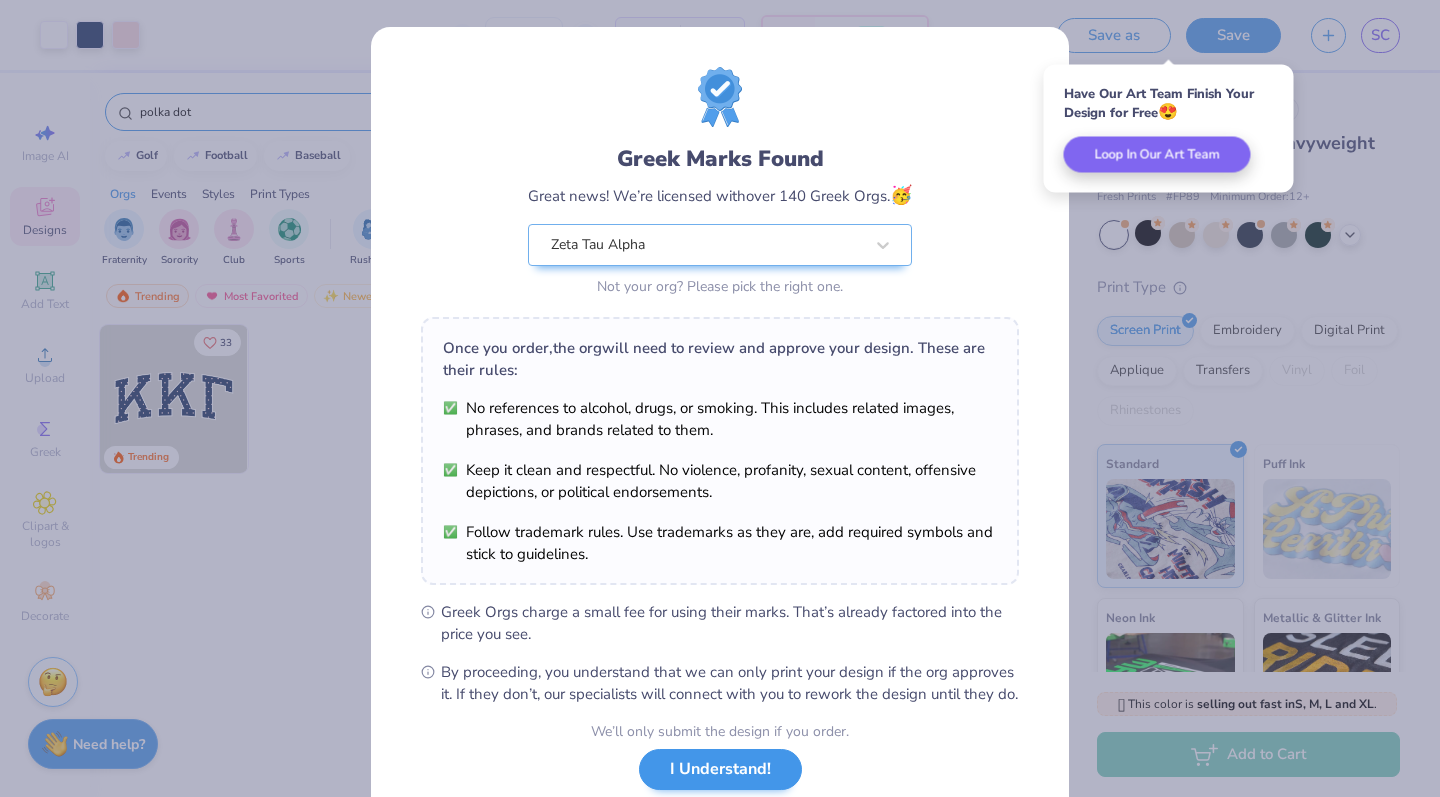 click on "I Understand!" at bounding box center (720, 769) 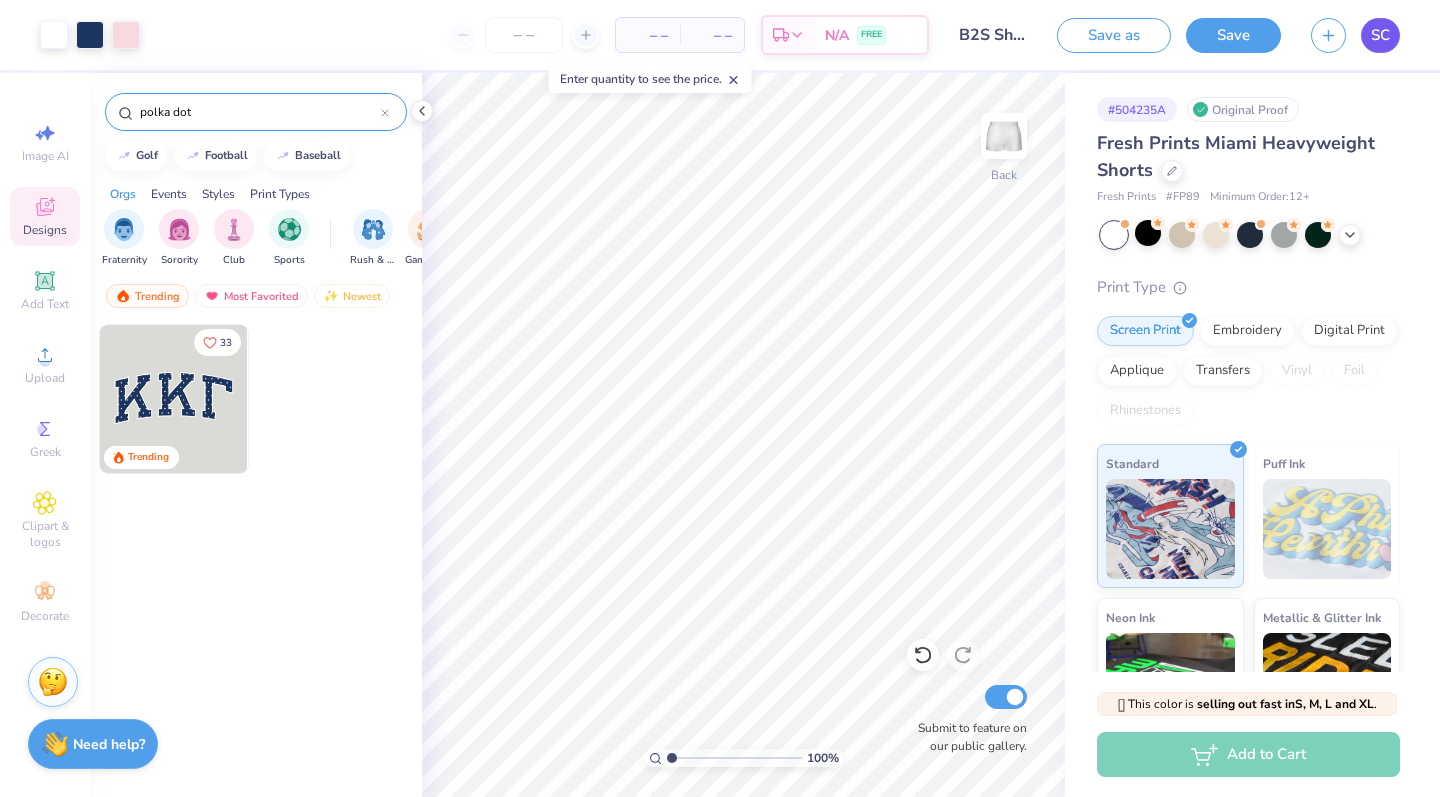 click on "SC" at bounding box center [1380, 35] 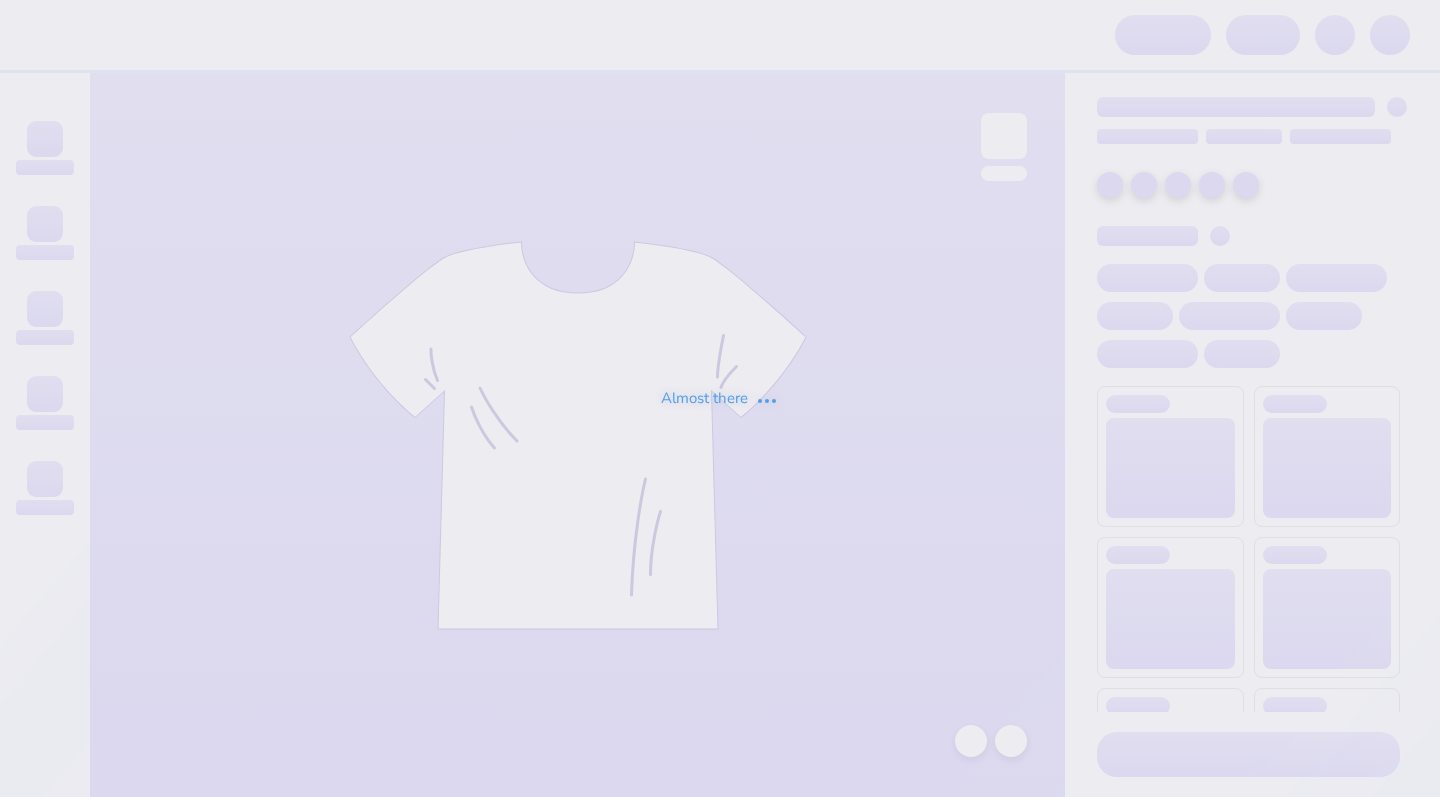 scroll, scrollTop: 0, scrollLeft: 0, axis: both 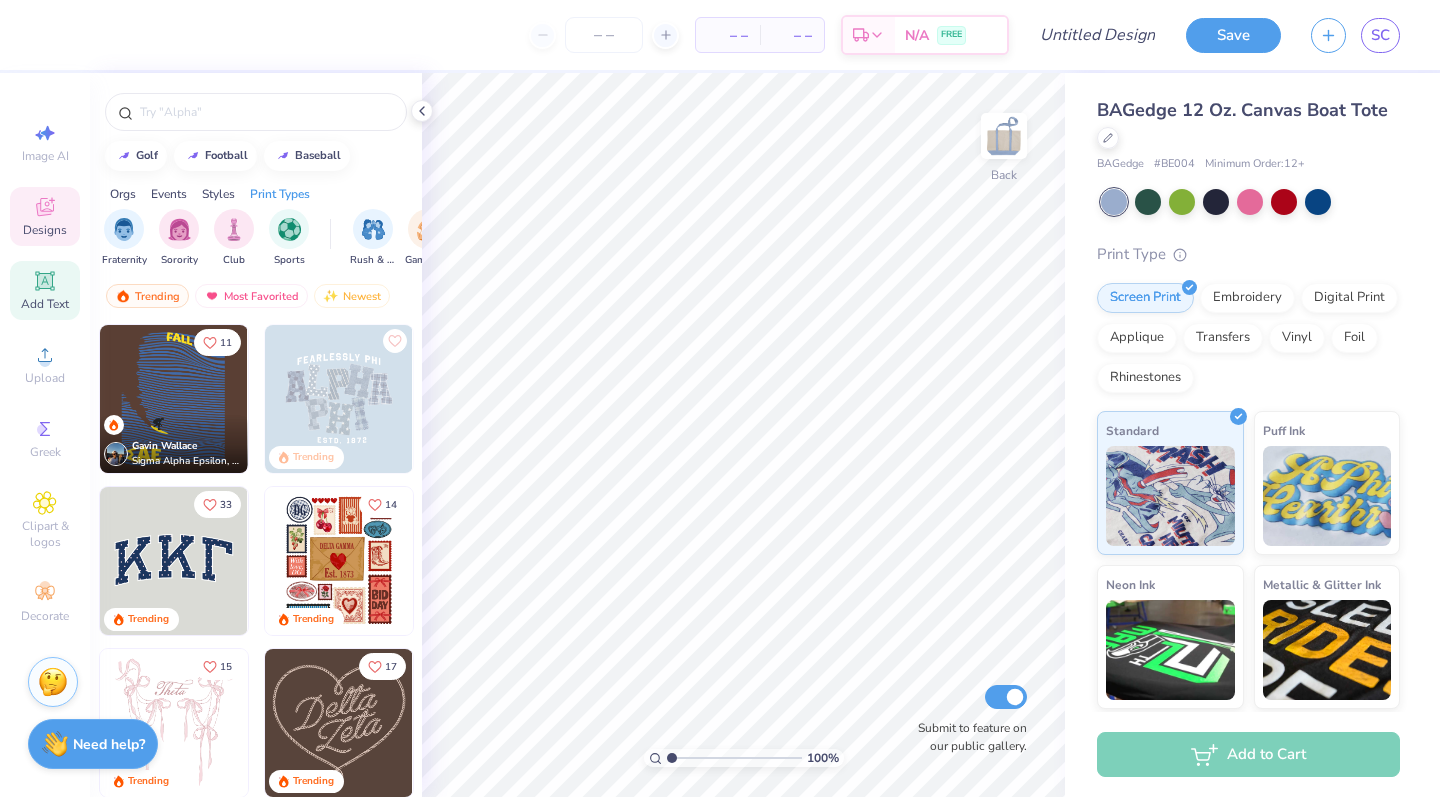 click on "Add Text" at bounding box center (45, 290) 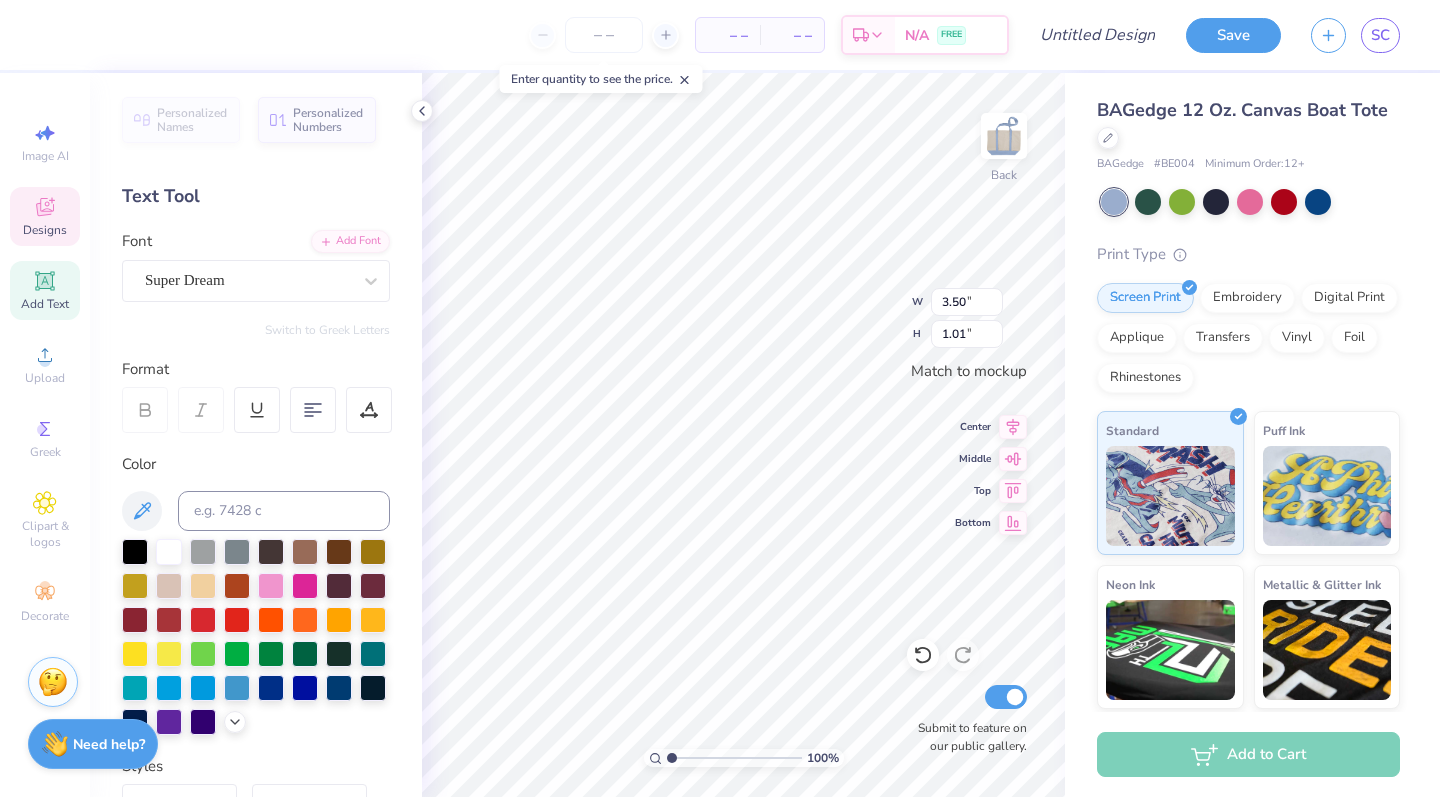 click on "Designs" at bounding box center (45, 216) 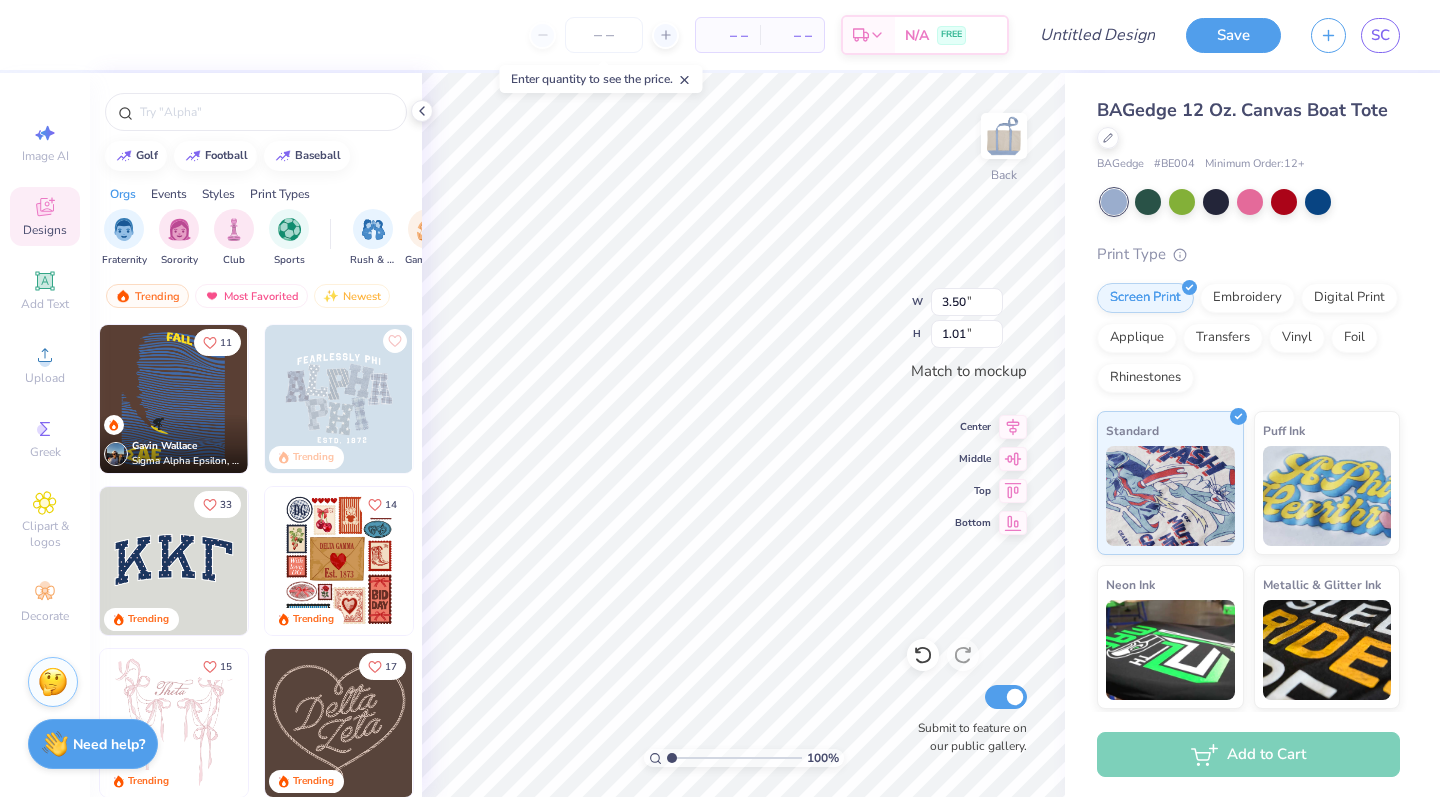 click at bounding box center [339, 723] 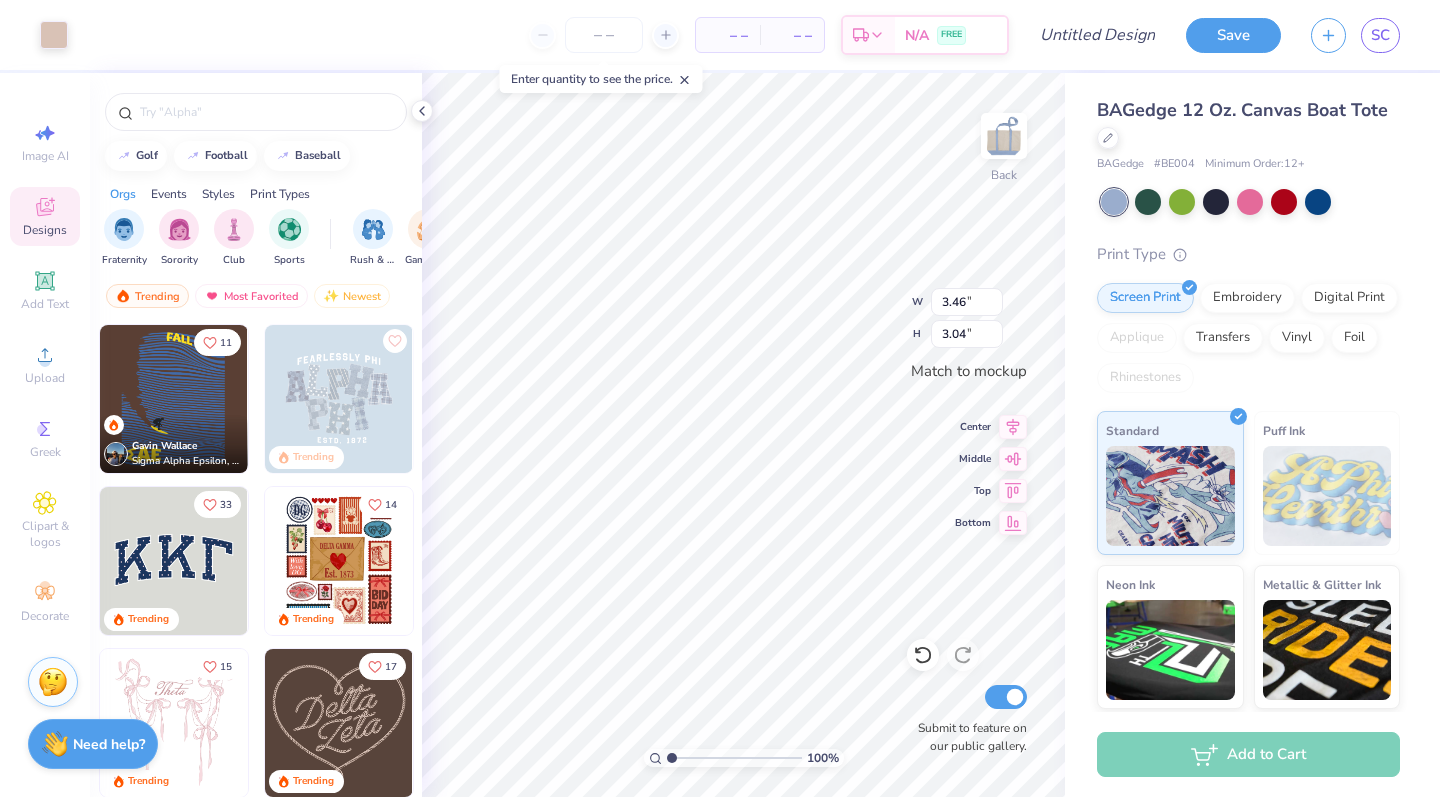 type on "3.46" 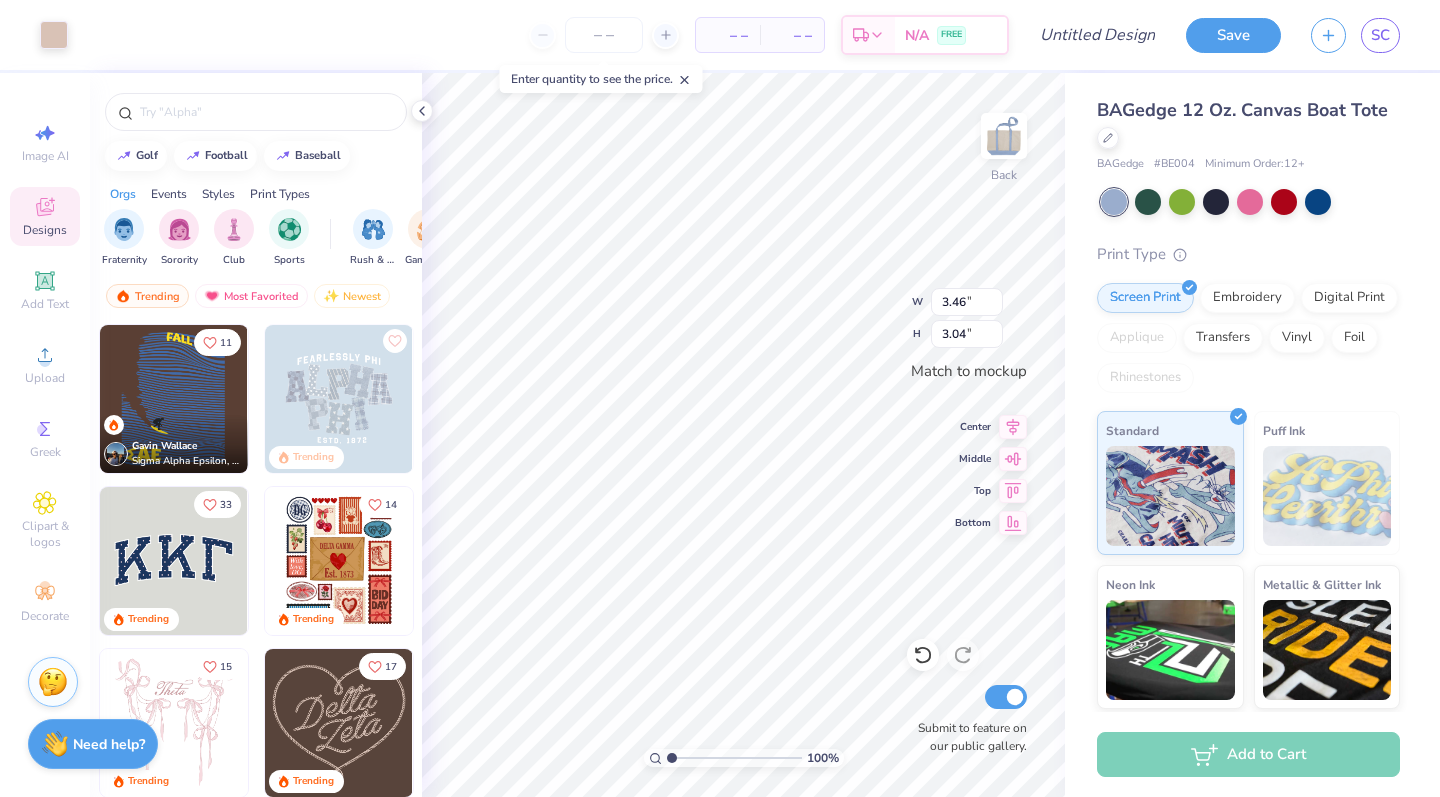 type on "3.04" 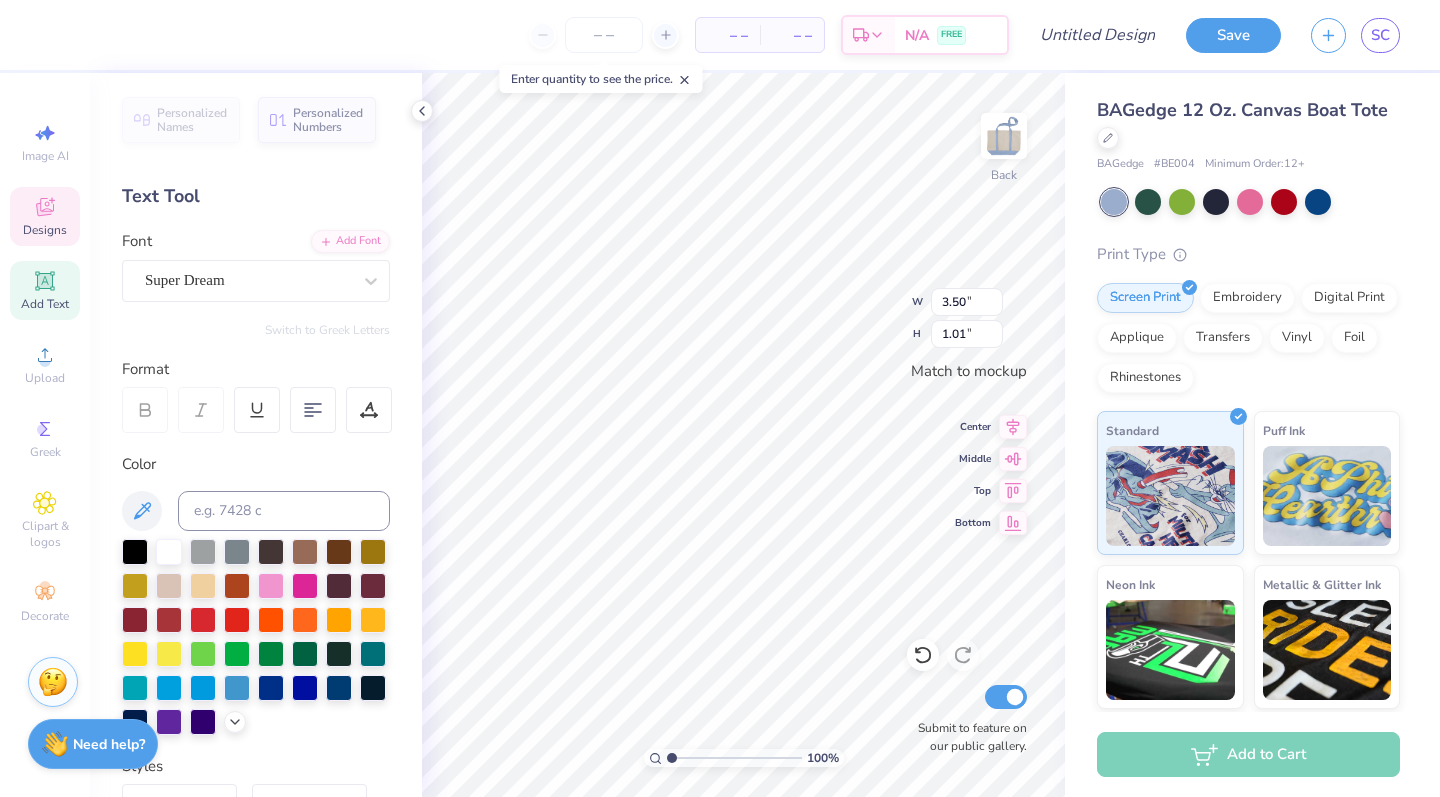 click 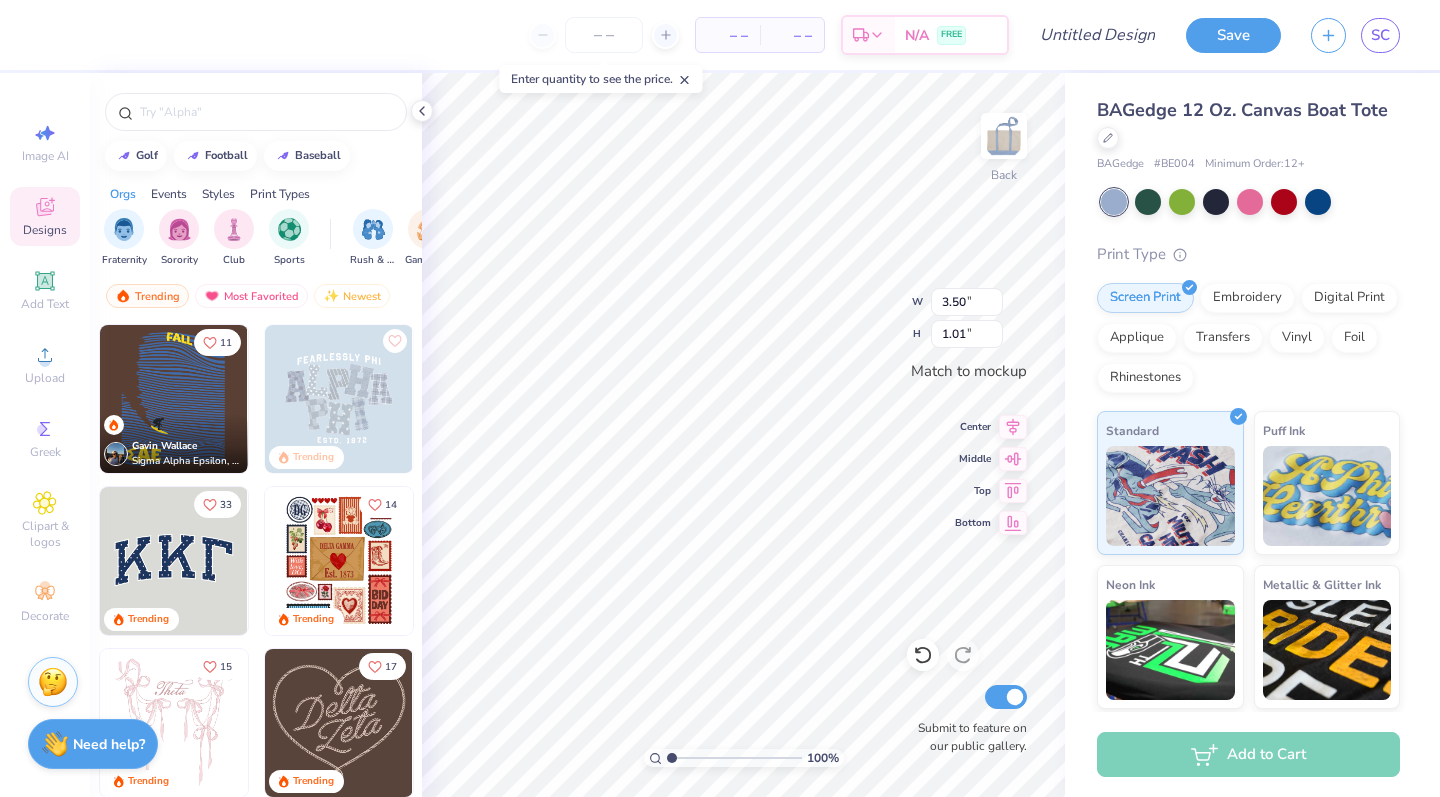click at bounding box center (339, 723) 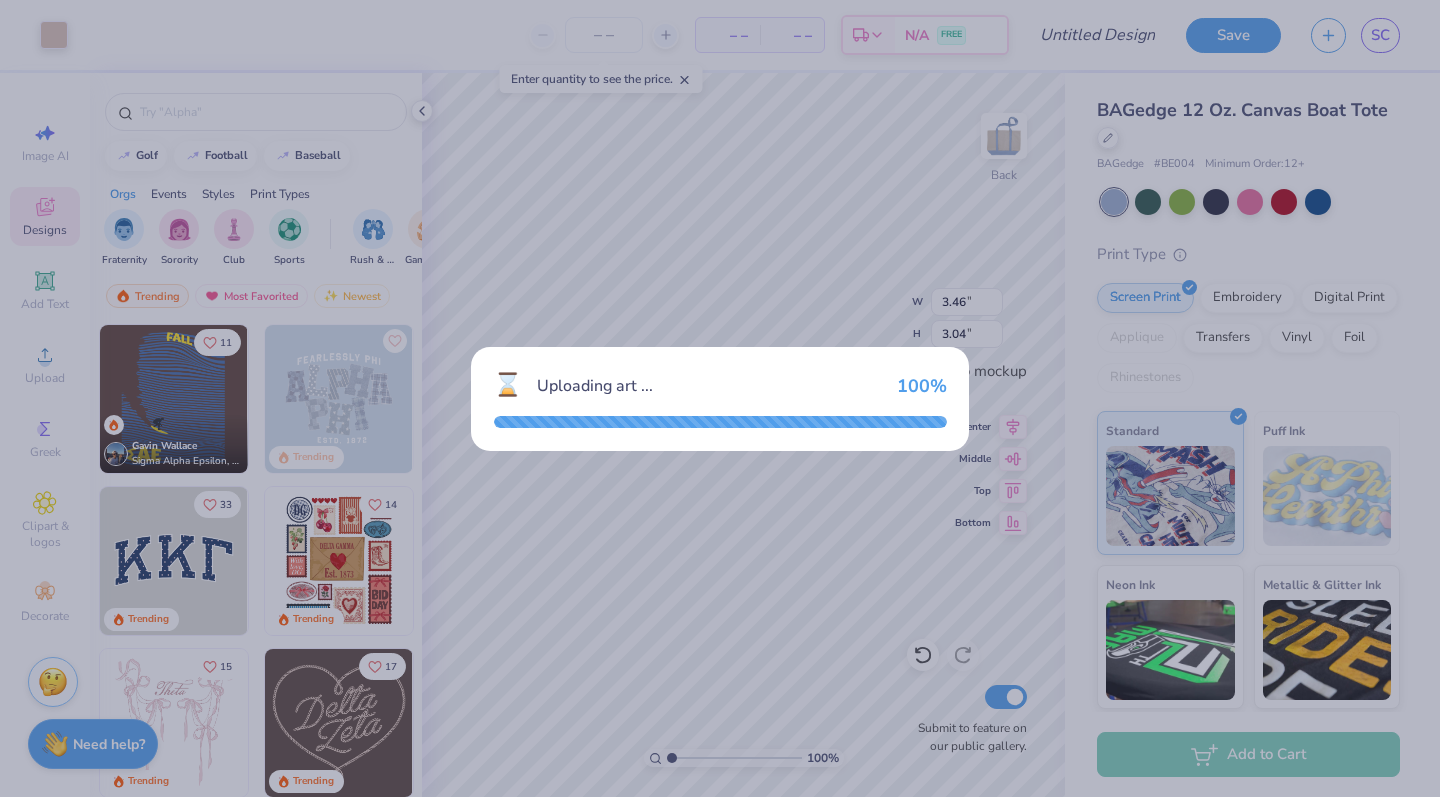 type on "3.46" 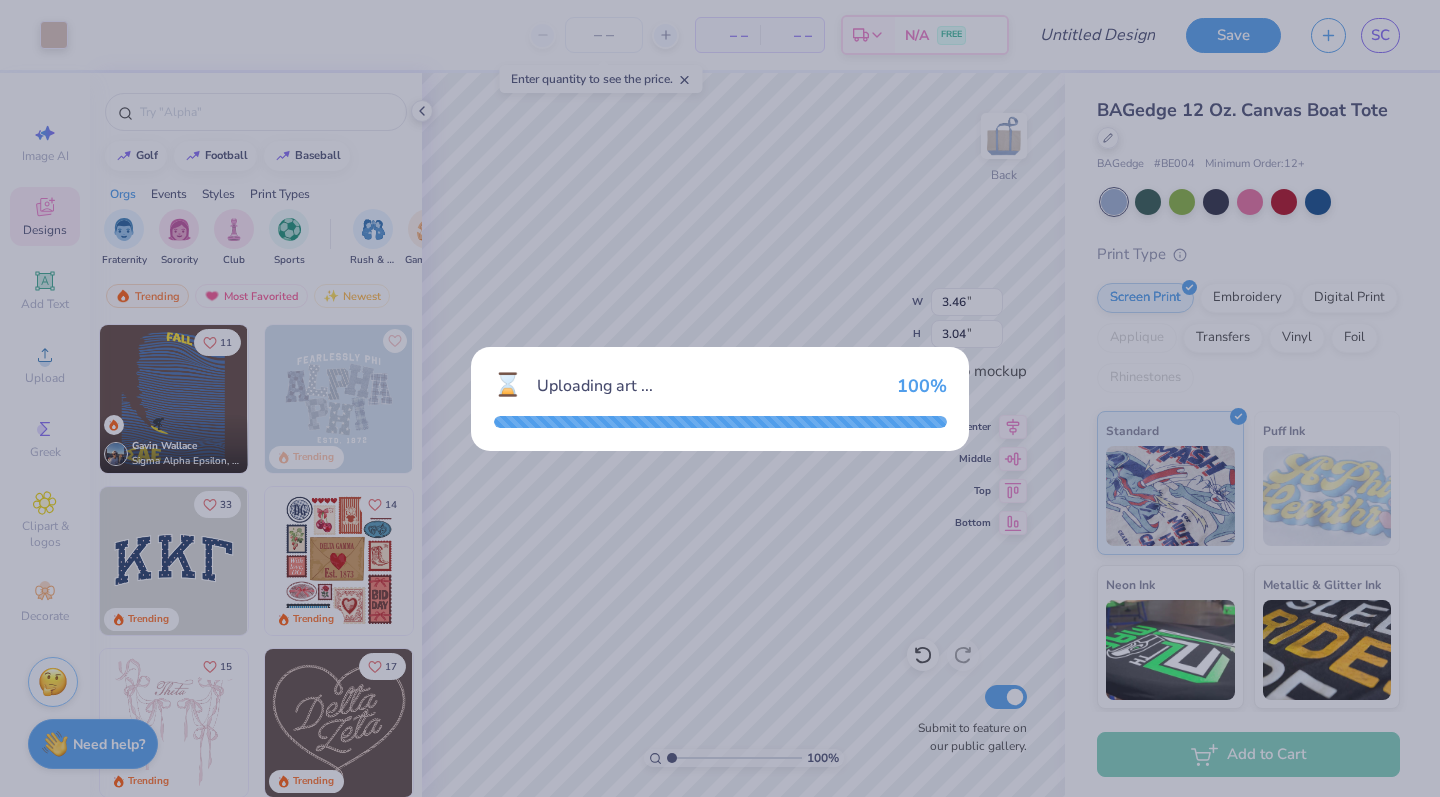 type on "3.04" 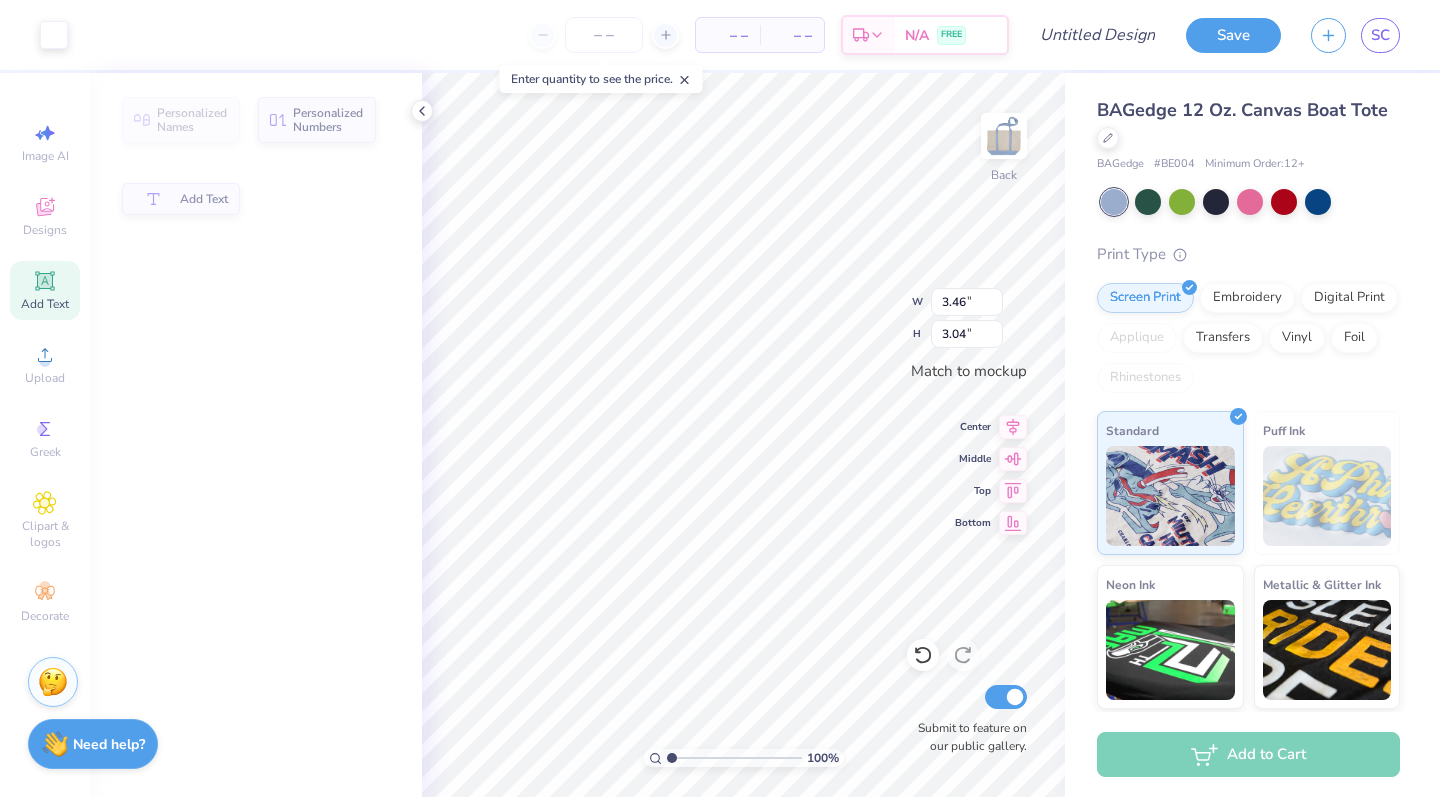 type on "3.50" 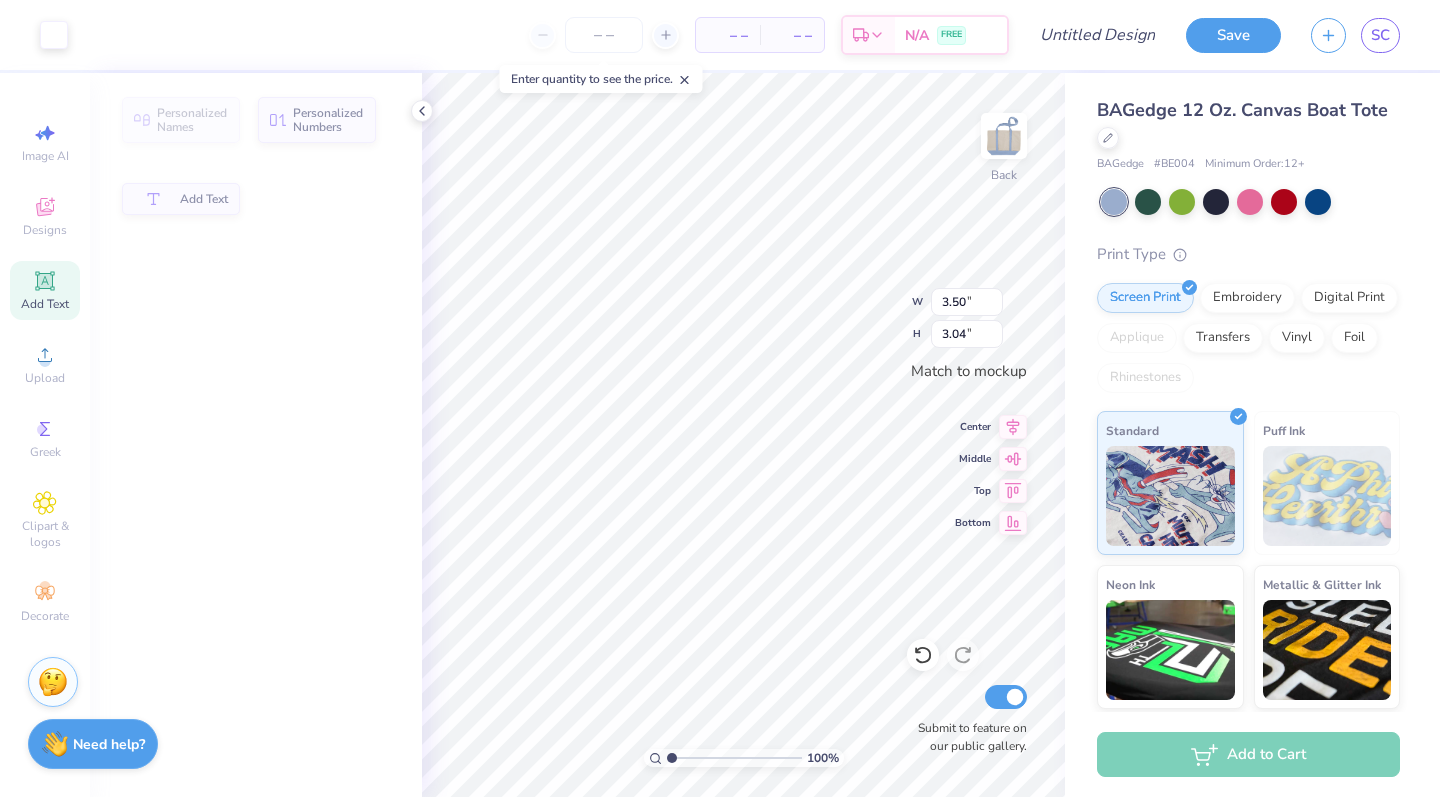 type on "1.01" 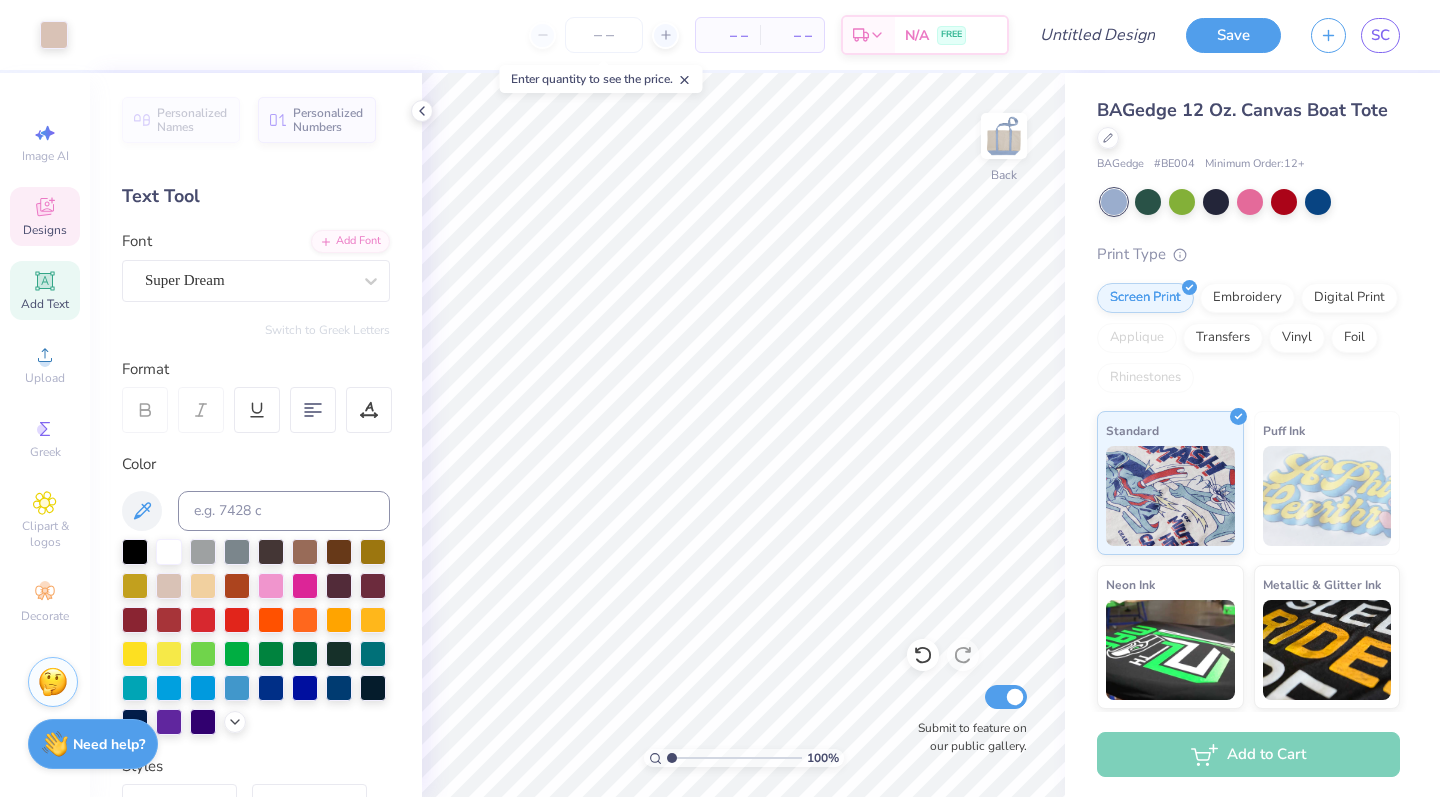 click on "Designs" at bounding box center (45, 230) 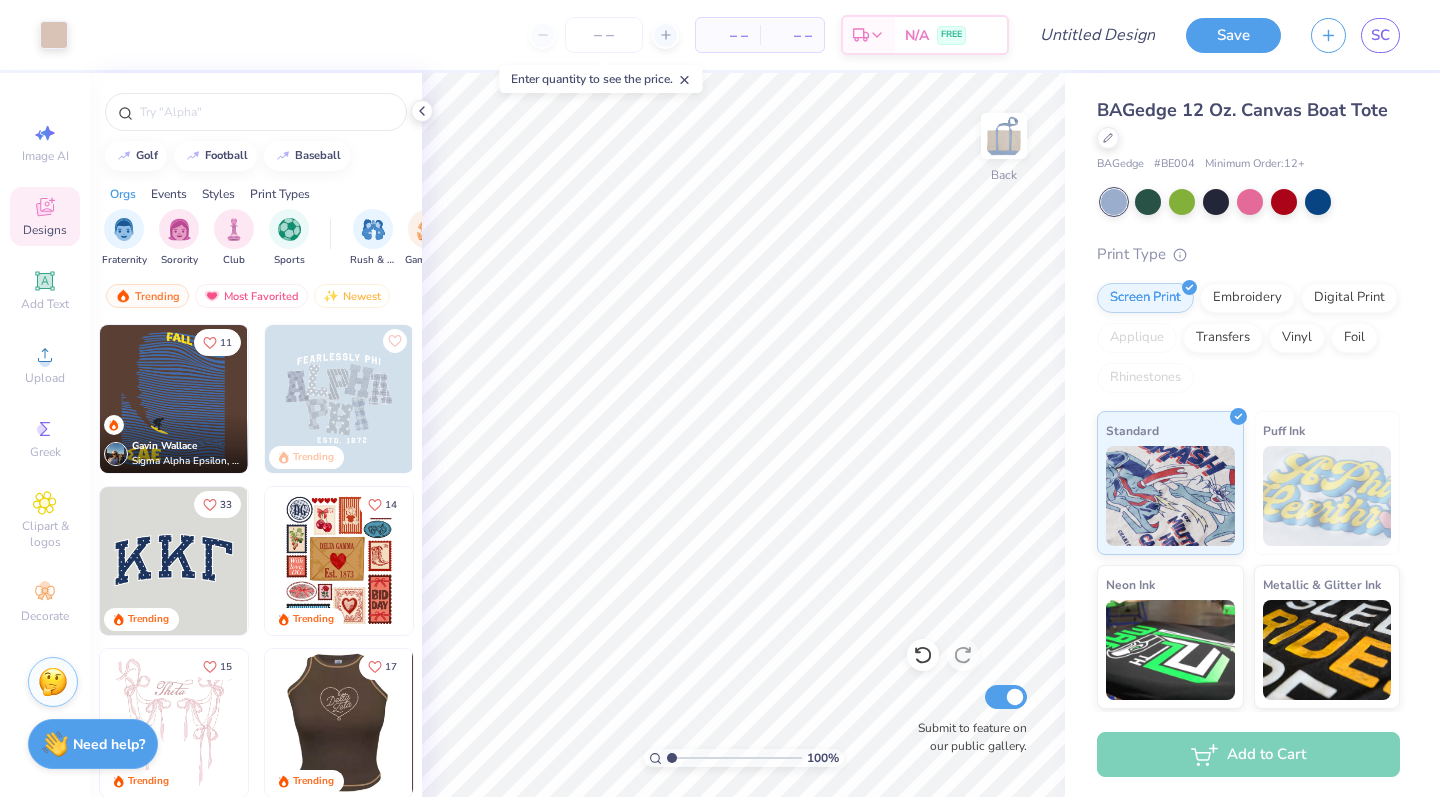 click at bounding box center (191, 723) 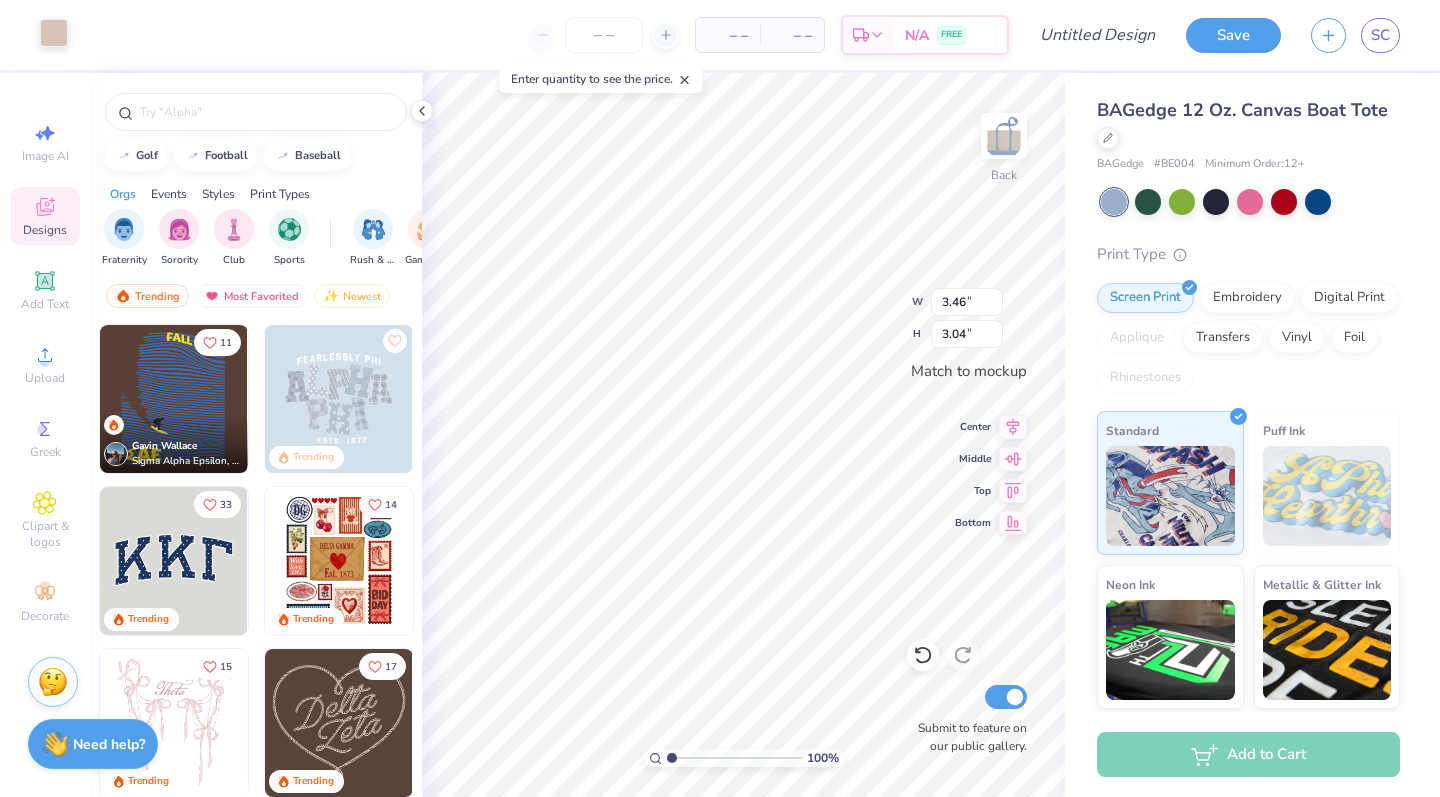 click at bounding box center [54, 33] 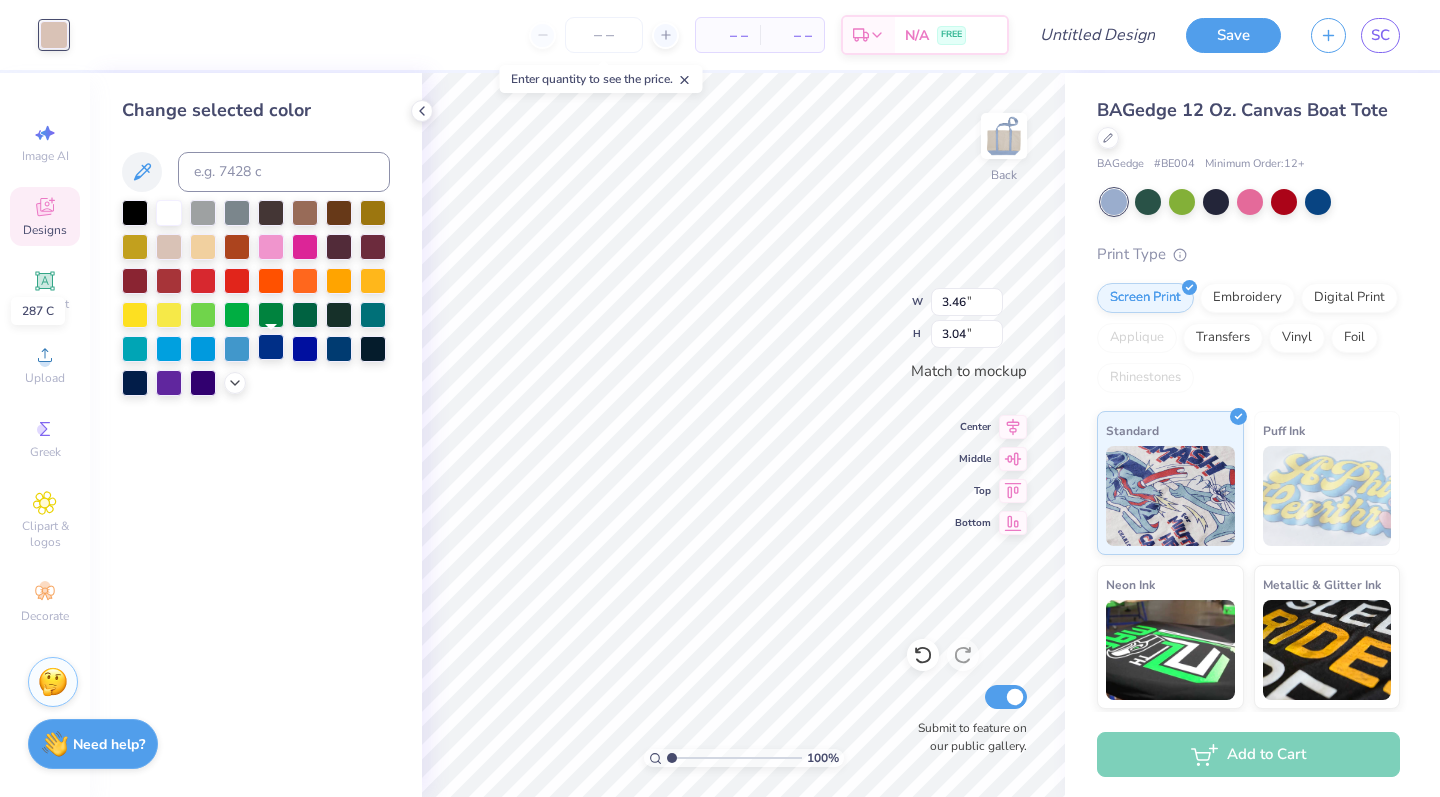 click at bounding box center [271, 347] 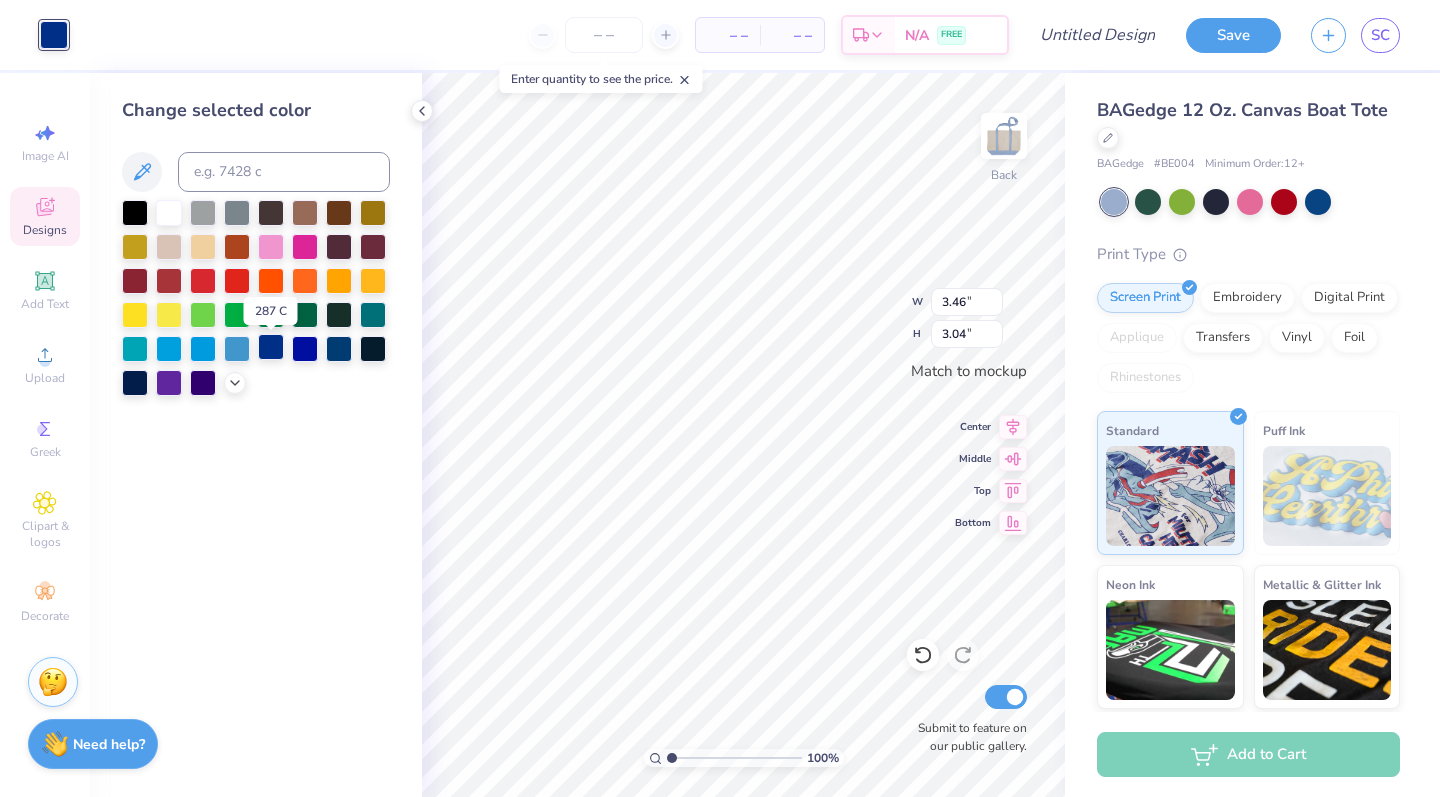 click at bounding box center [271, 347] 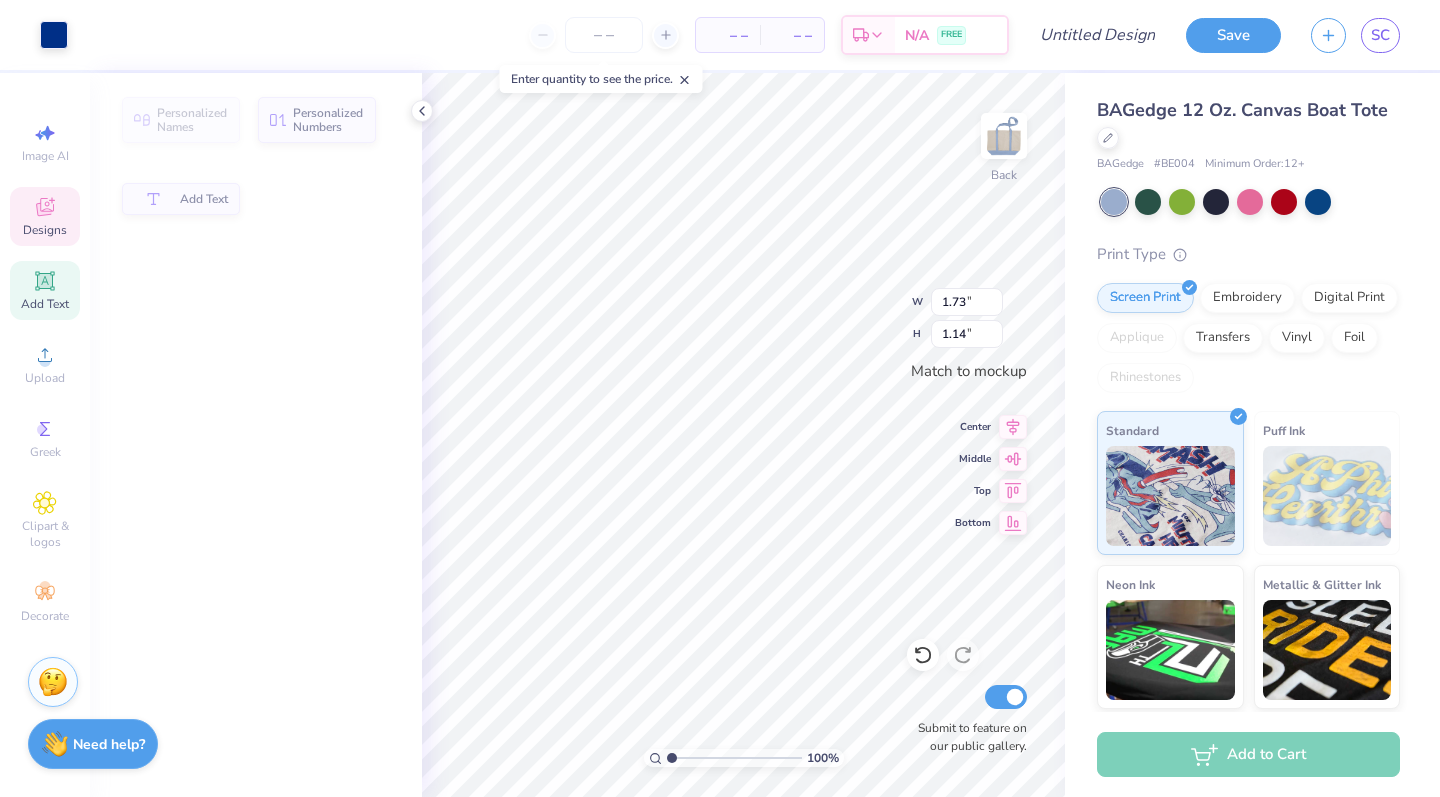 type on "1.73" 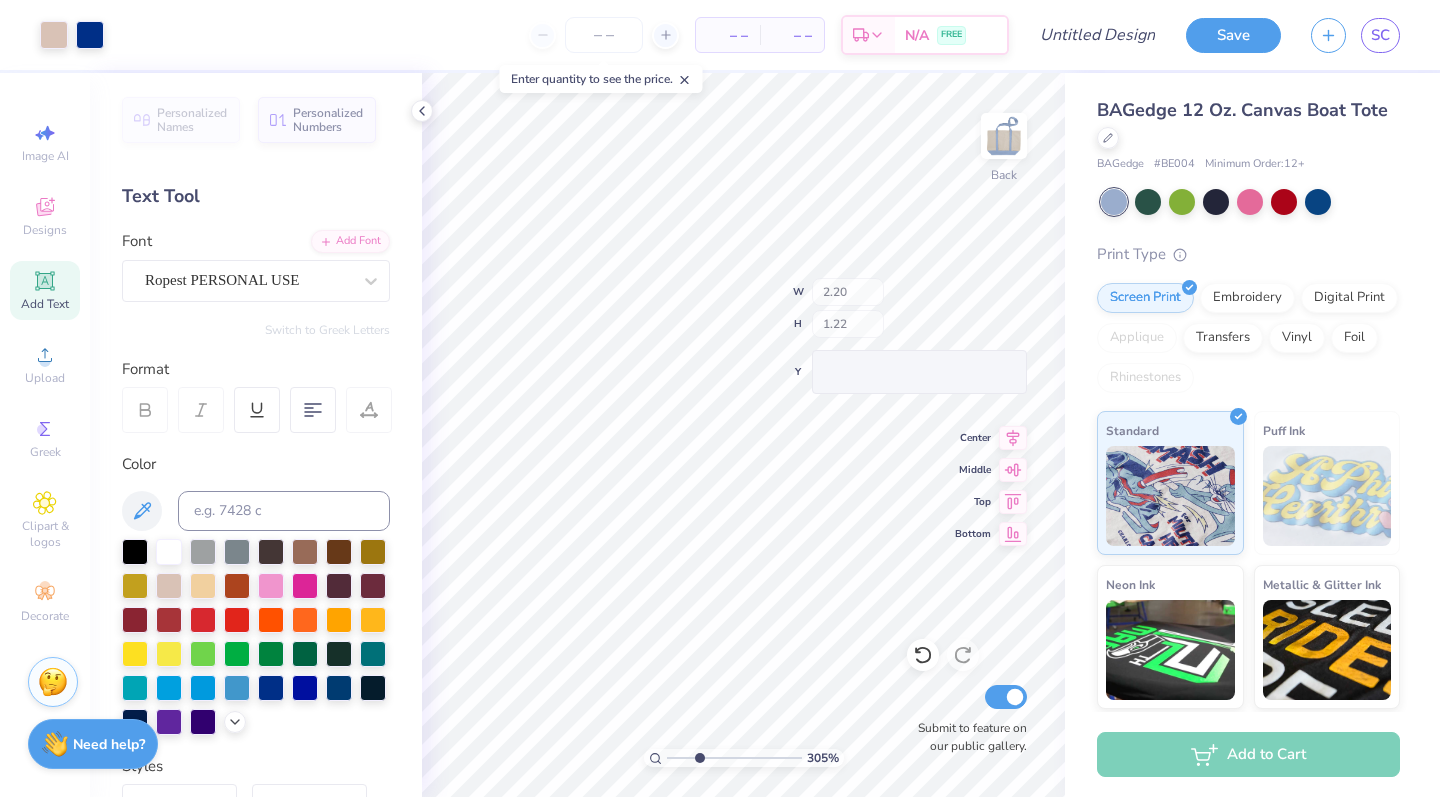 click at bounding box center (734, 758) 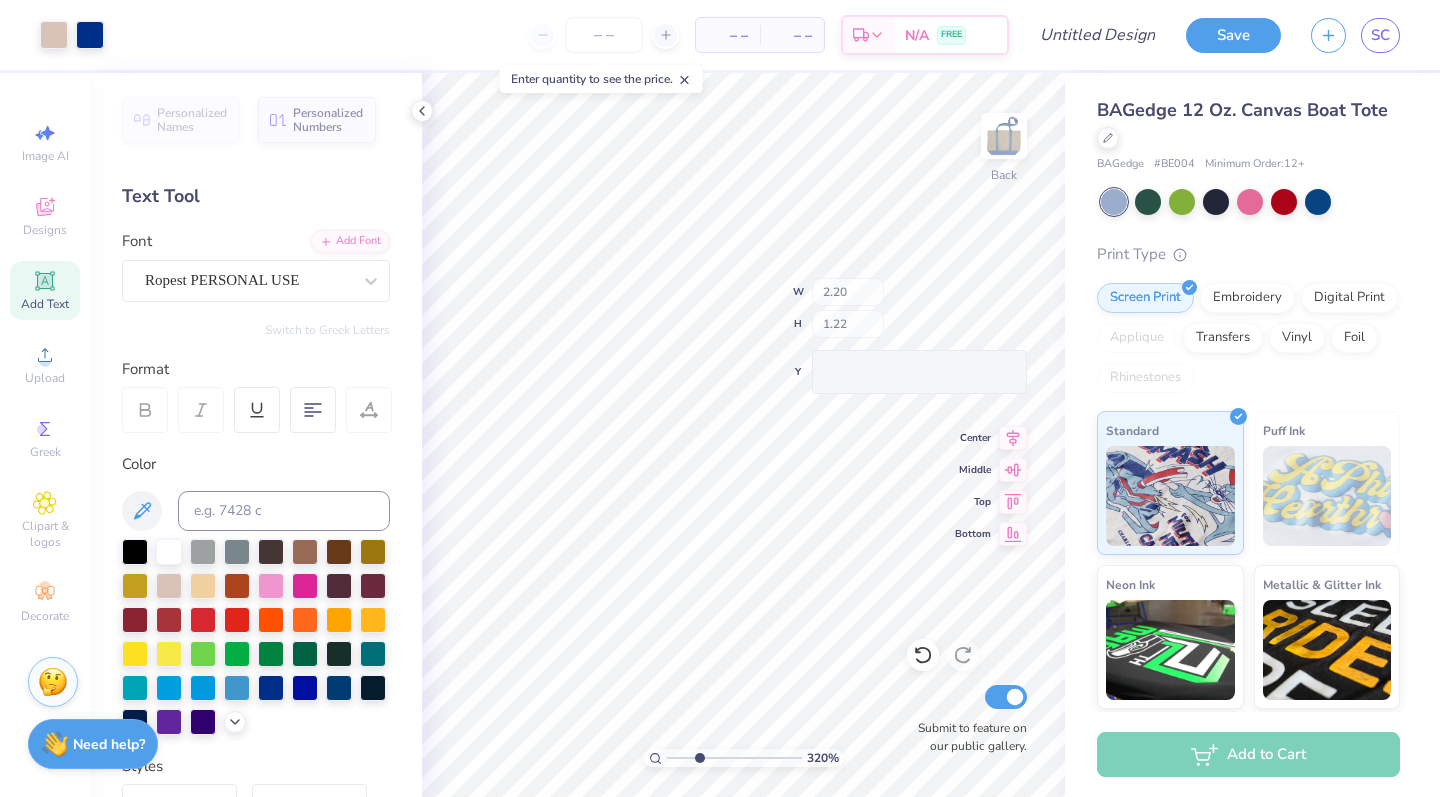 type on "3.2" 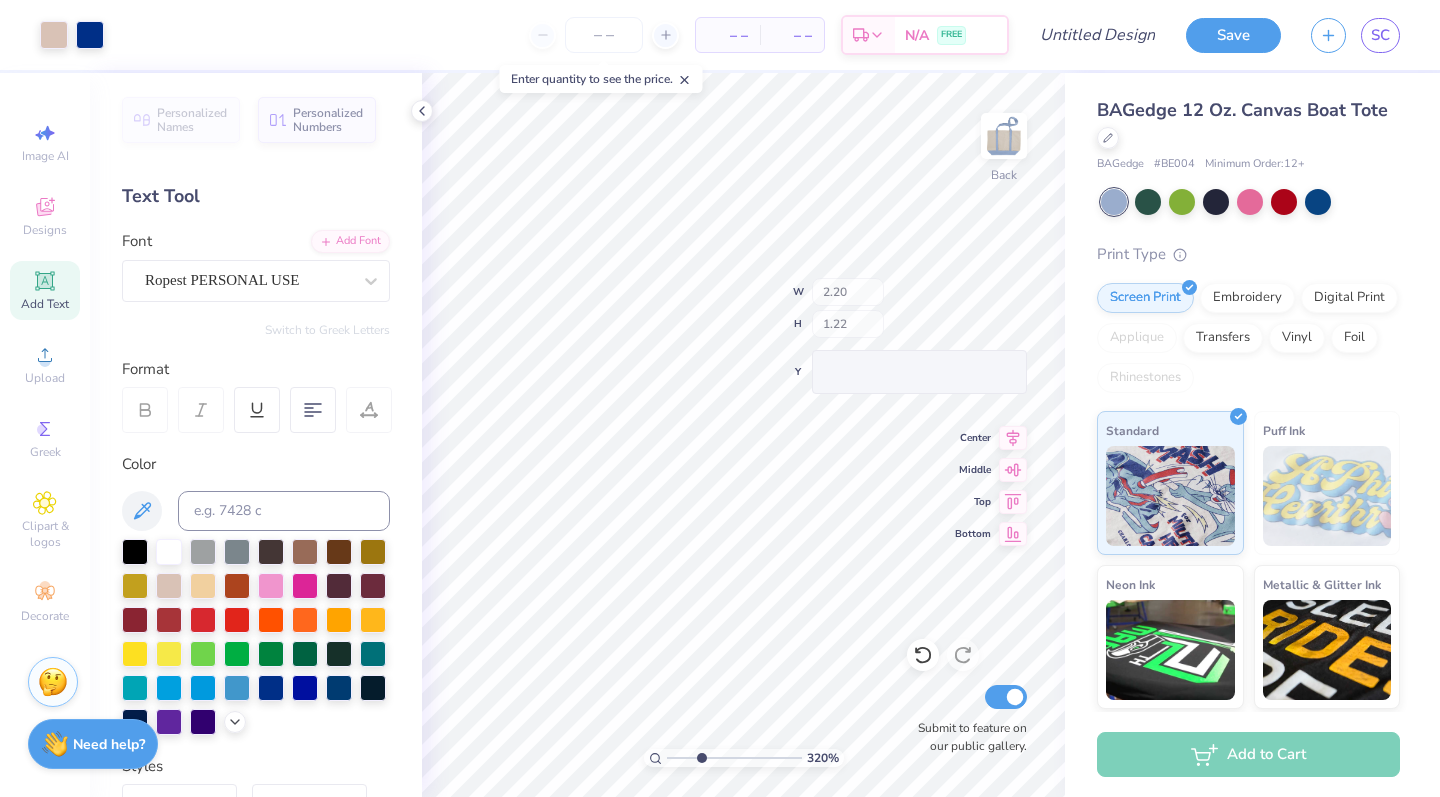 click at bounding box center (734, 758) 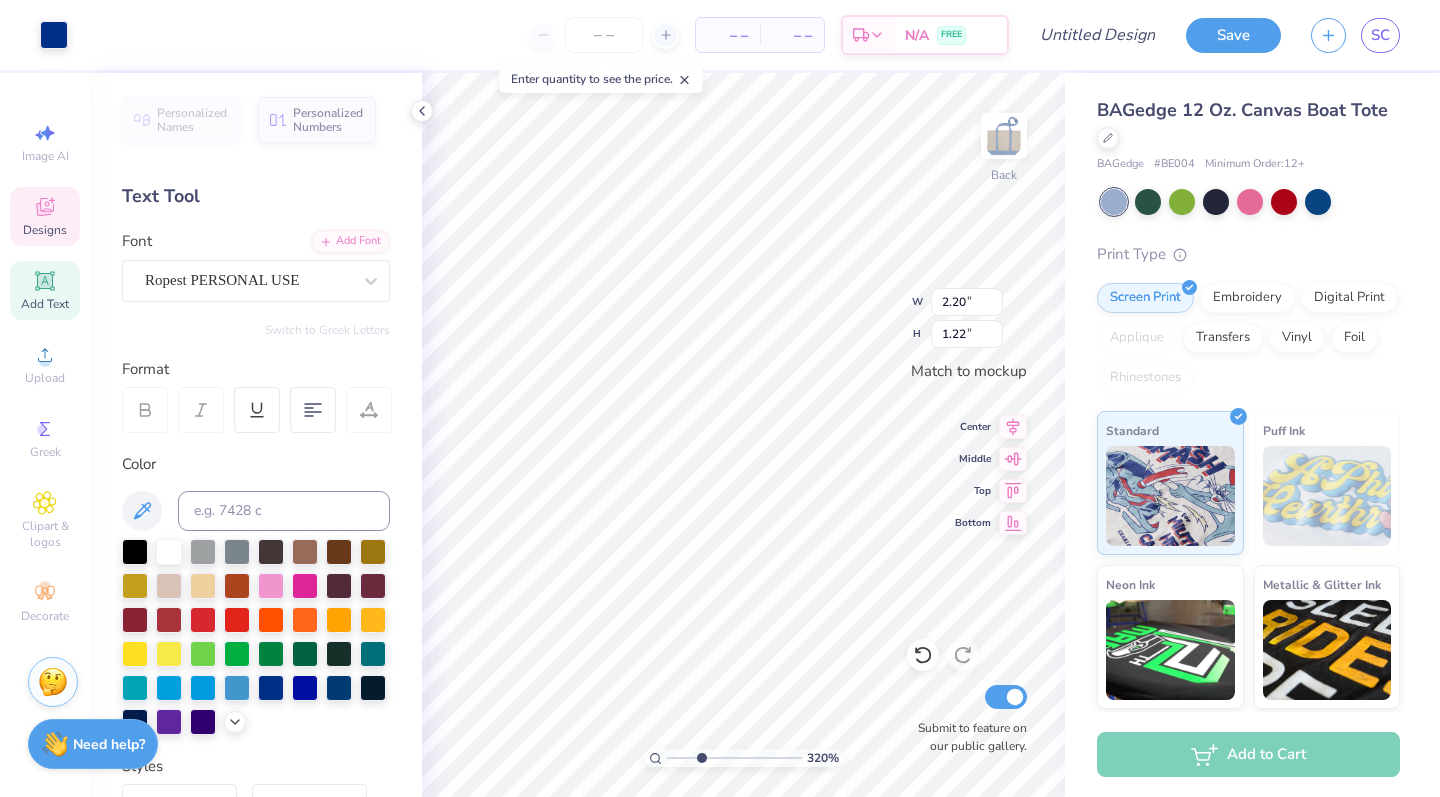 type on "1.73" 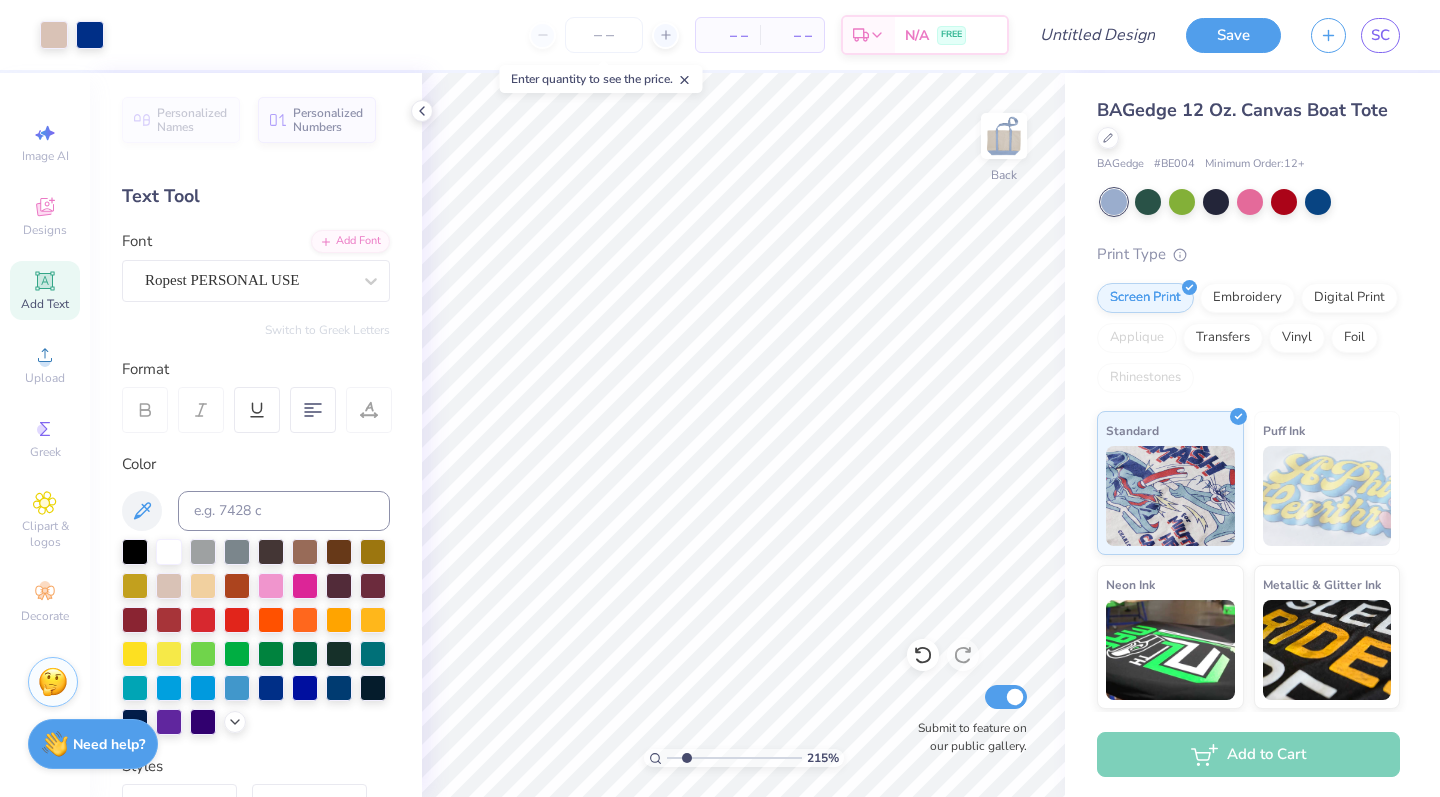 type on "2.08" 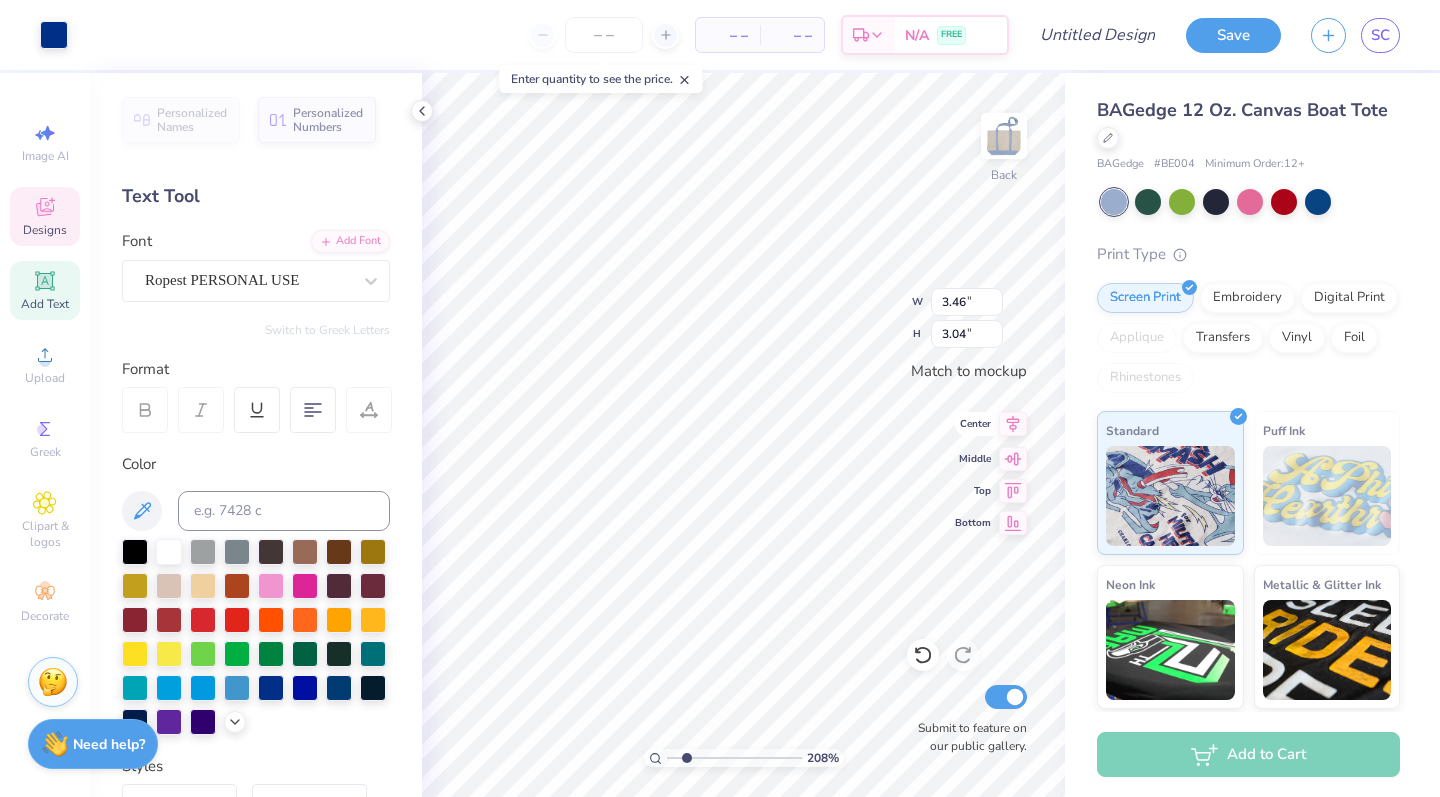 click 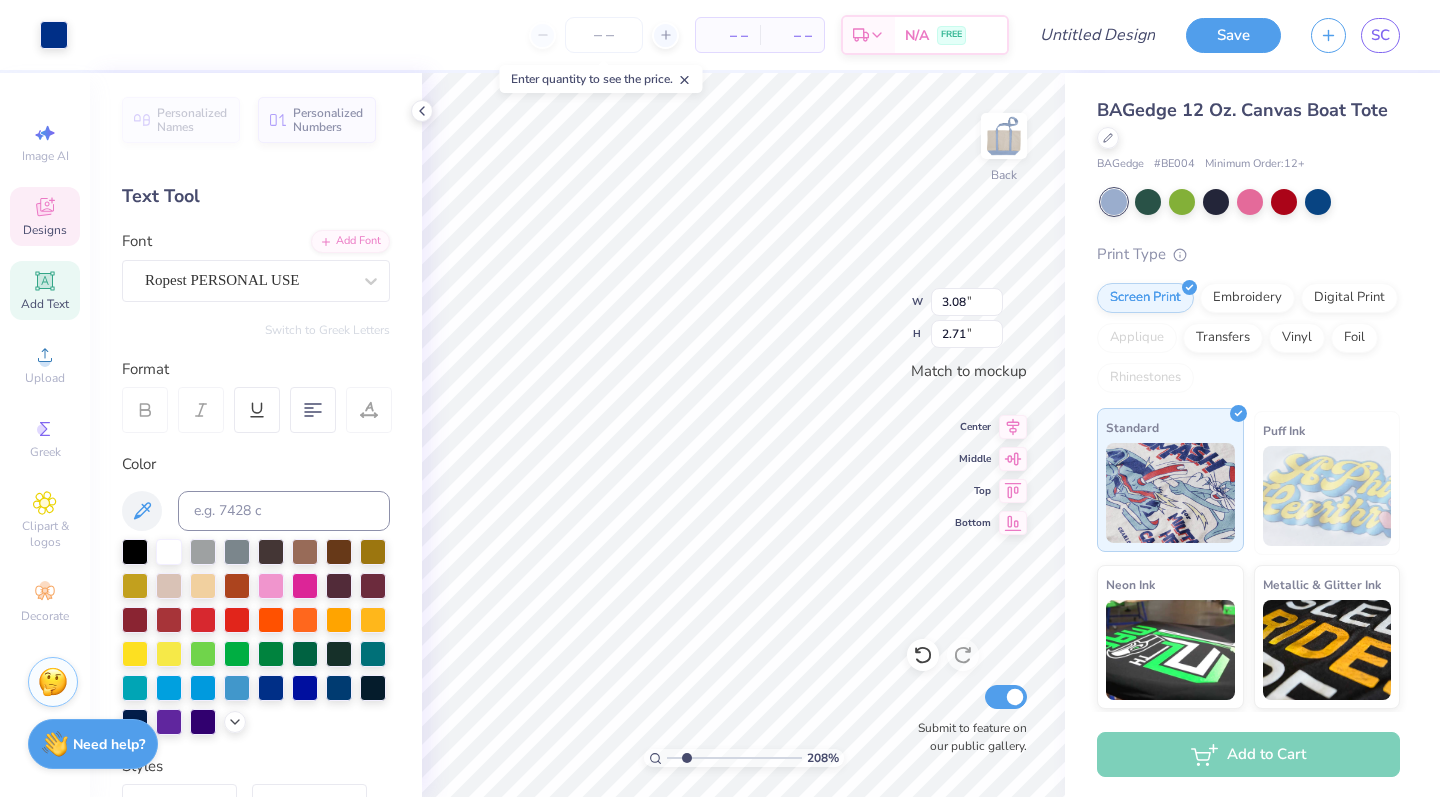click 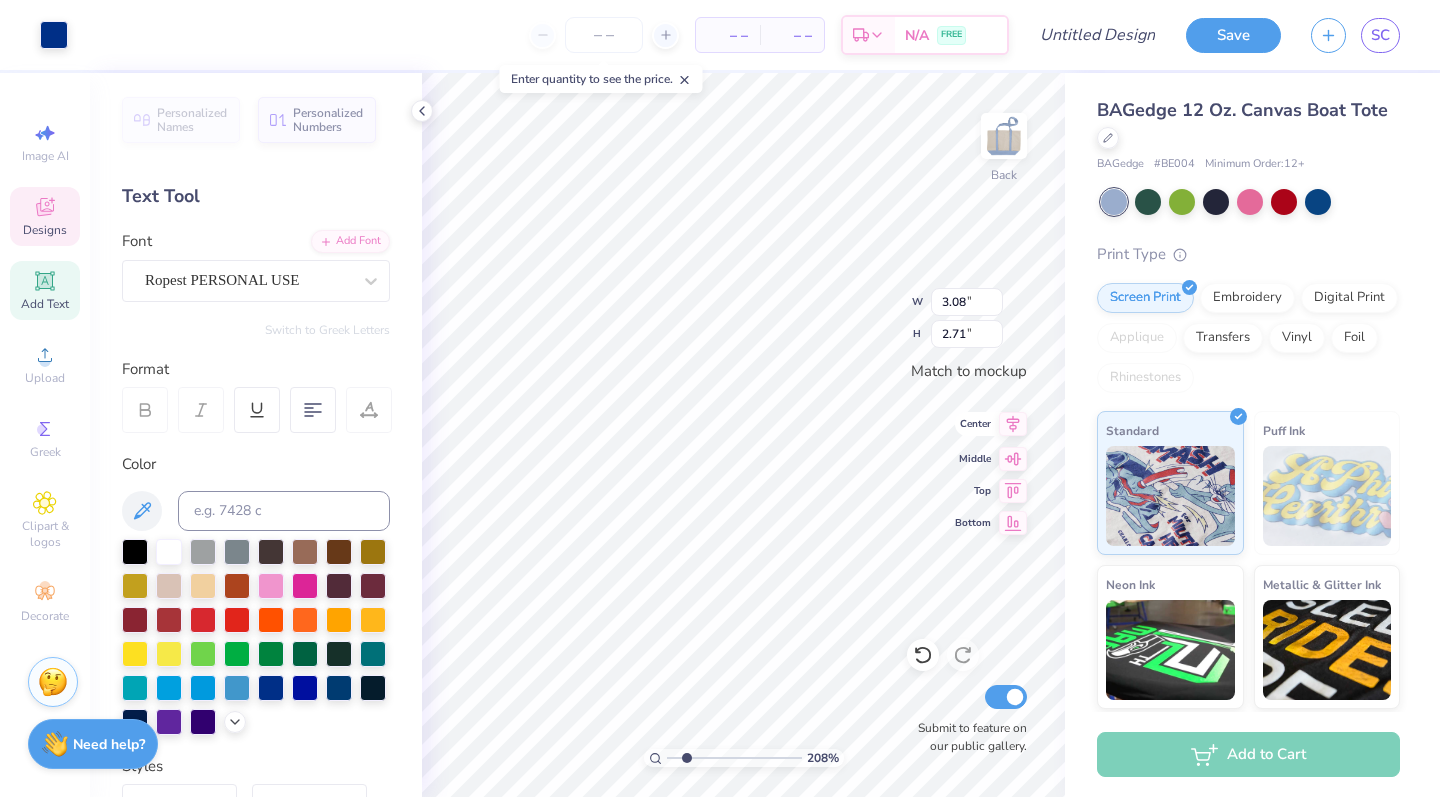 type on "1.73" 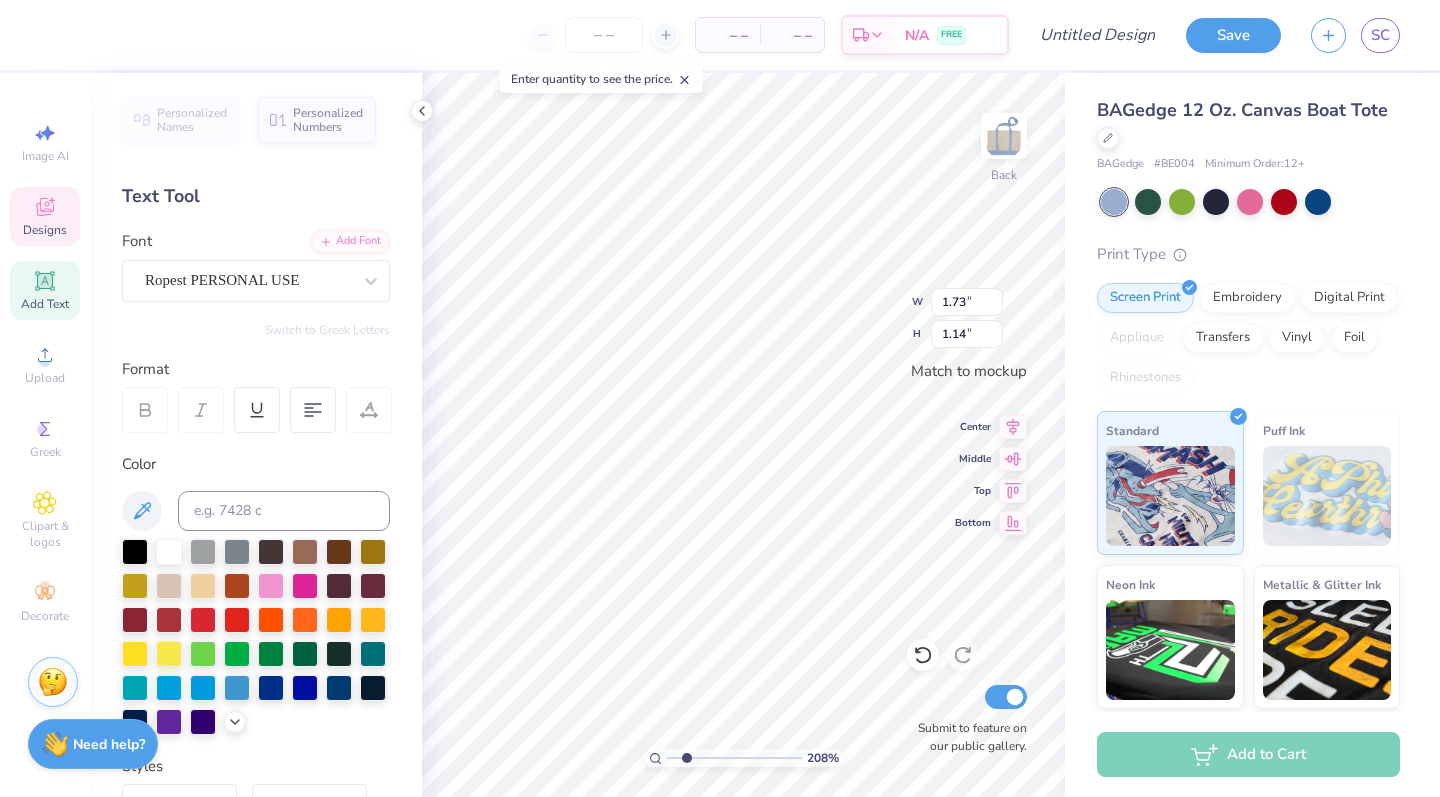 type on "1.85" 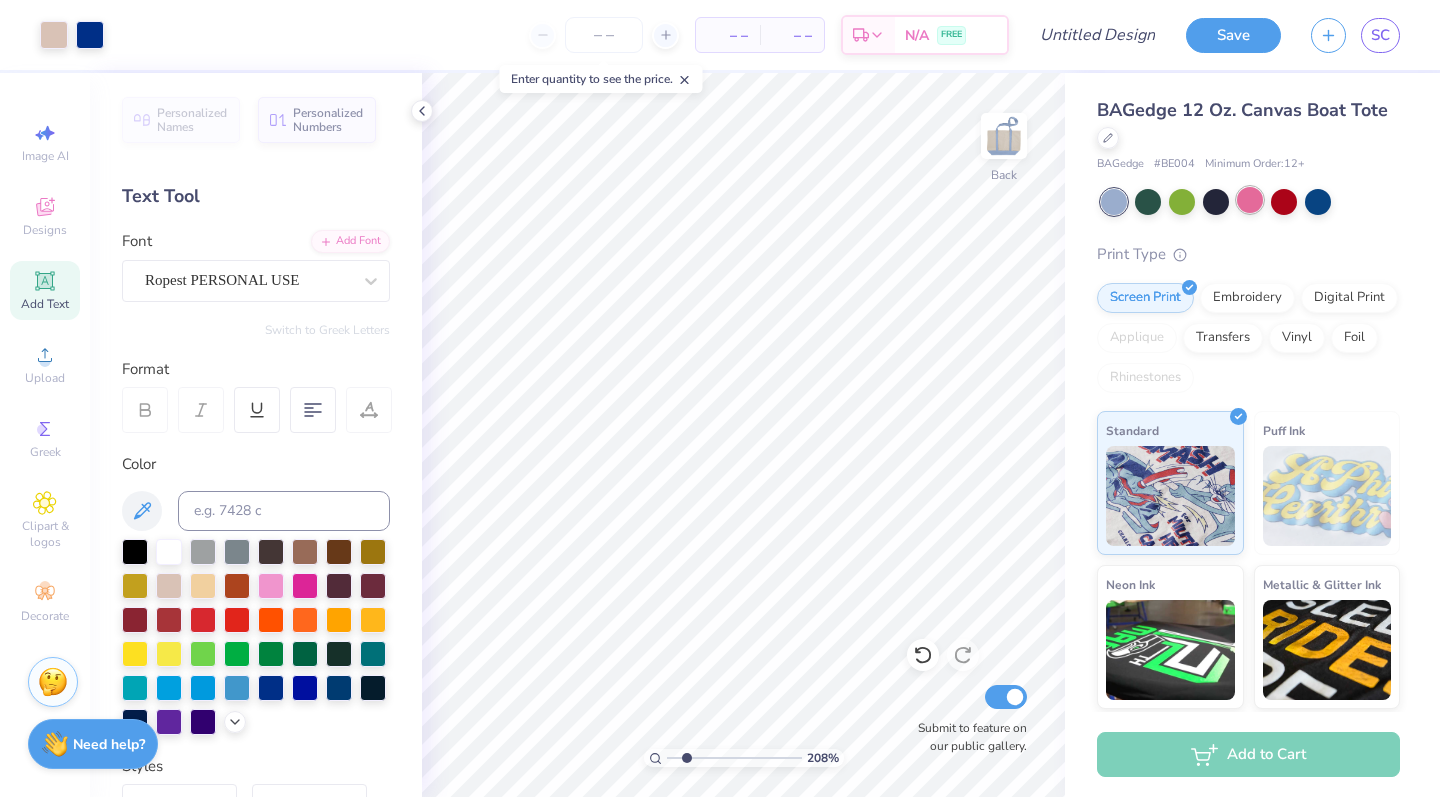 click at bounding box center [1250, 200] 